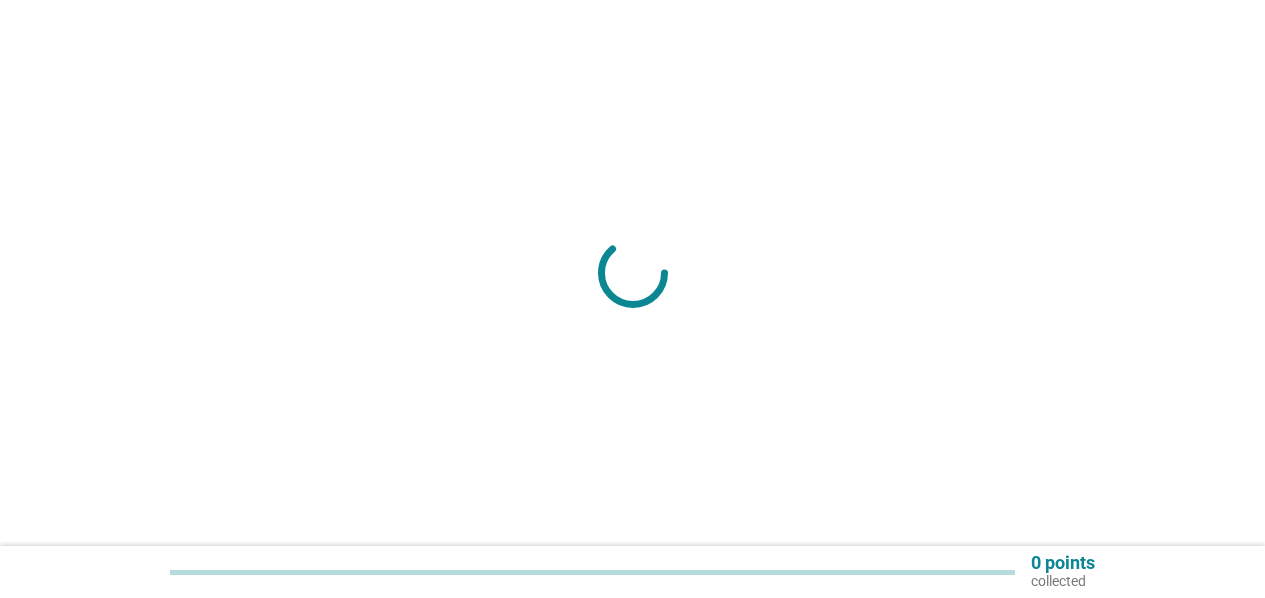 scroll, scrollTop: 0, scrollLeft: 0, axis: both 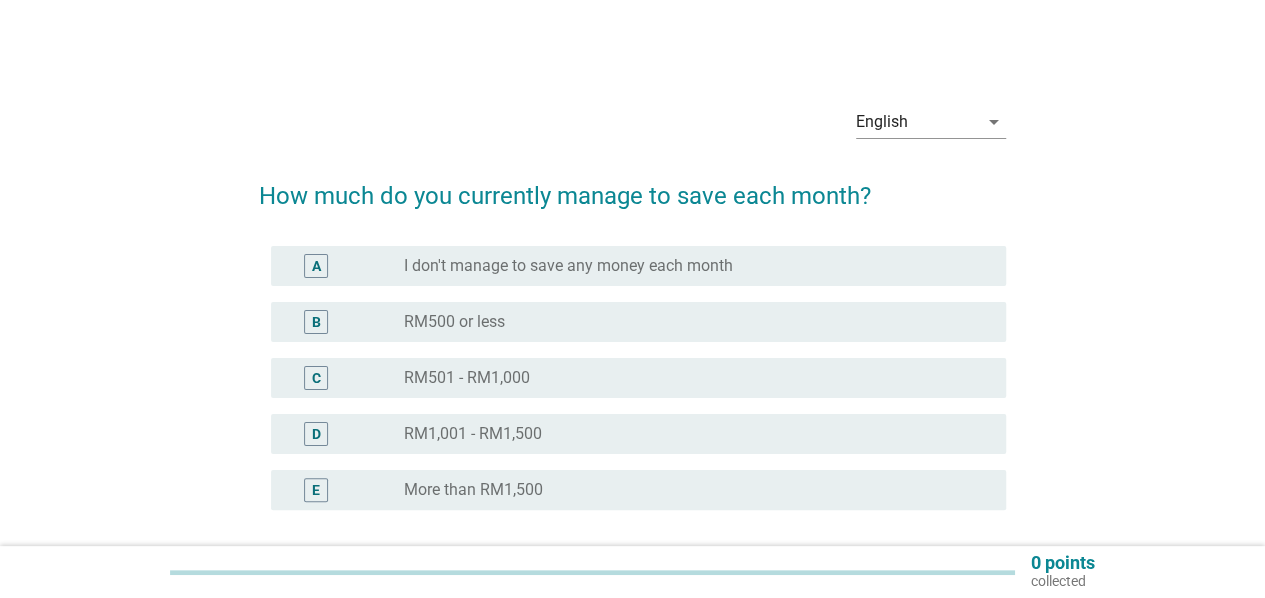 click on "RM500 or less" at bounding box center [454, 322] 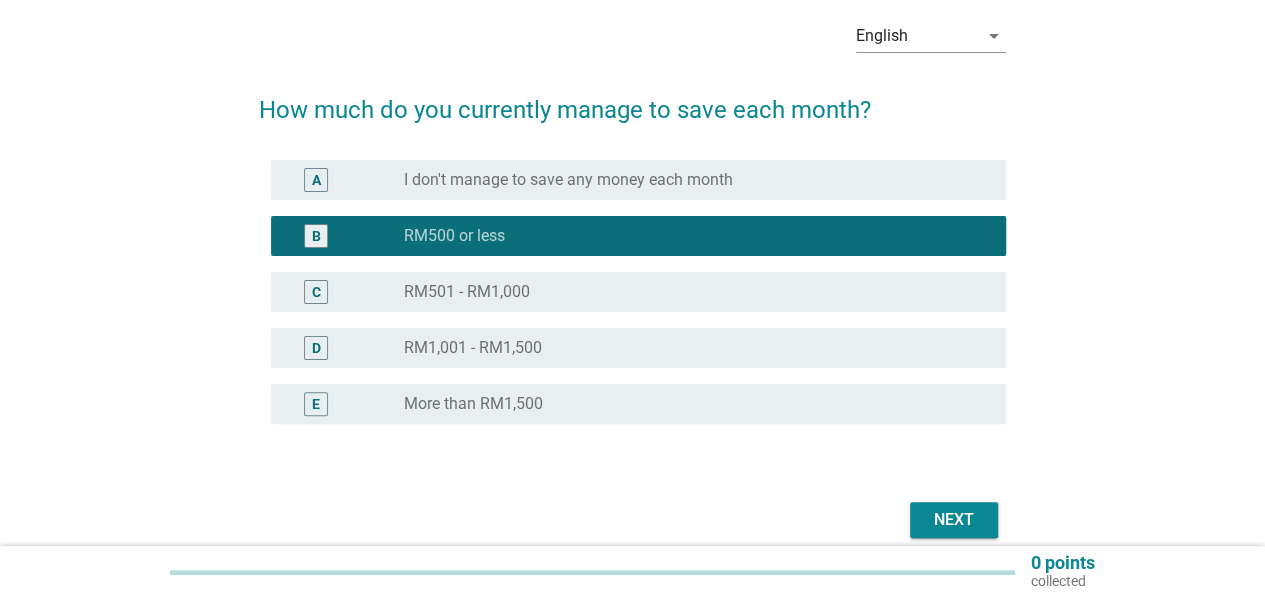 scroll, scrollTop: 174, scrollLeft: 0, axis: vertical 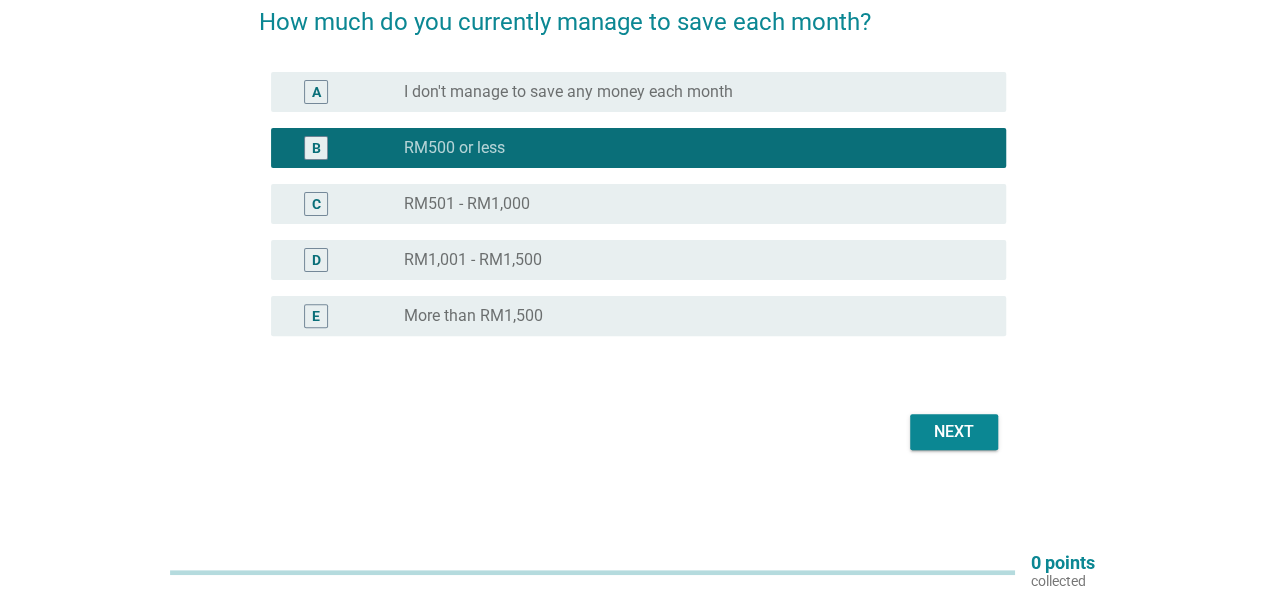click on "Next" at bounding box center (954, 432) 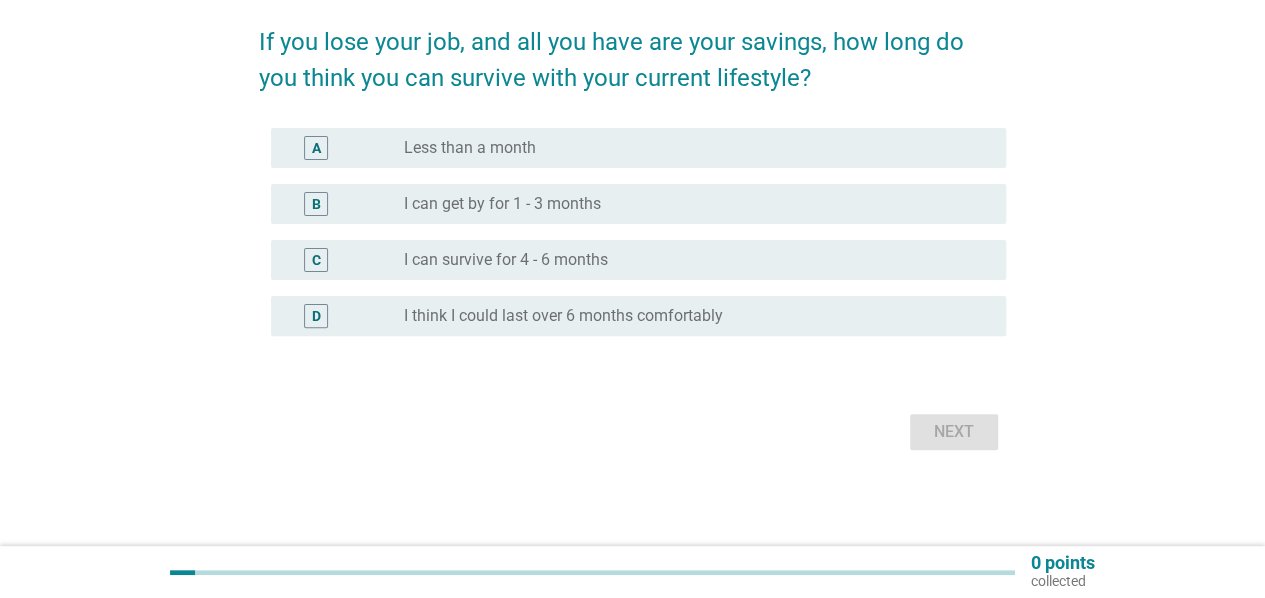 scroll, scrollTop: 0, scrollLeft: 0, axis: both 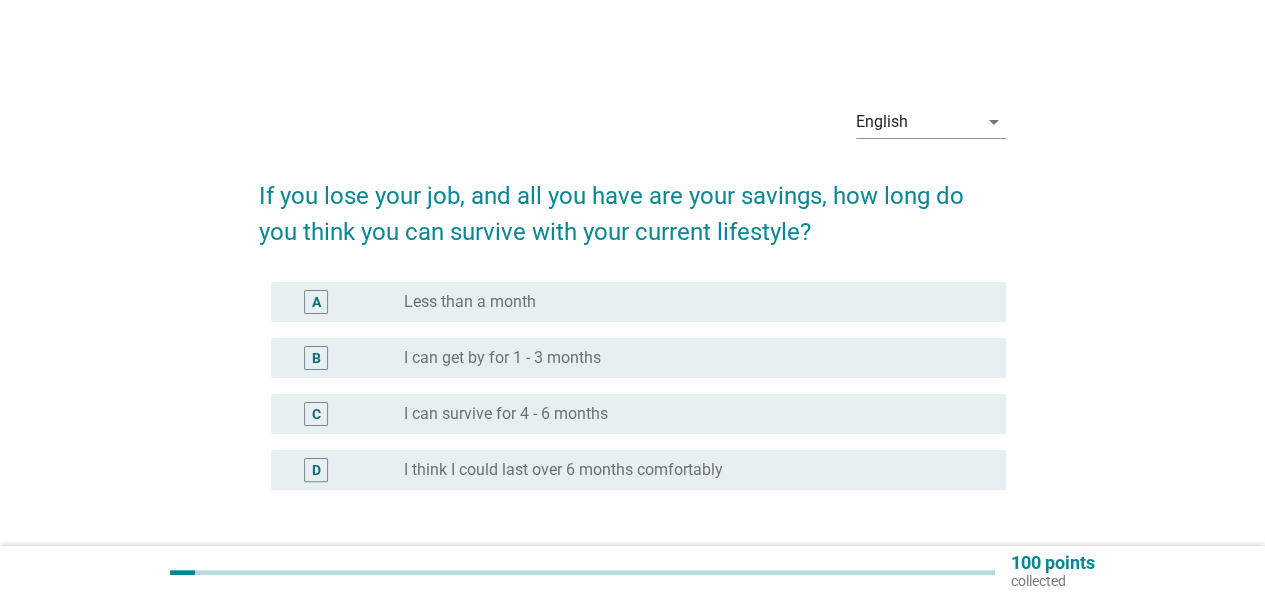 click on "radio_button_unchecked Less than a month" at bounding box center (689, 302) 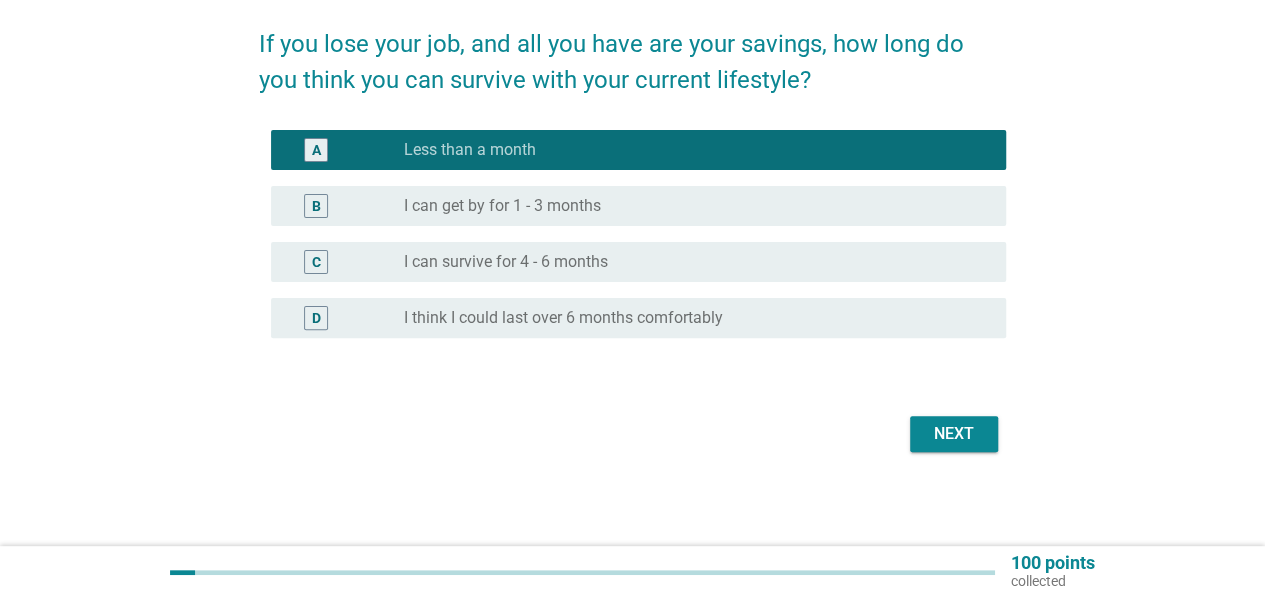 scroll, scrollTop: 154, scrollLeft: 0, axis: vertical 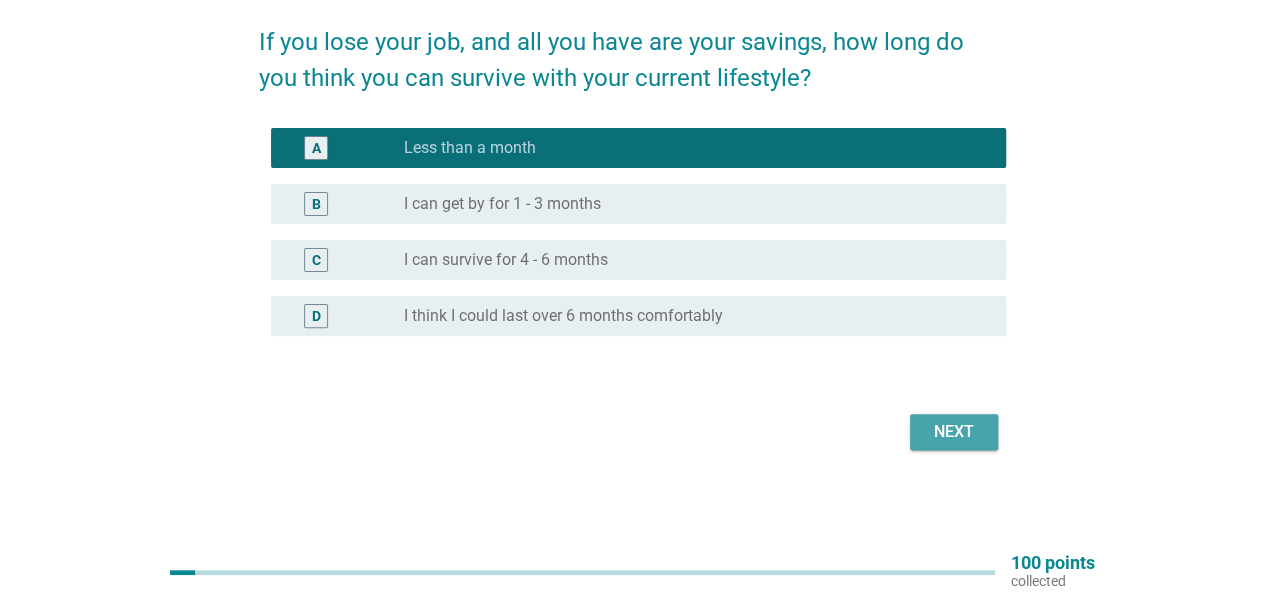 click on "Next" at bounding box center (954, 432) 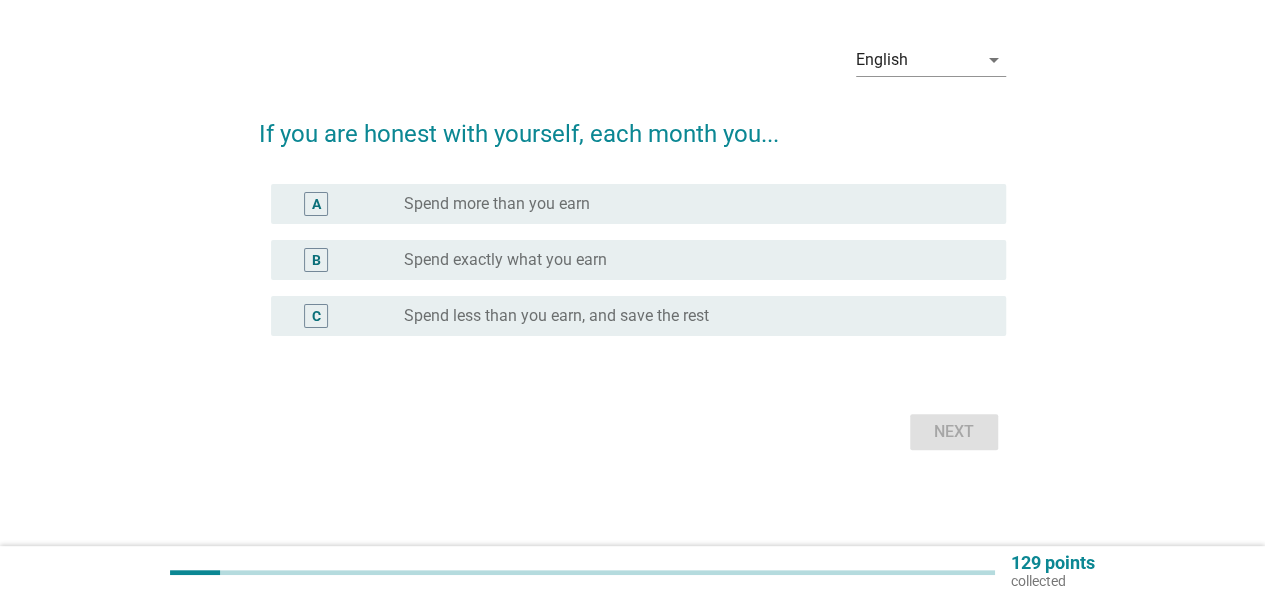 scroll, scrollTop: 0, scrollLeft: 0, axis: both 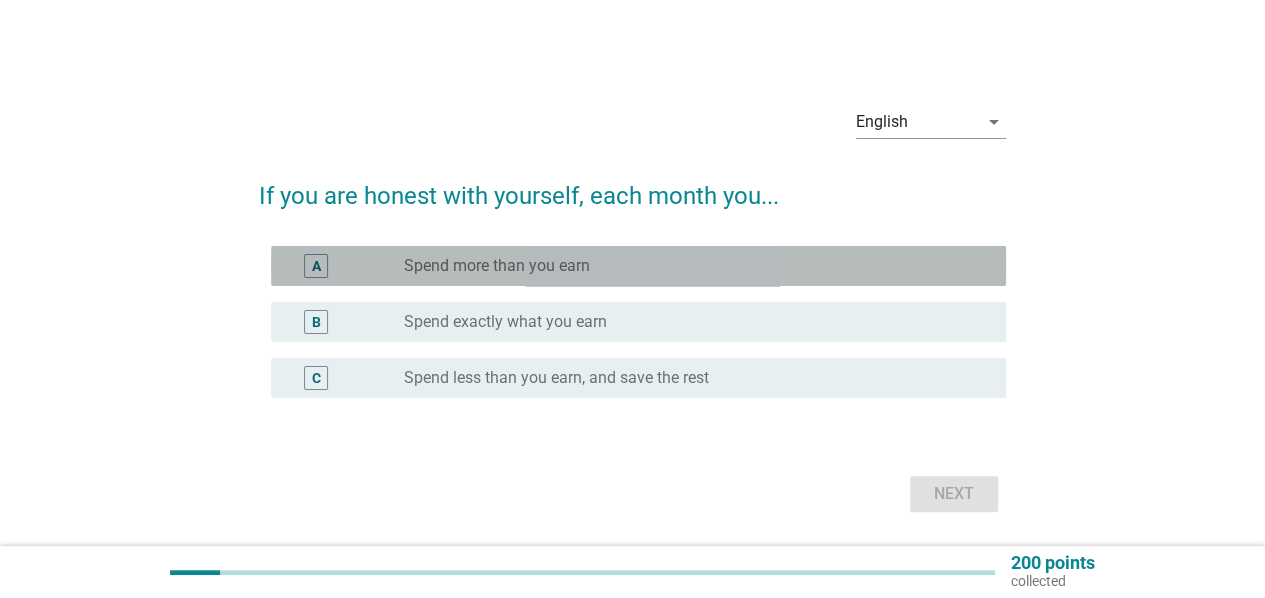 click on "Spend more than you earn" at bounding box center (497, 266) 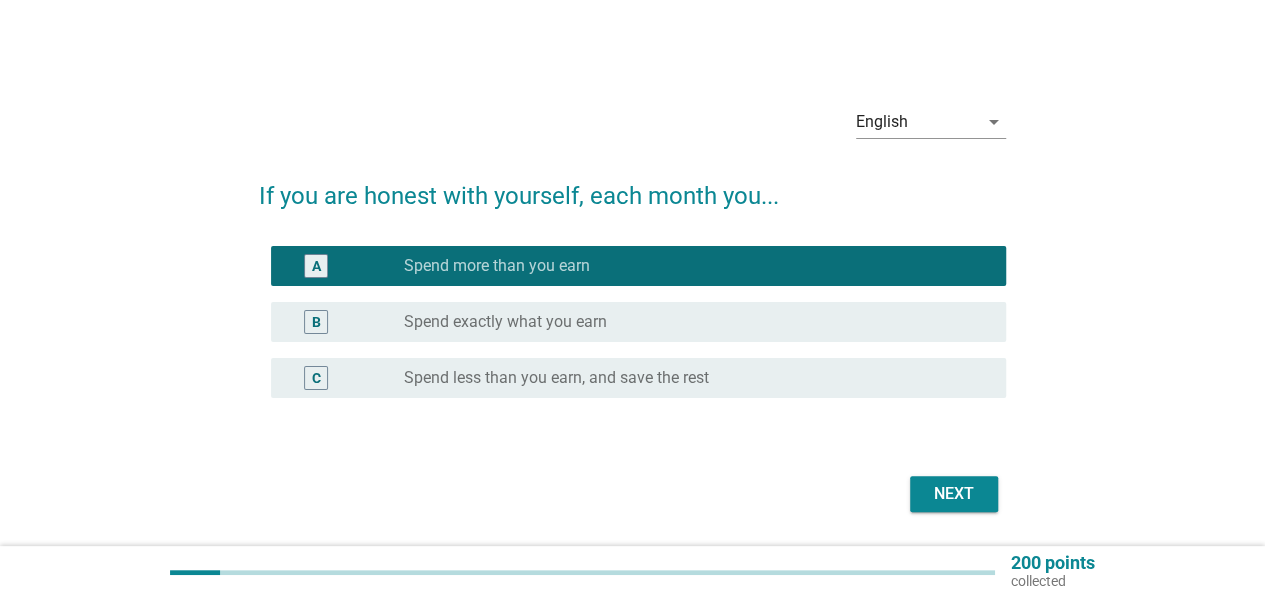 click on "Next" at bounding box center [954, 494] 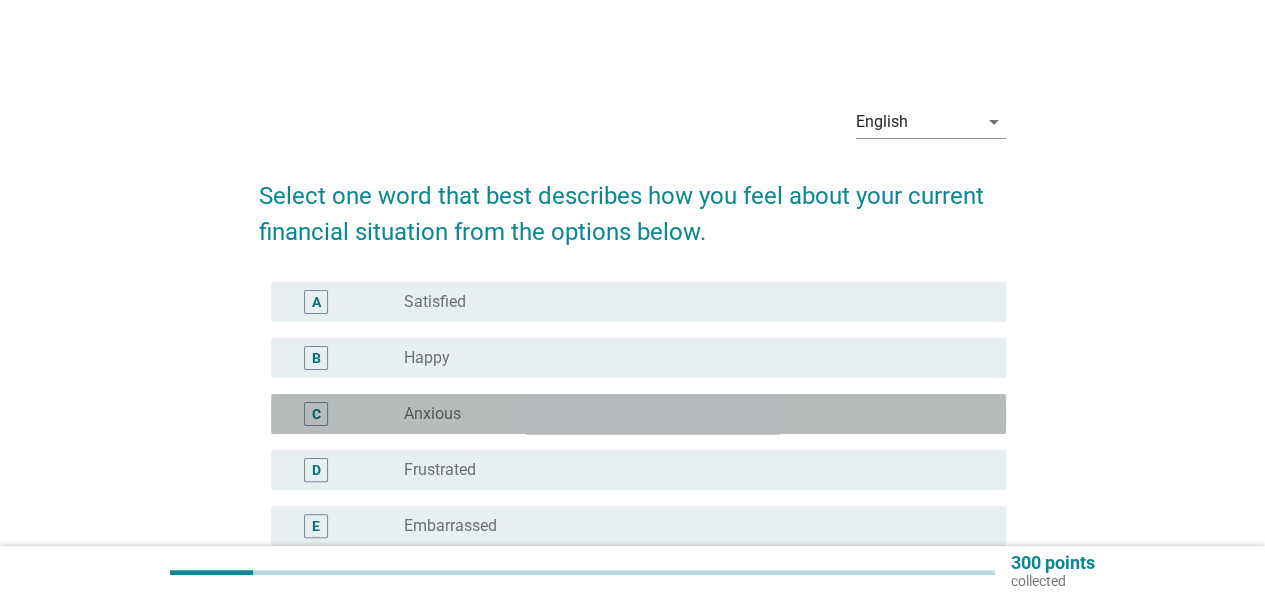 click on "radio_button_unchecked Anxious" at bounding box center [689, 414] 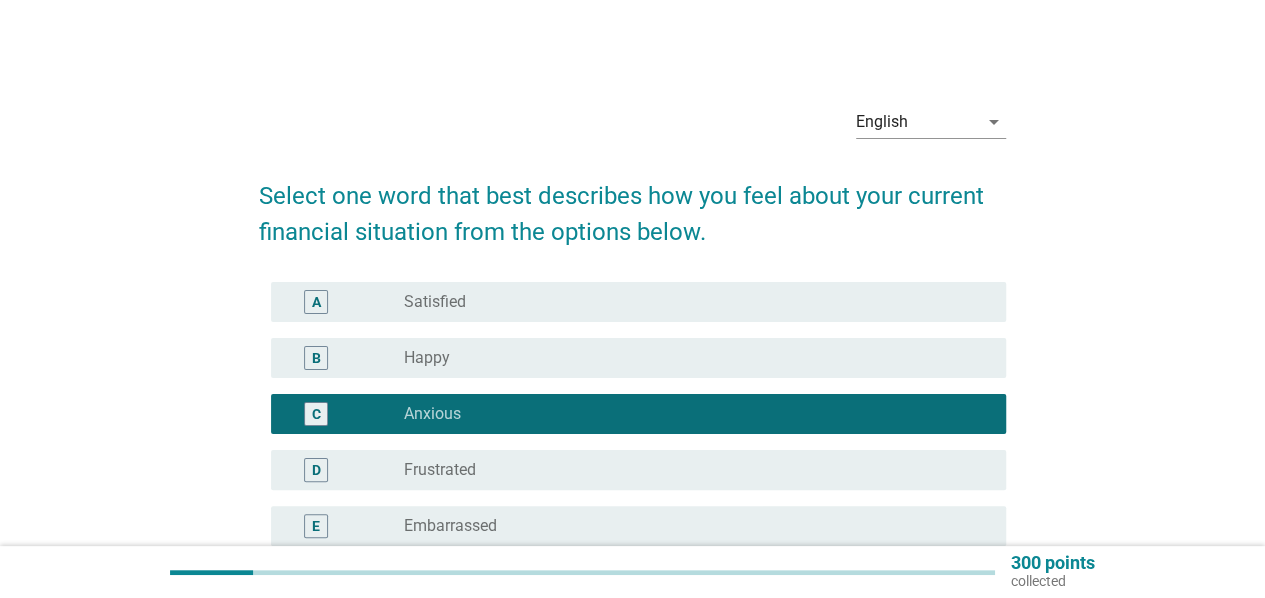 scroll, scrollTop: 266, scrollLeft: 0, axis: vertical 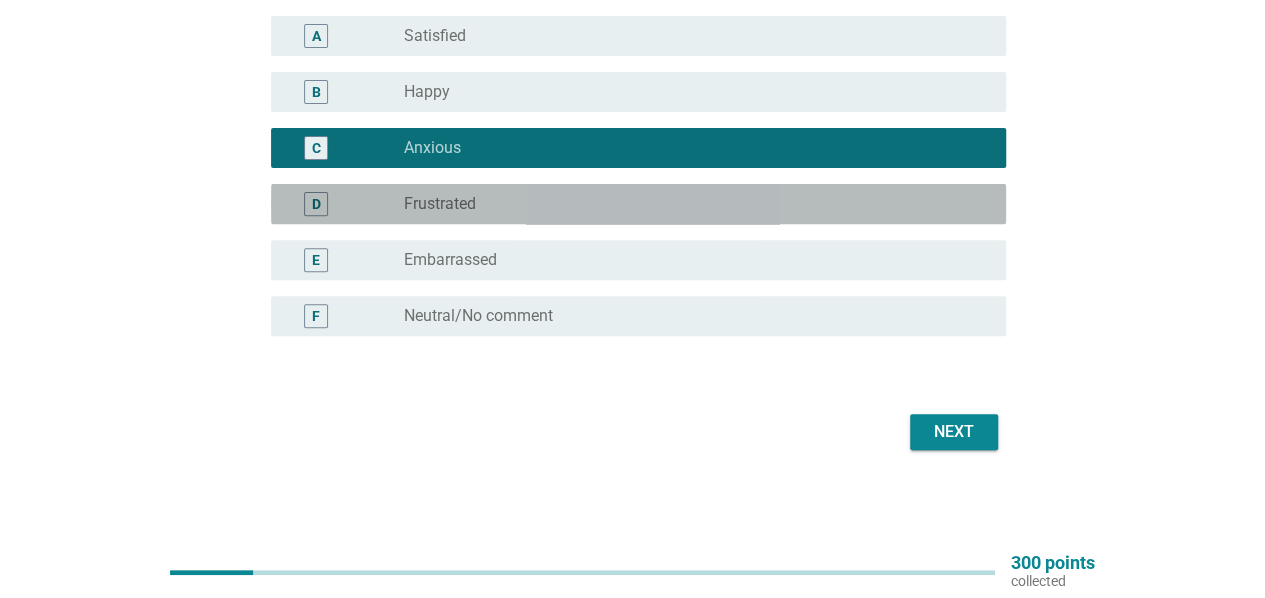 drag, startPoint x: 471, startPoint y: 187, endPoint x: 825, endPoint y: 293, distance: 369.52942 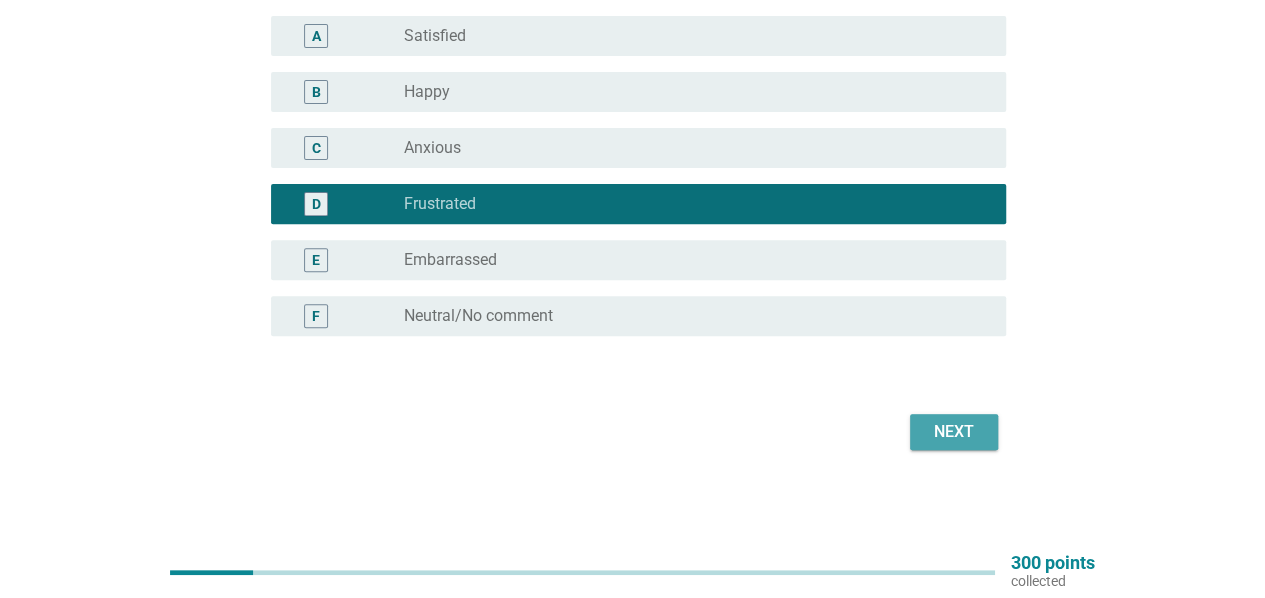 click on "Next" at bounding box center [954, 432] 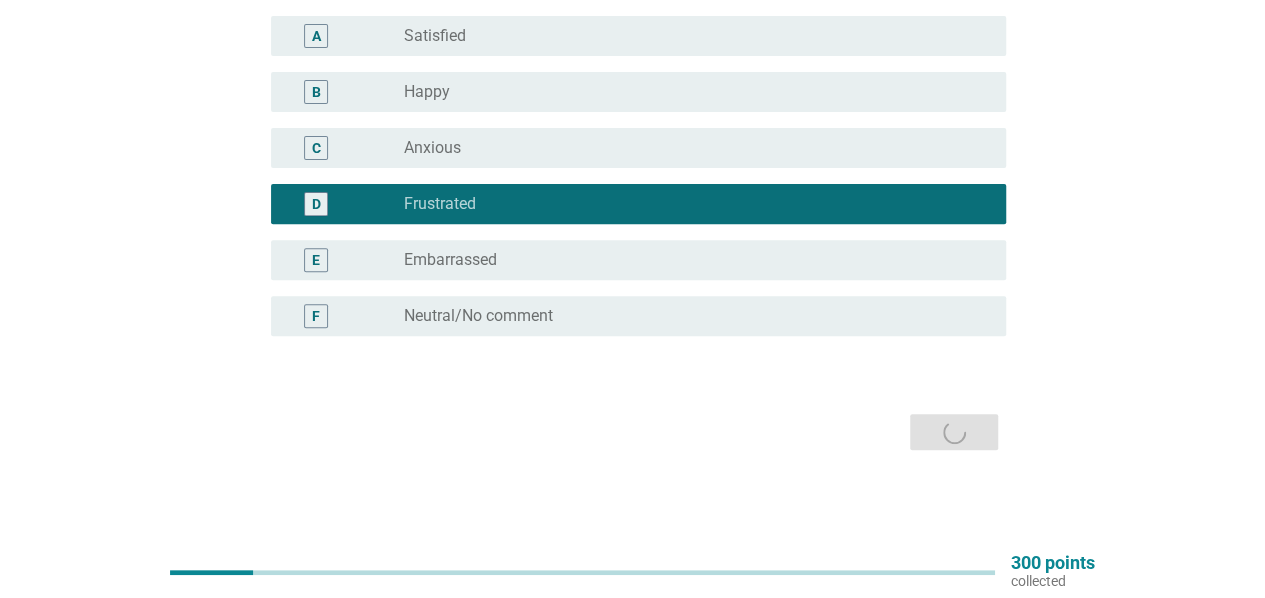 scroll, scrollTop: 0, scrollLeft: 0, axis: both 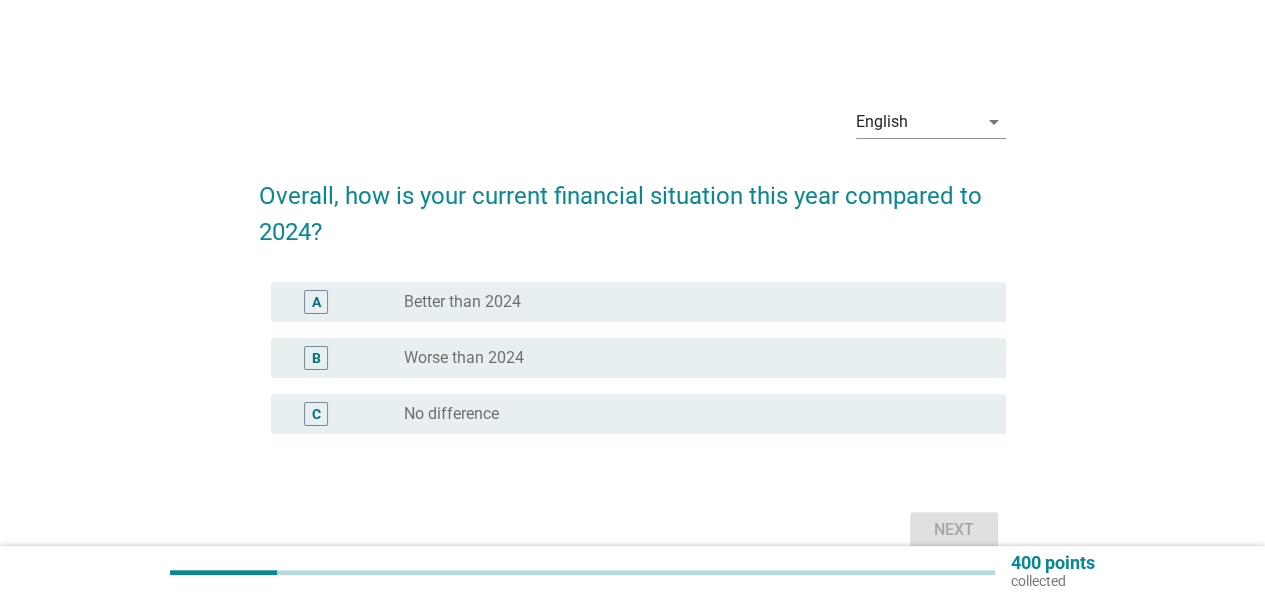 drag, startPoint x: 442, startPoint y: 411, endPoint x: 487, endPoint y: 411, distance: 45 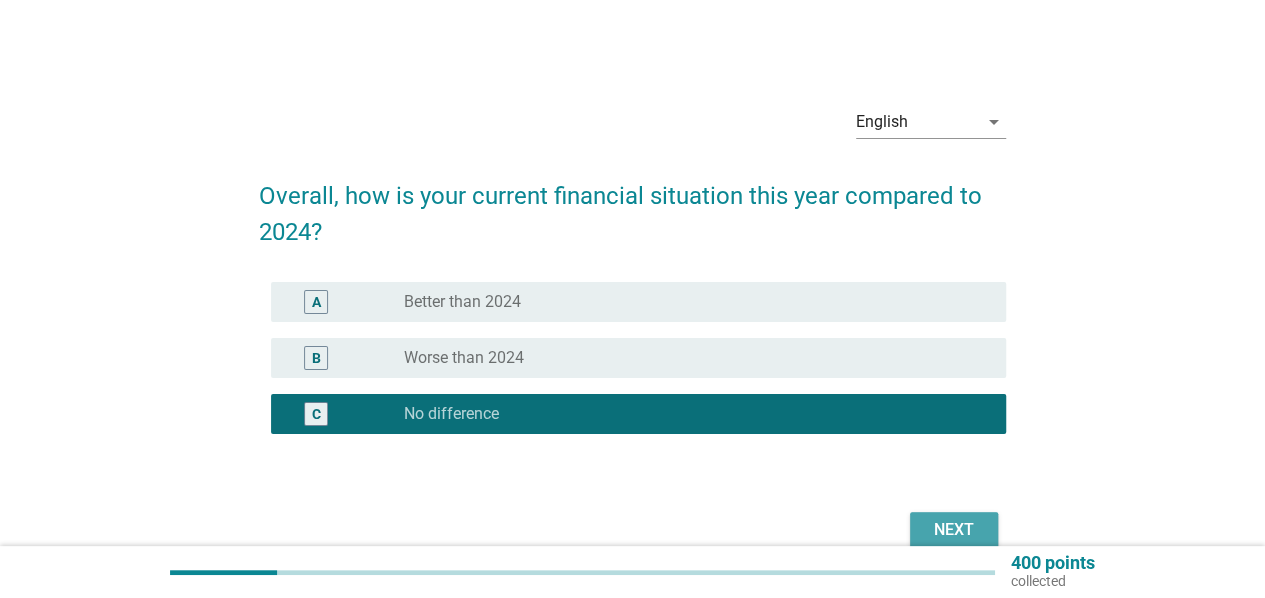 click on "Next" at bounding box center (954, 530) 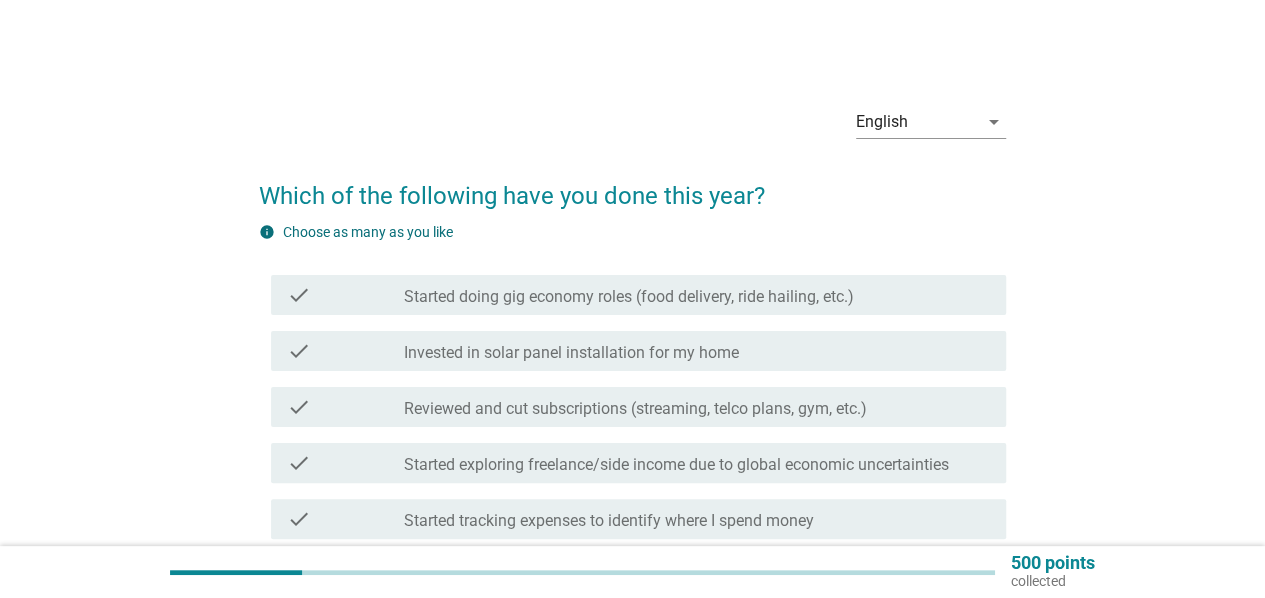click on "Started doing gig economy roles (food delivery, ride hailing, etc.)" at bounding box center [629, 297] 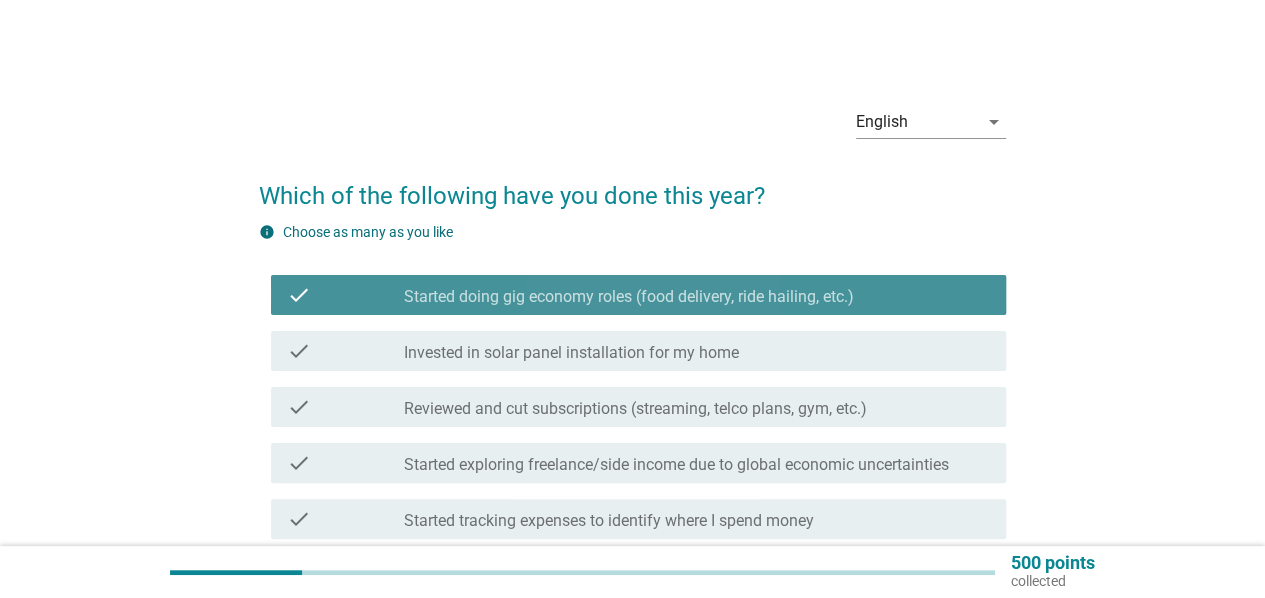 click on "Started doing gig economy roles (food delivery, ride hailing, etc.)" at bounding box center [629, 297] 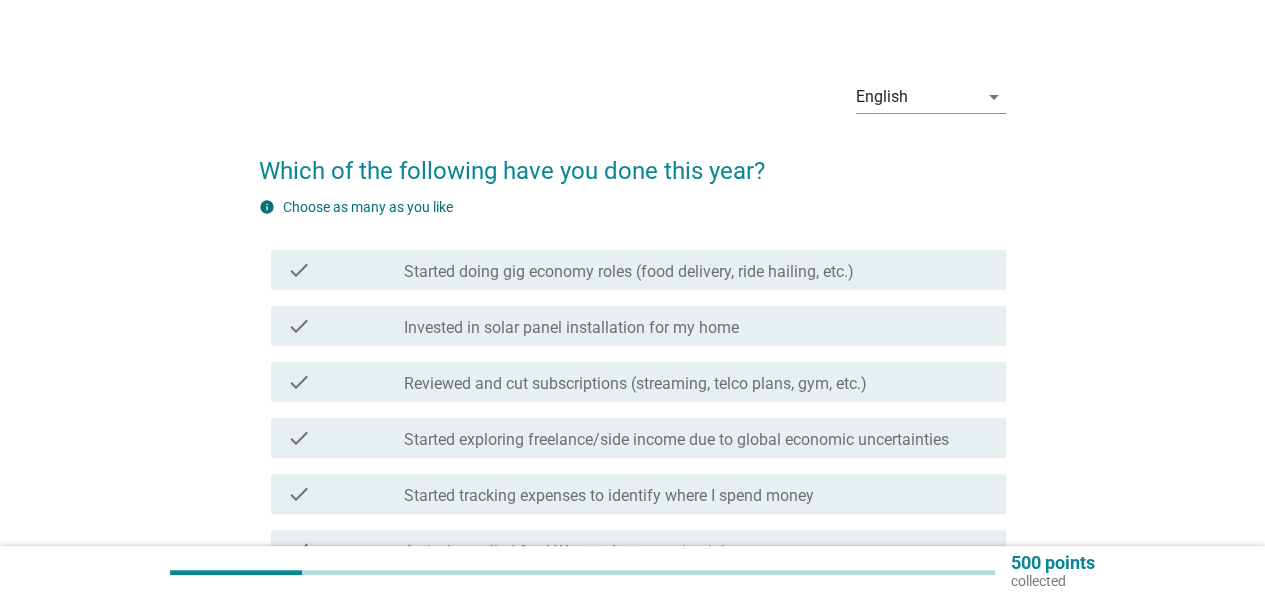 scroll, scrollTop: 100, scrollLeft: 0, axis: vertical 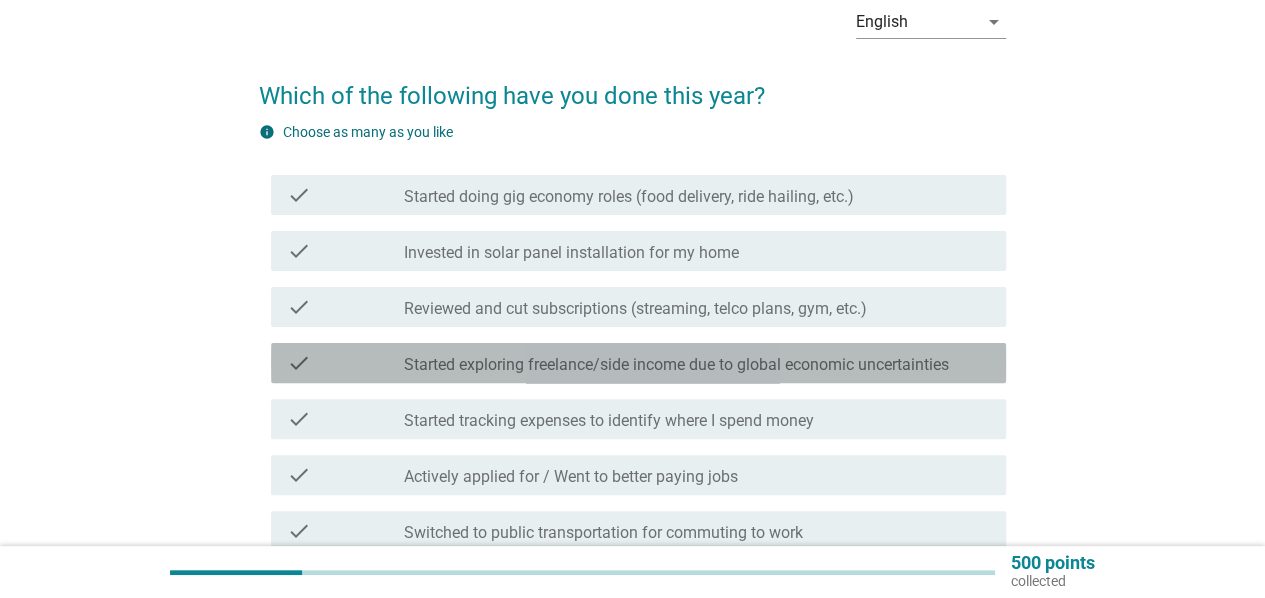 click on "Started exploring freelance/side income due to global economic uncertainties" at bounding box center (676, 365) 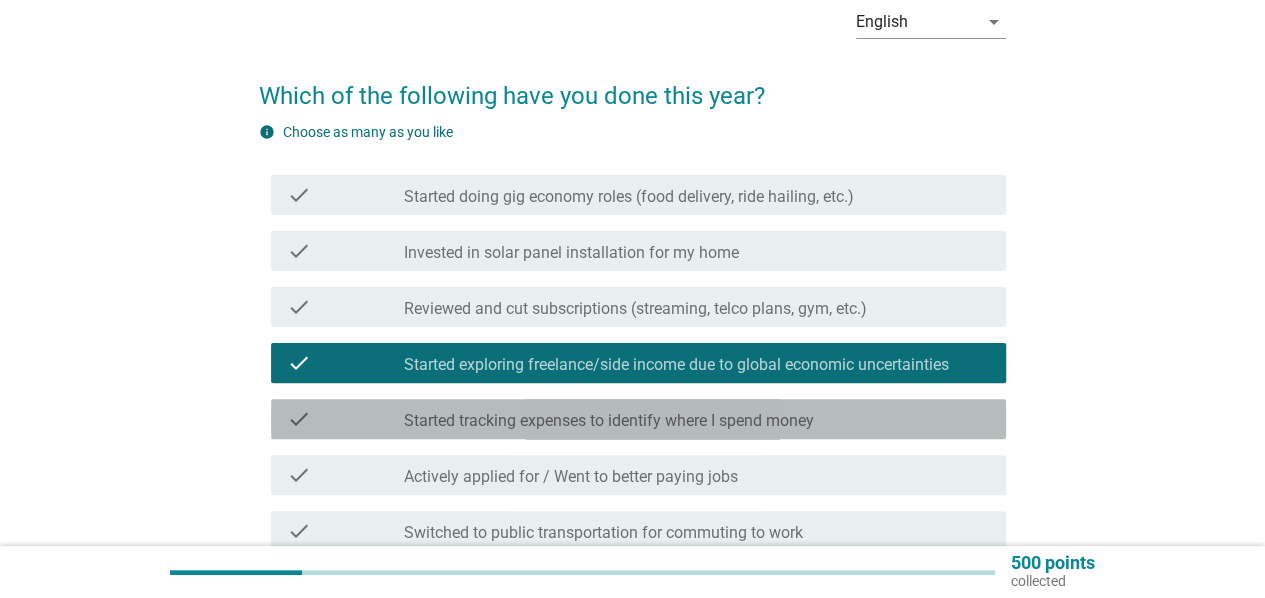 click on "Started tracking expenses to identify where I spend money" at bounding box center (609, 421) 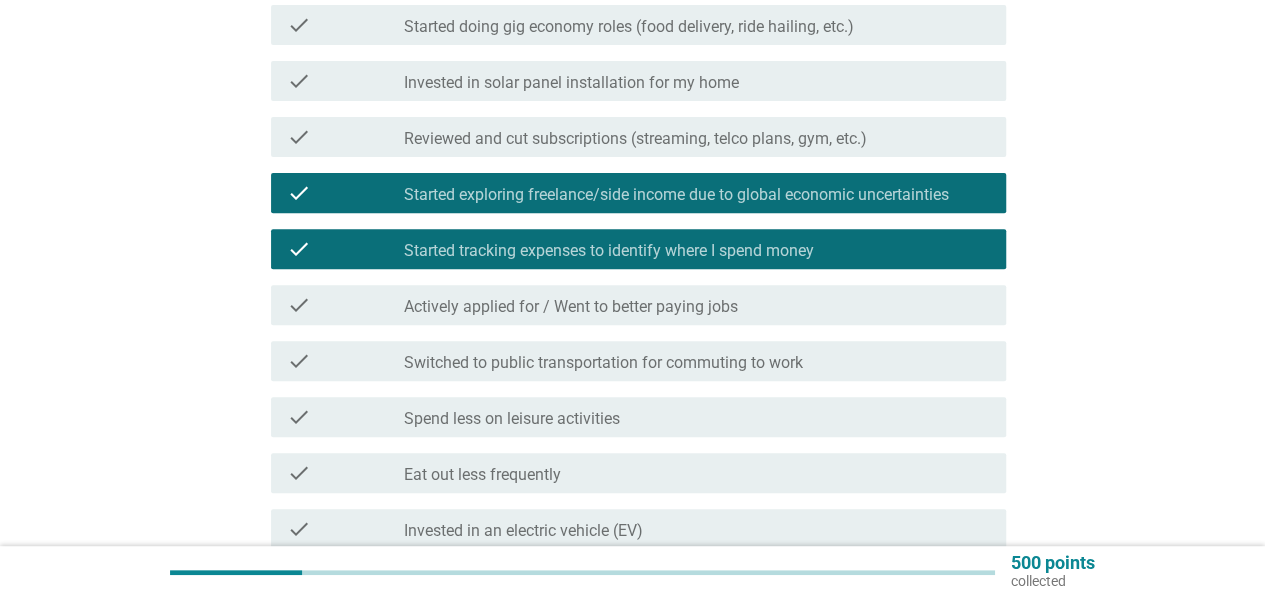 scroll, scrollTop: 300, scrollLeft: 0, axis: vertical 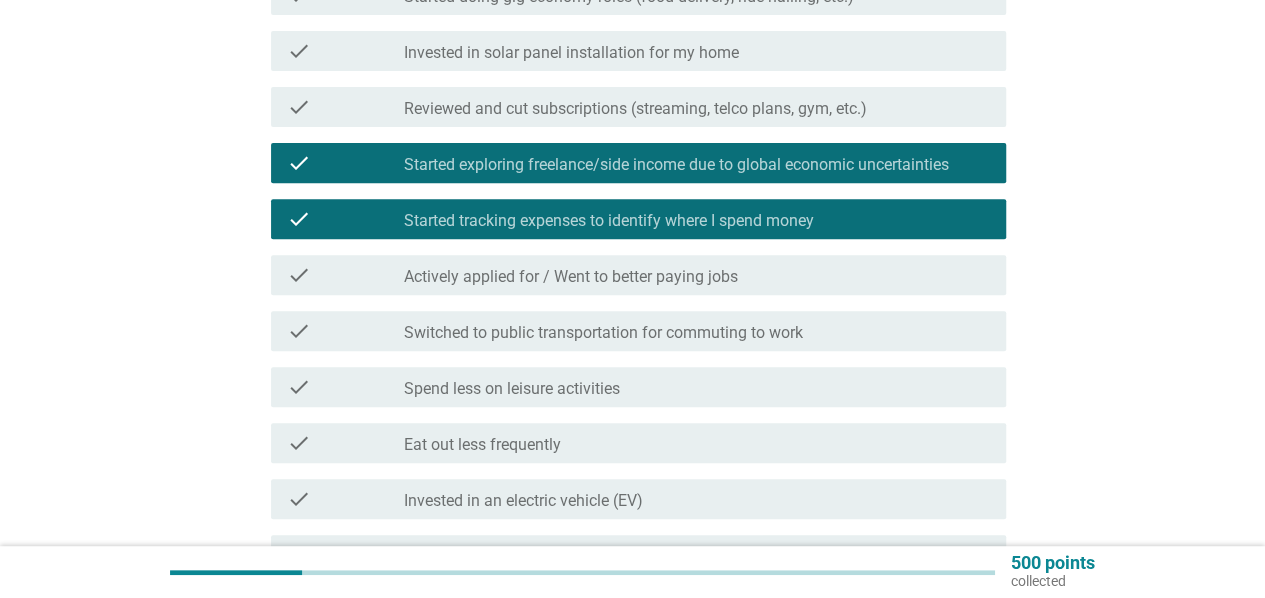 click on "check_box_outline_blank Actively applied for / Went to better paying jobs" at bounding box center (697, 275) 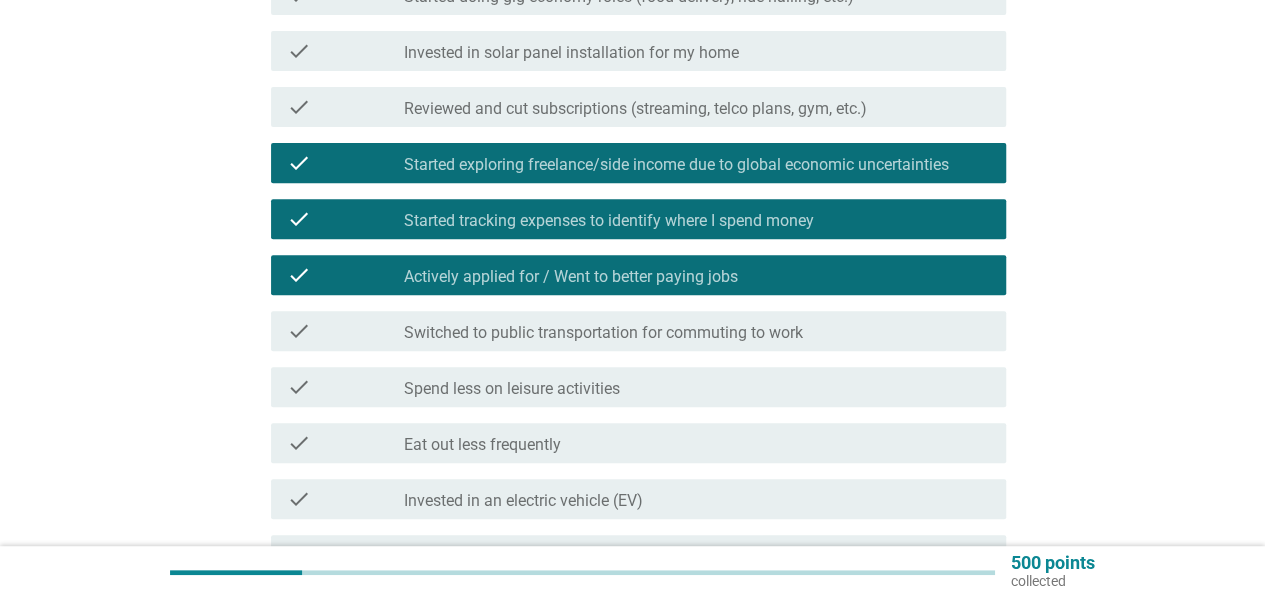 click on "Spend less on leisure activities" at bounding box center [512, 389] 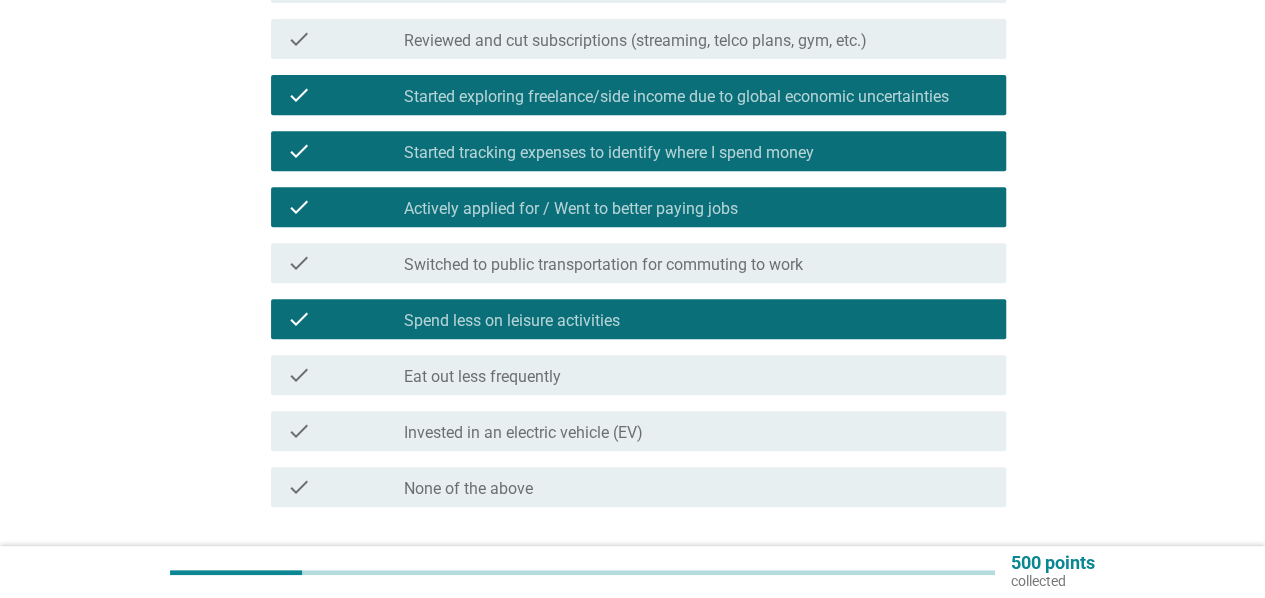 scroll, scrollTop: 400, scrollLeft: 0, axis: vertical 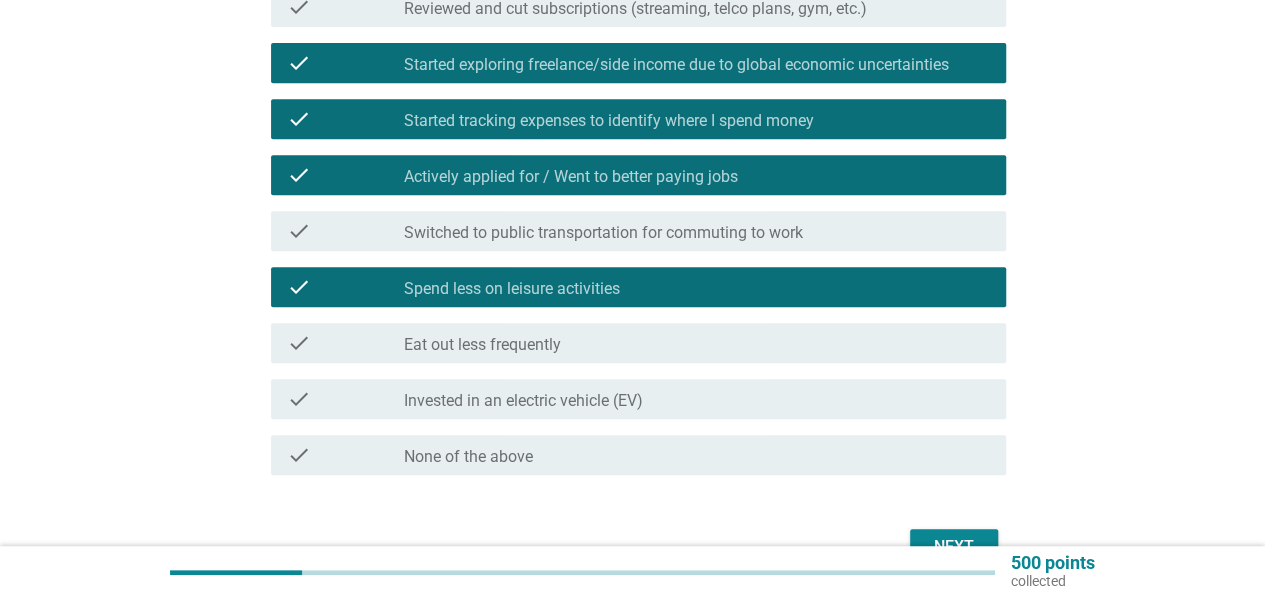 click on "Next" at bounding box center [954, 547] 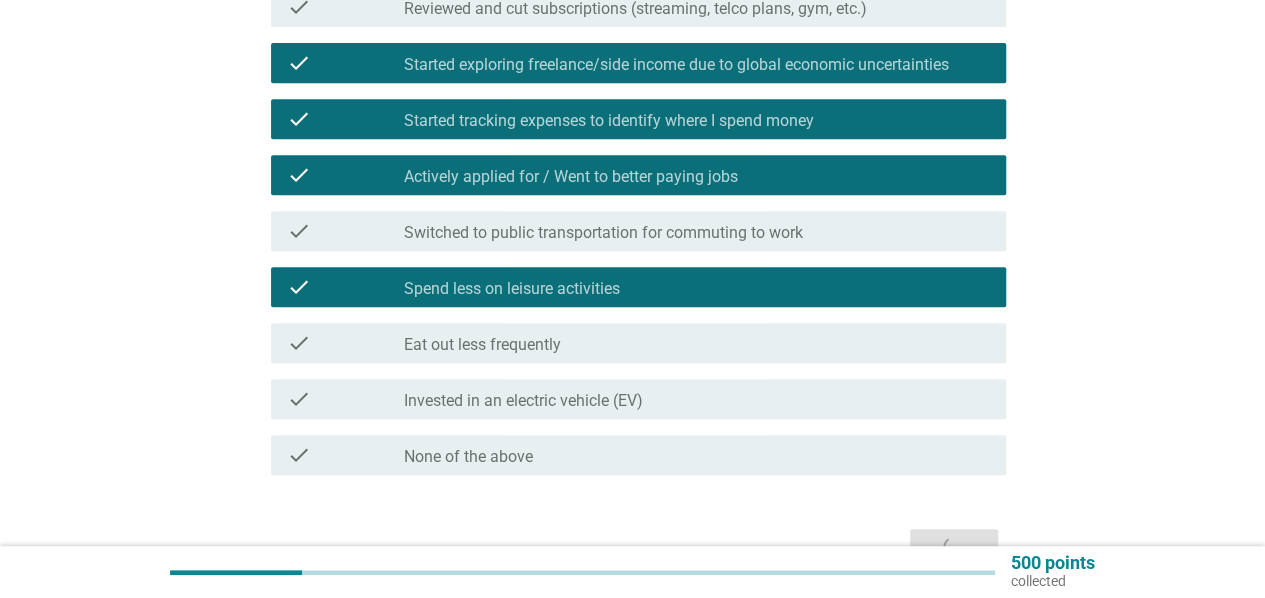 scroll, scrollTop: 0, scrollLeft: 0, axis: both 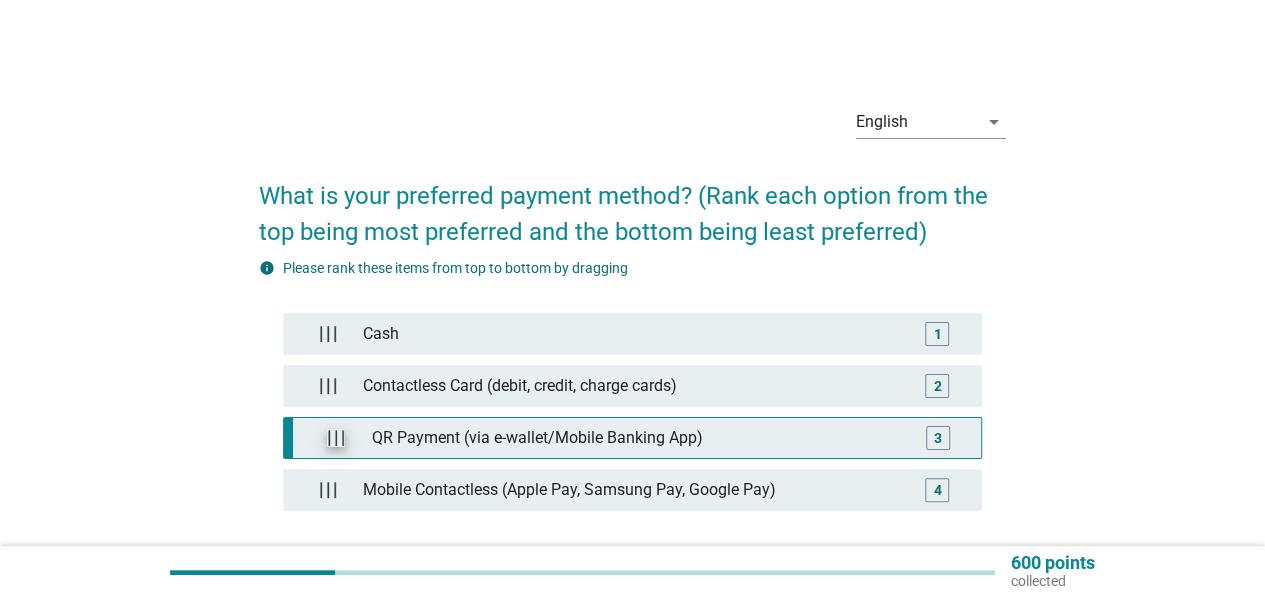 type 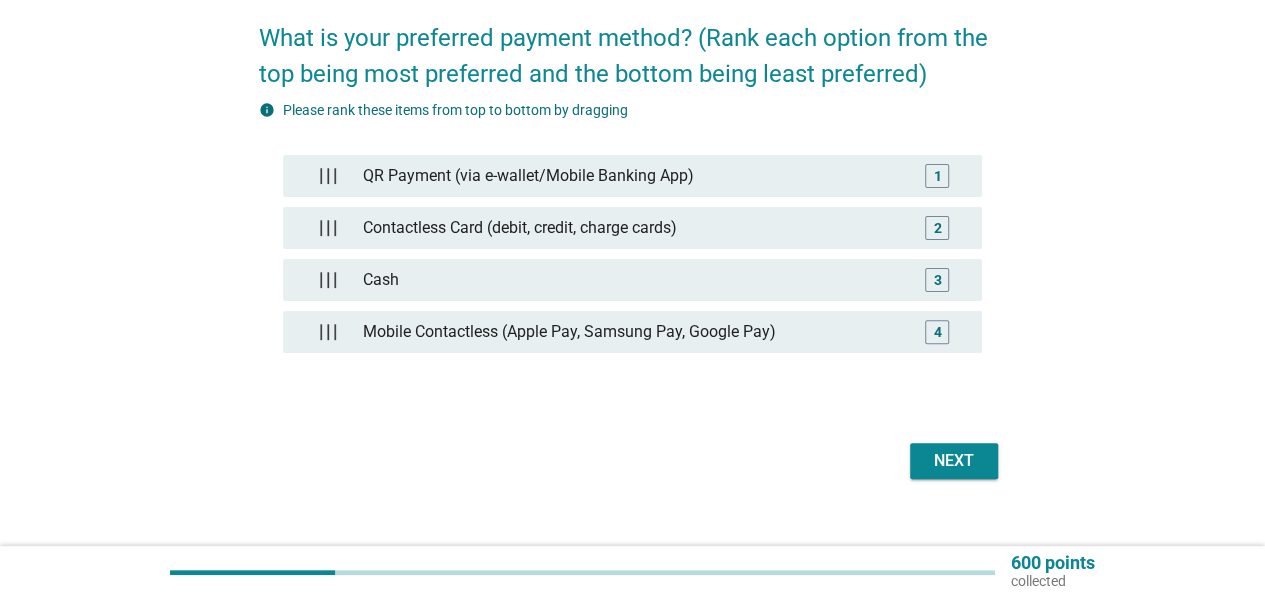 scroll, scrollTop: 184, scrollLeft: 0, axis: vertical 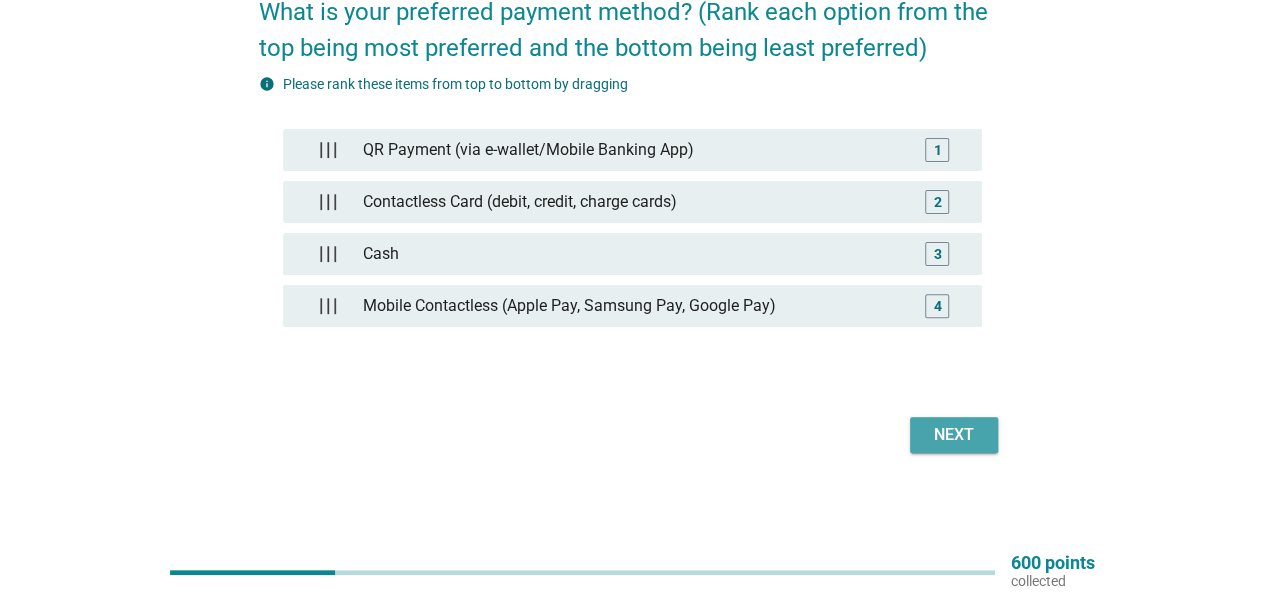 click on "Next" at bounding box center (954, 435) 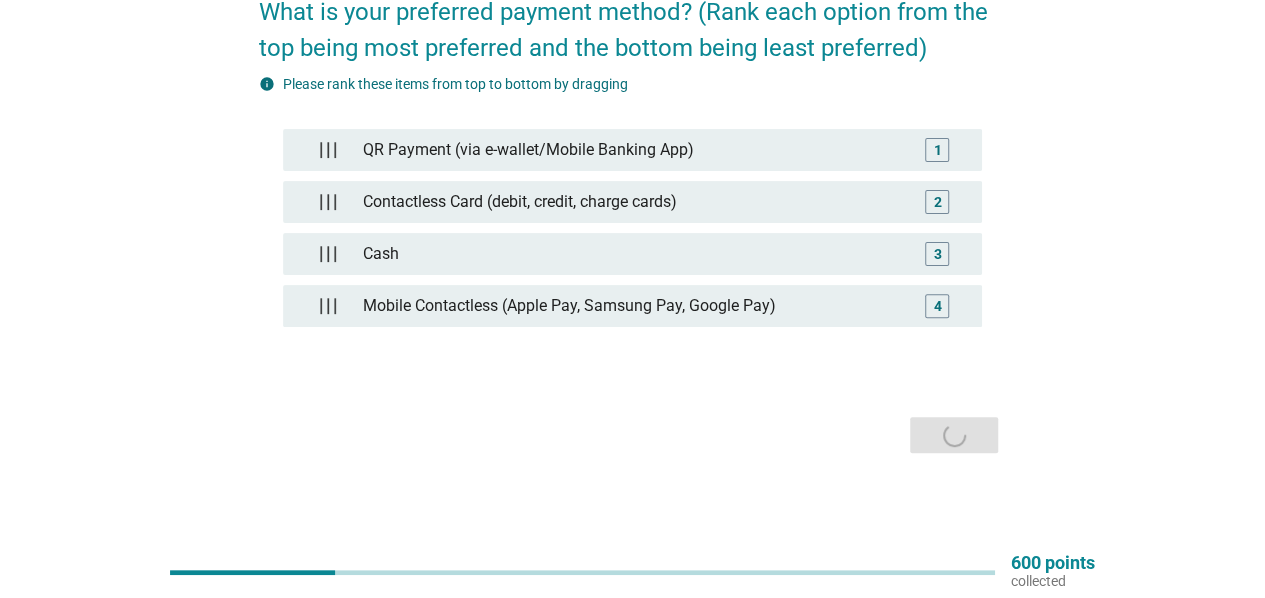 scroll, scrollTop: 0, scrollLeft: 0, axis: both 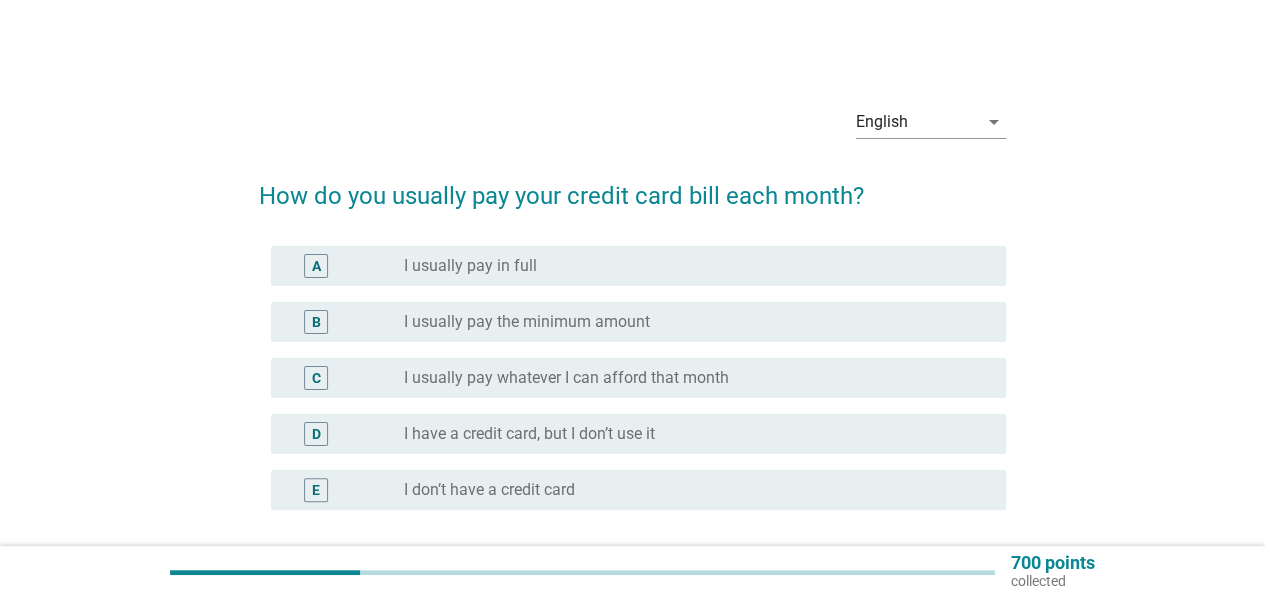click on "B     radio_button_unchecked I usually pay the minimum amount" at bounding box center [632, 322] 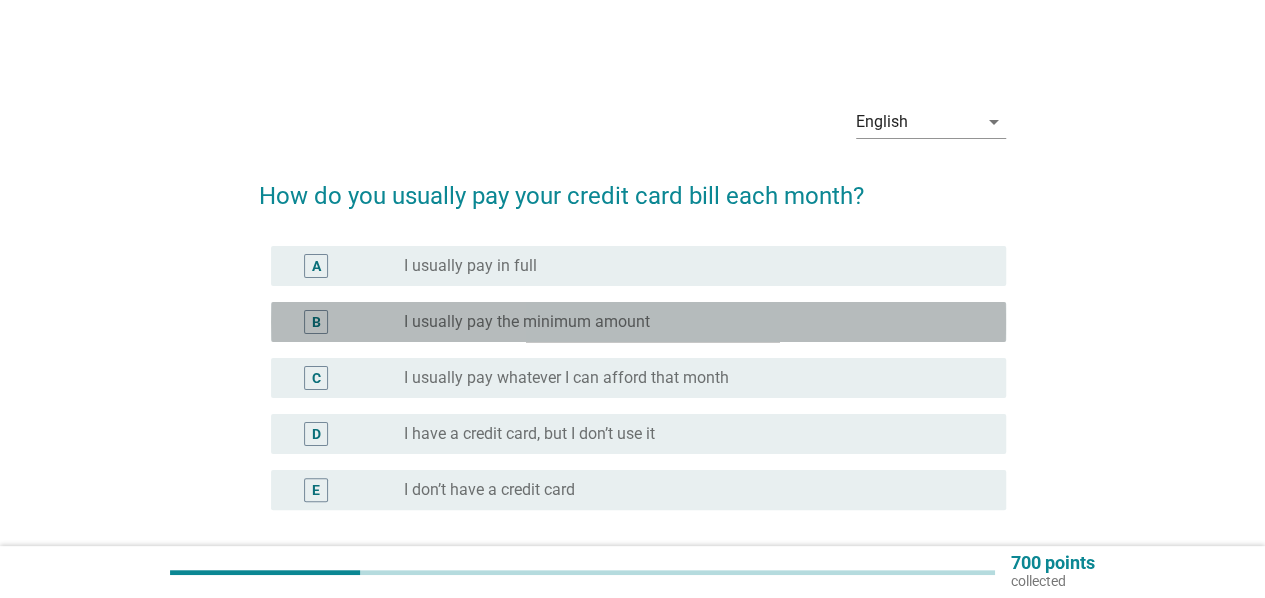 click on "I usually pay the minimum amount" at bounding box center (527, 322) 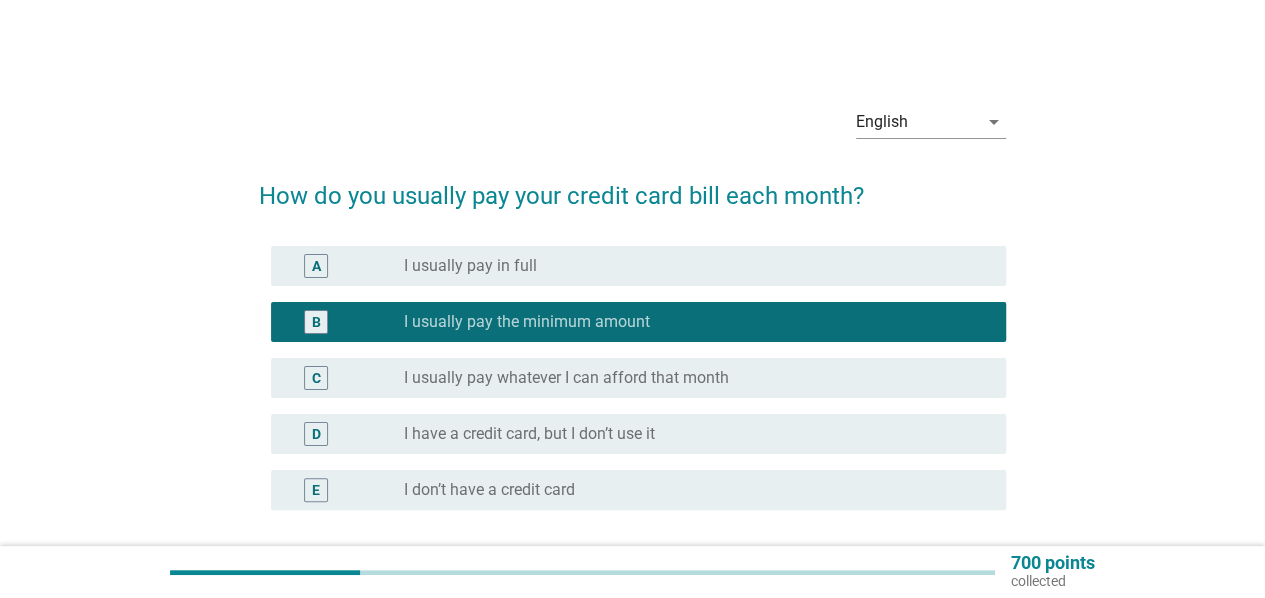 scroll, scrollTop: 174, scrollLeft: 0, axis: vertical 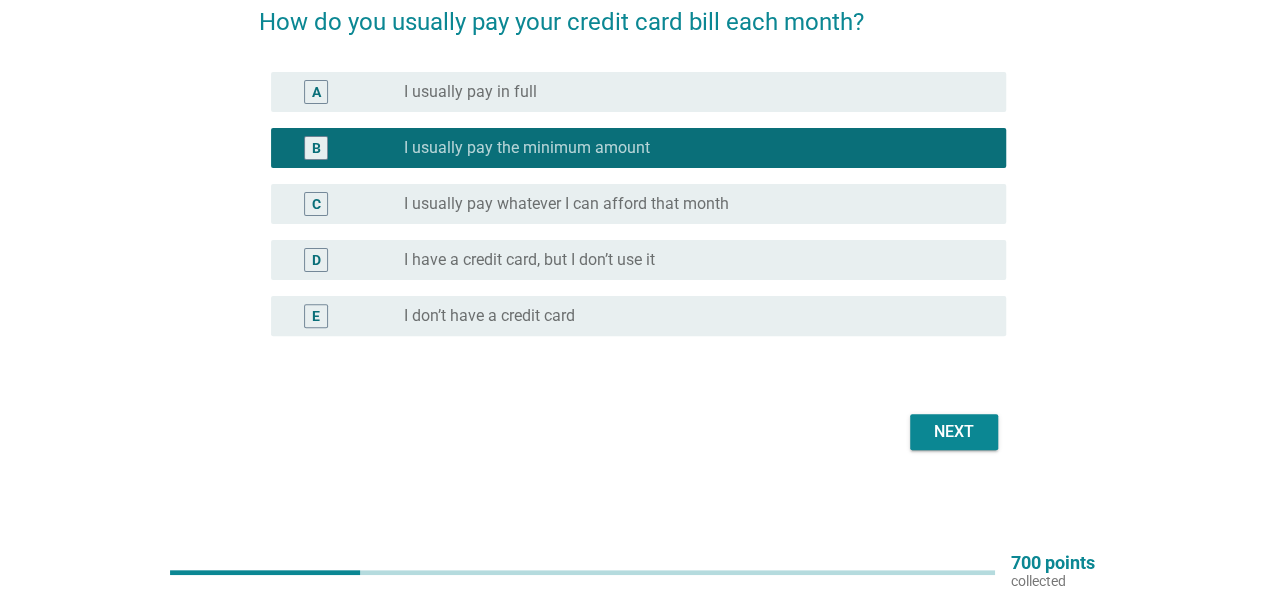 click on "Next" at bounding box center (954, 432) 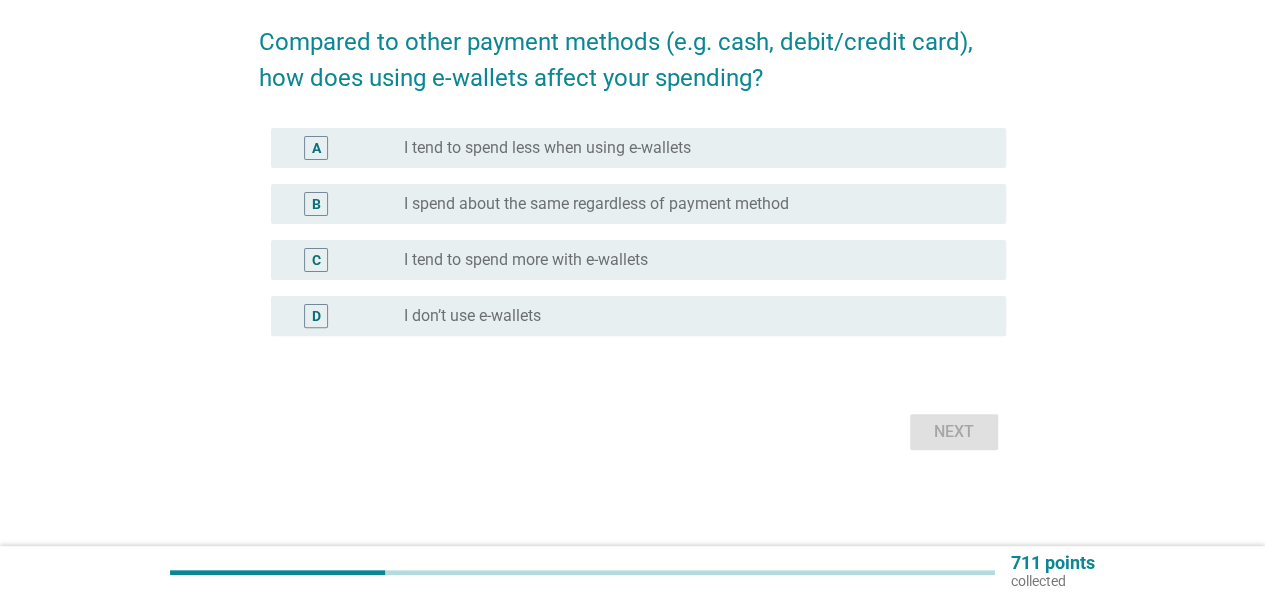 scroll, scrollTop: 0, scrollLeft: 0, axis: both 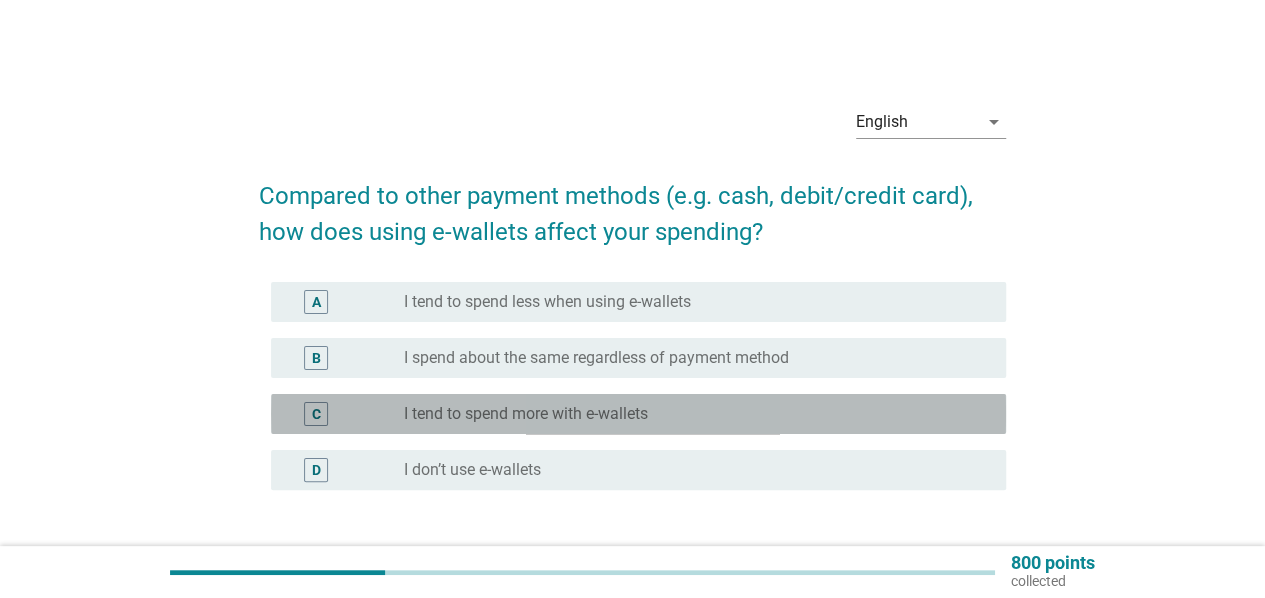 click on "I tend to spend more with e-wallets" at bounding box center (526, 414) 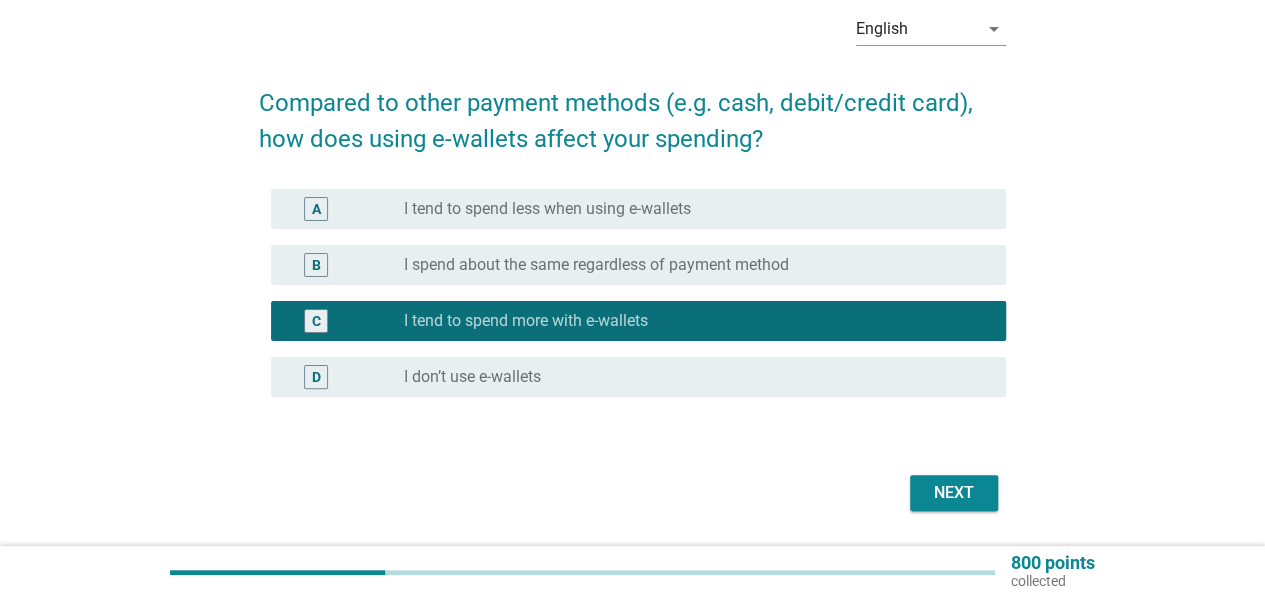 scroll, scrollTop: 154, scrollLeft: 0, axis: vertical 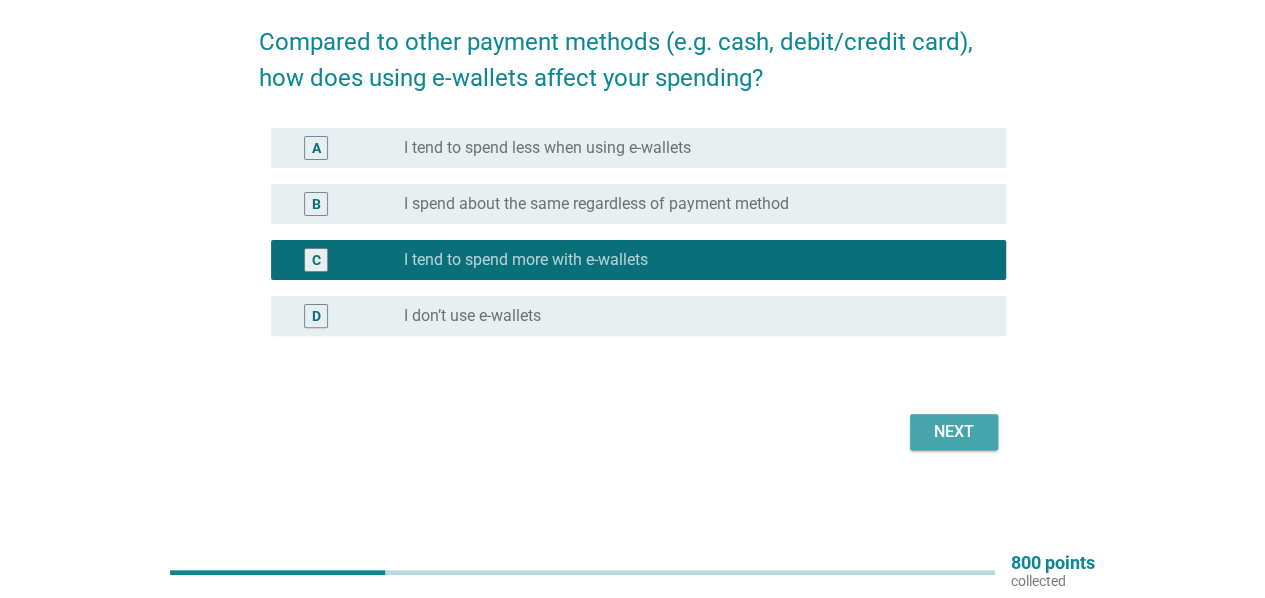 click on "Next" at bounding box center (954, 432) 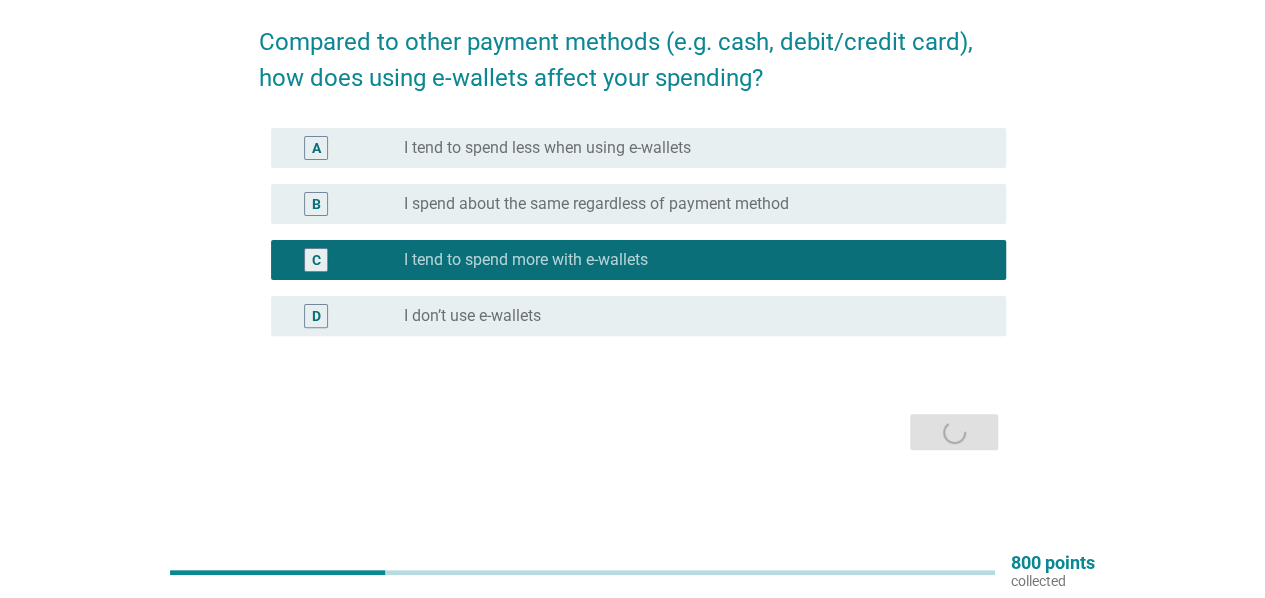 scroll, scrollTop: 0, scrollLeft: 0, axis: both 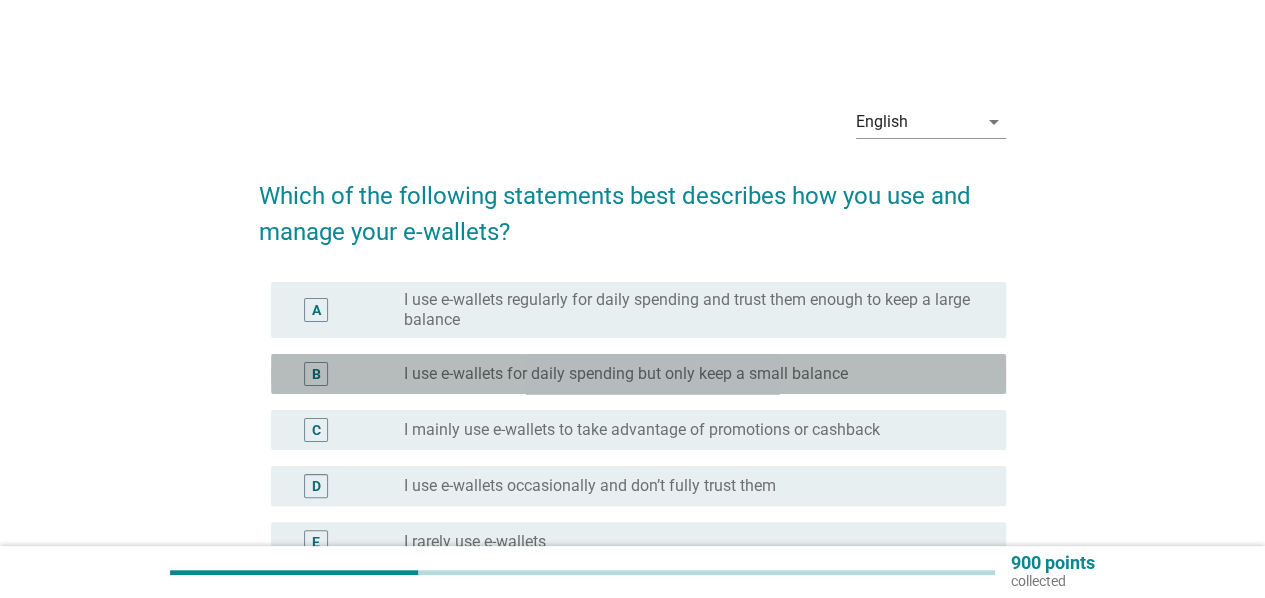 click on "I use e-wallets for daily spending but only keep a small balance" at bounding box center (626, 374) 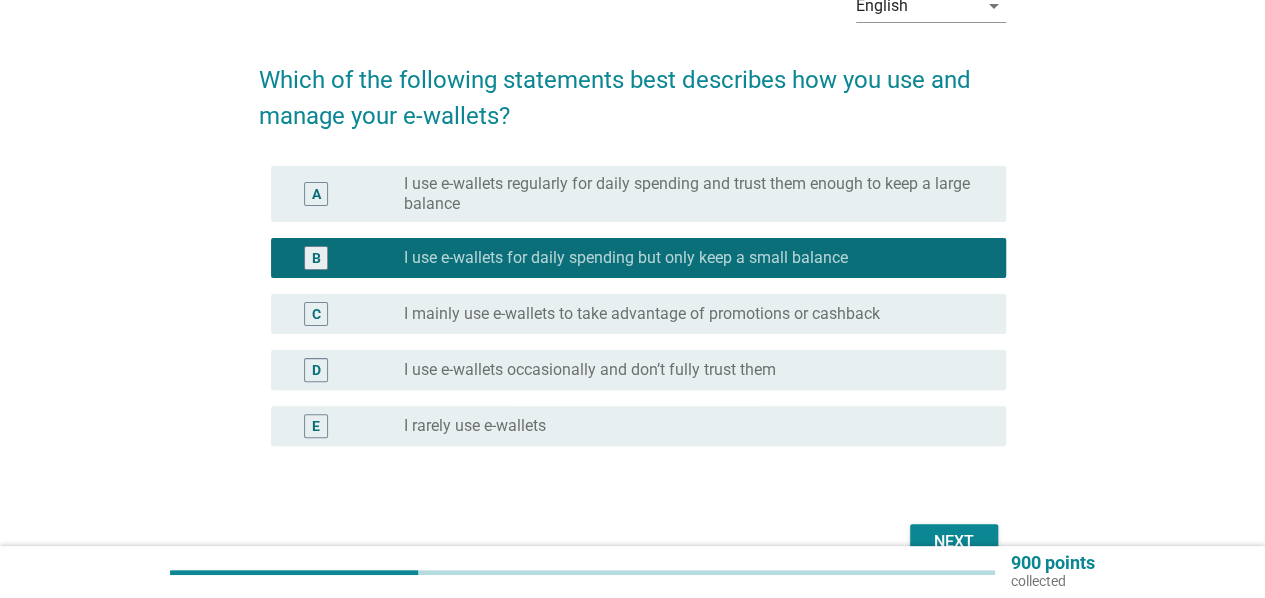 scroll, scrollTop: 226, scrollLeft: 0, axis: vertical 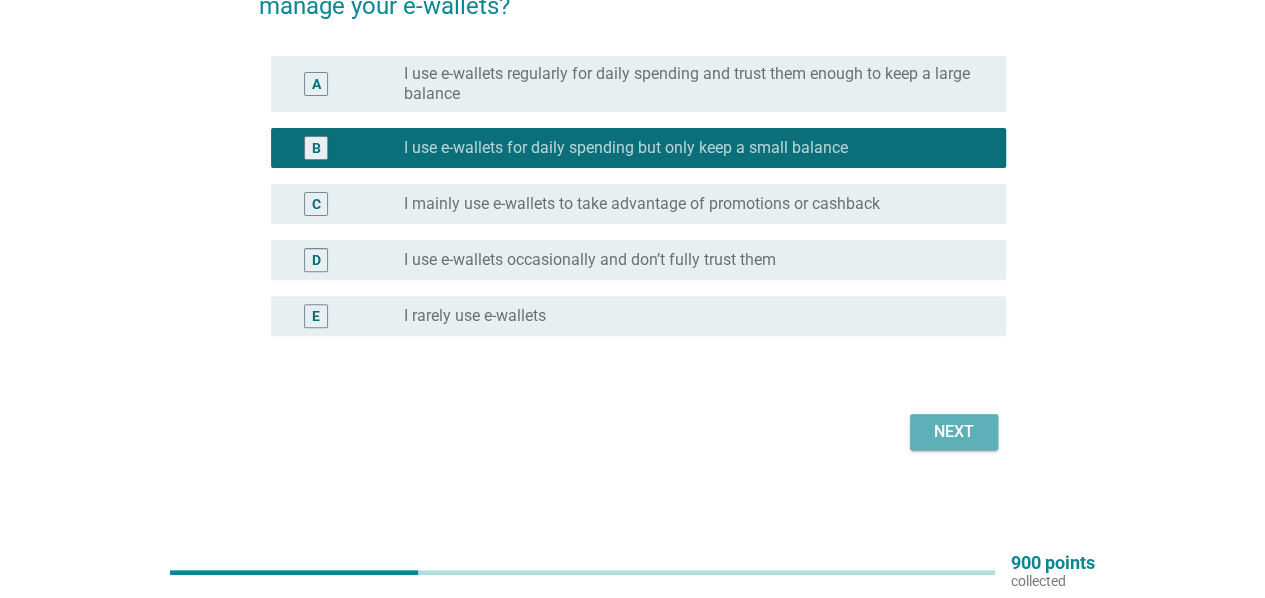 click on "Next" at bounding box center (954, 432) 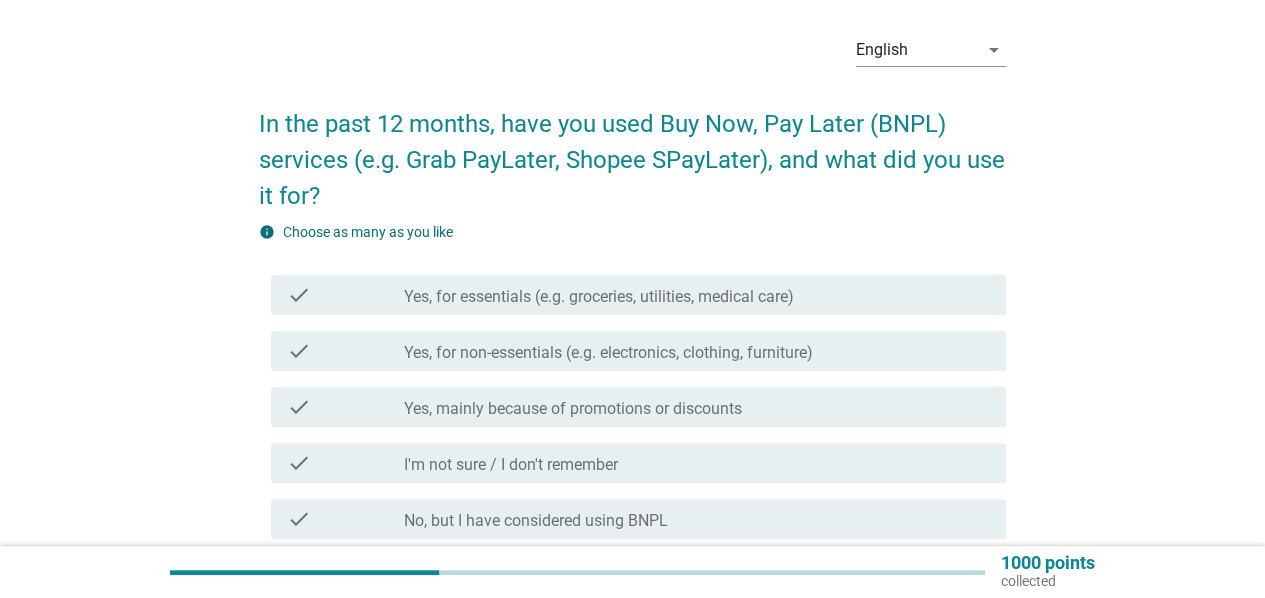 scroll, scrollTop: 100, scrollLeft: 0, axis: vertical 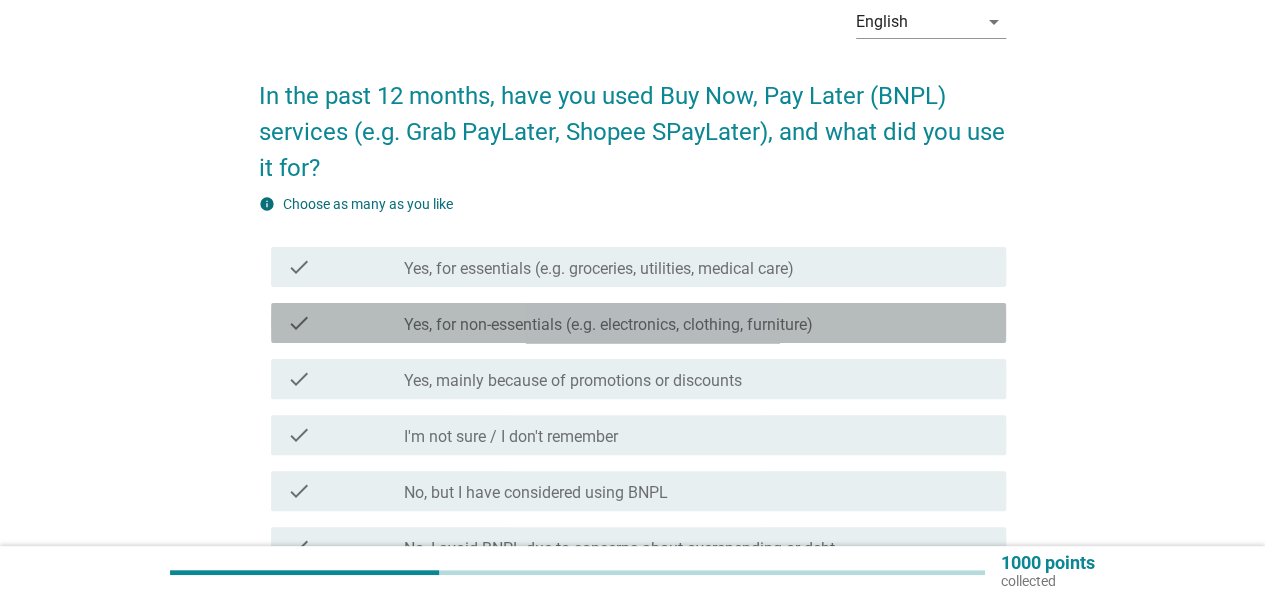click on "Yes, for non-essentials (e.g. electronics, clothing, furniture)" at bounding box center [608, 325] 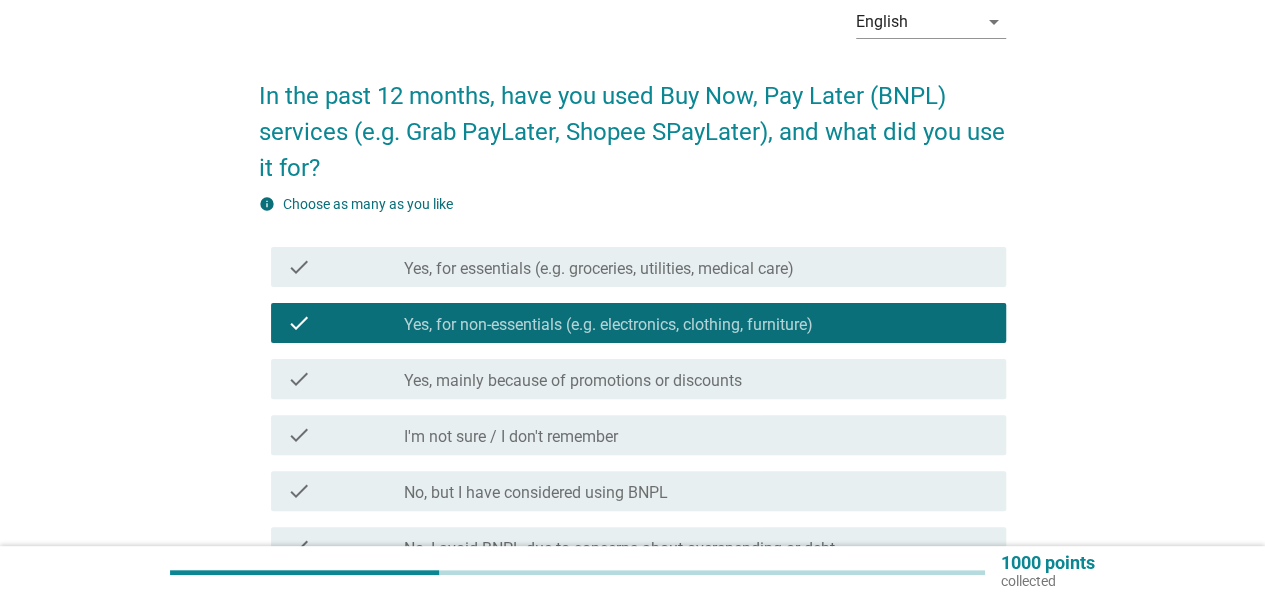 scroll, scrollTop: 307, scrollLeft: 0, axis: vertical 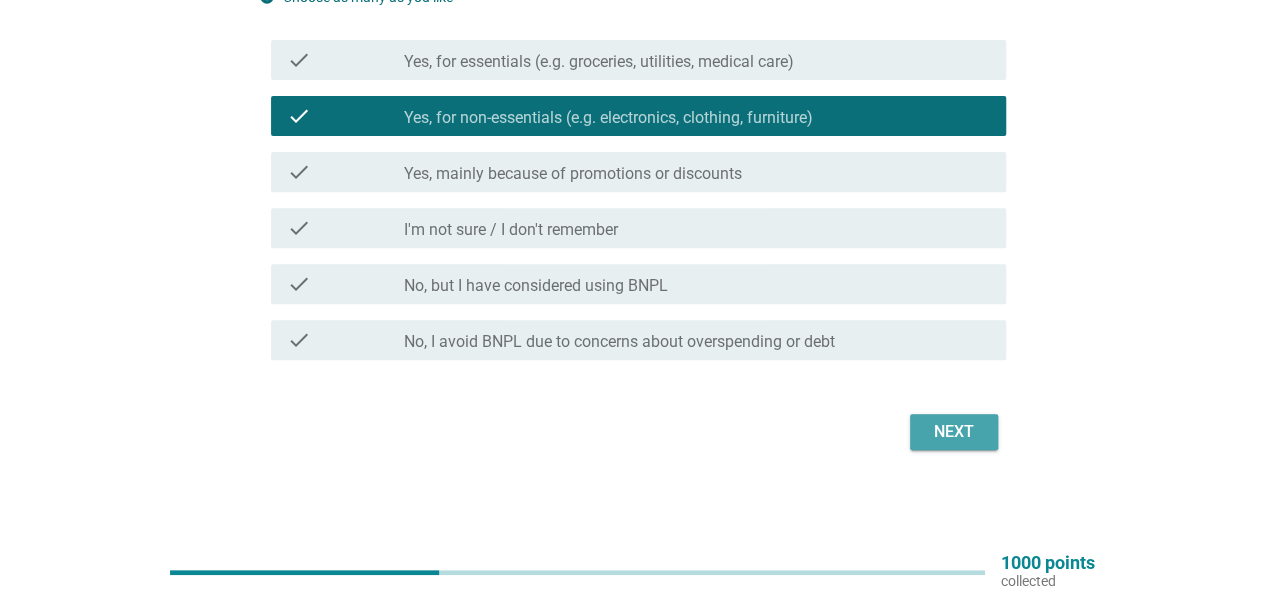 click on "Next" at bounding box center (954, 432) 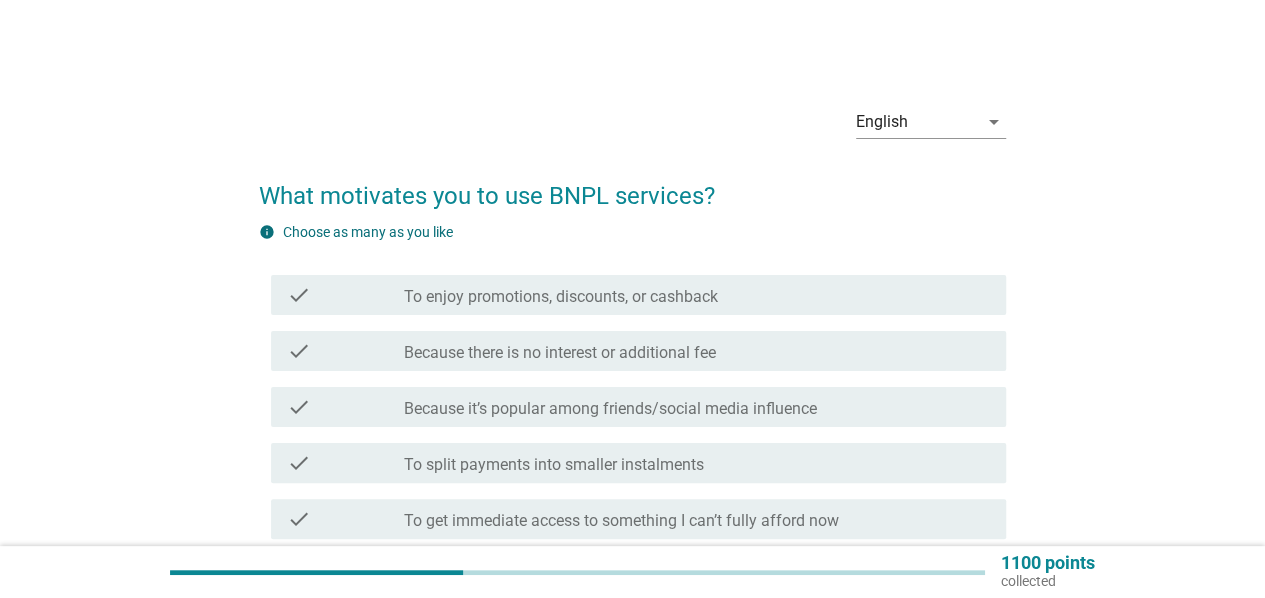 scroll, scrollTop: 100, scrollLeft: 0, axis: vertical 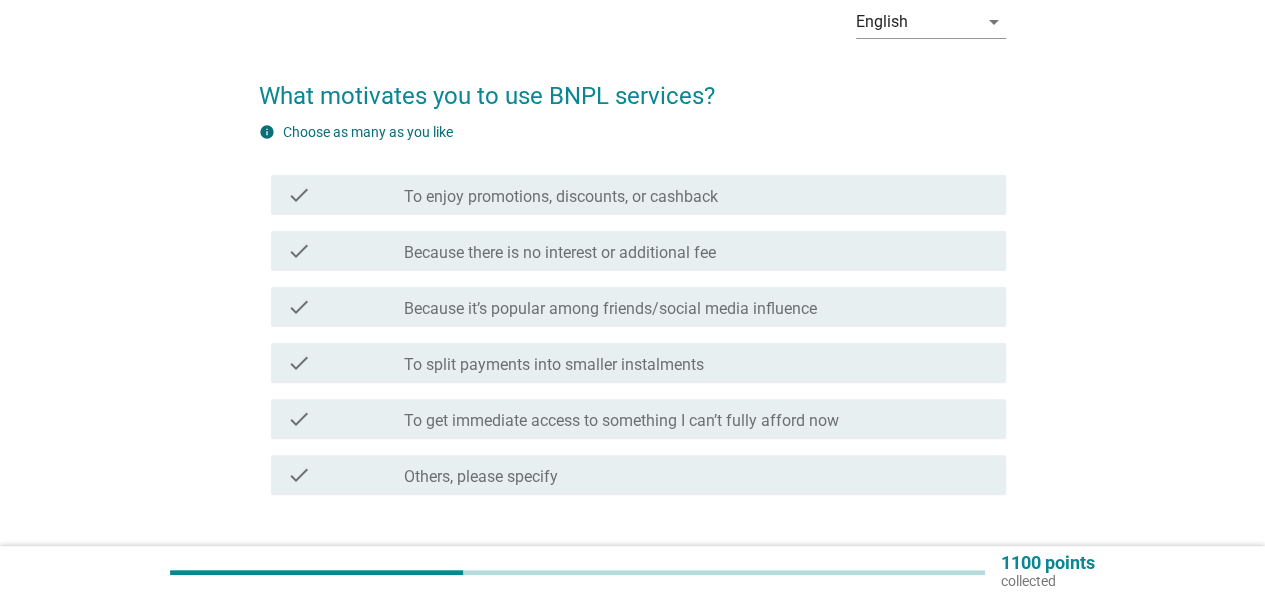 click on "To get immediate access to something I can’t fully afford now" at bounding box center (621, 421) 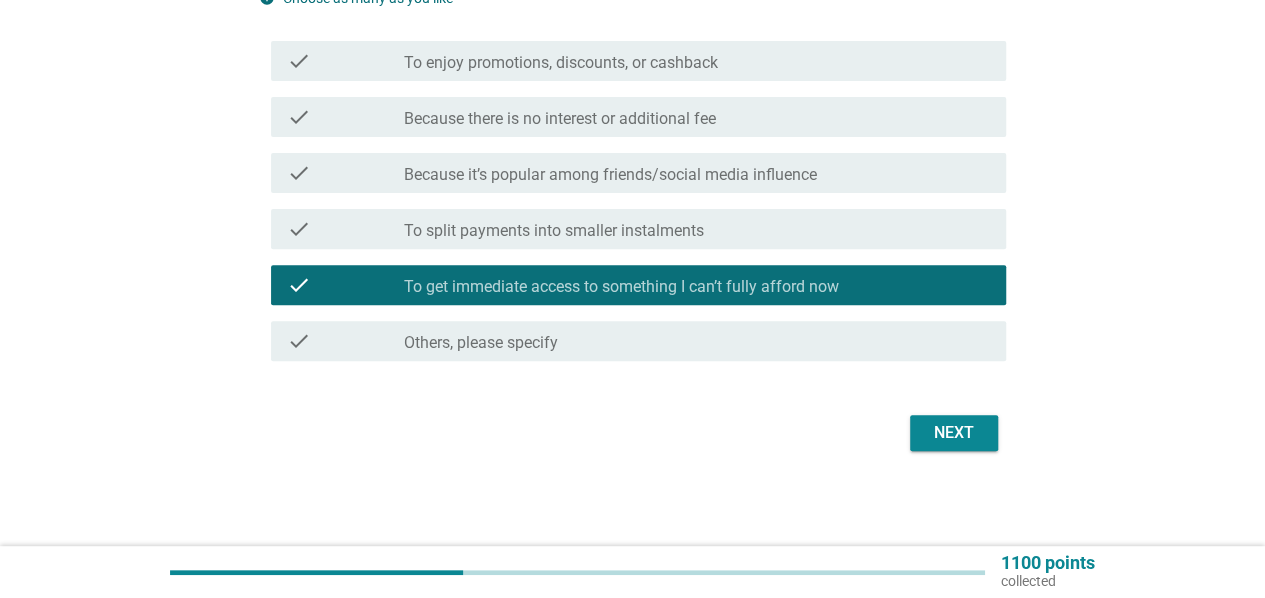 scroll, scrollTop: 235, scrollLeft: 0, axis: vertical 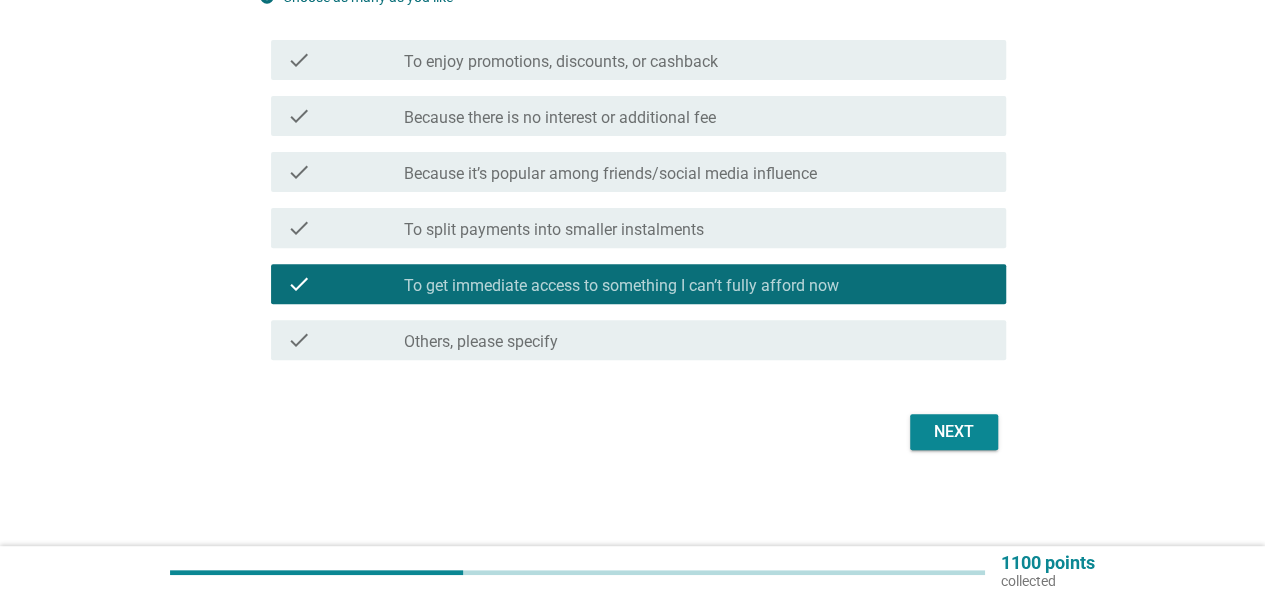 click on "Next" at bounding box center [954, 432] 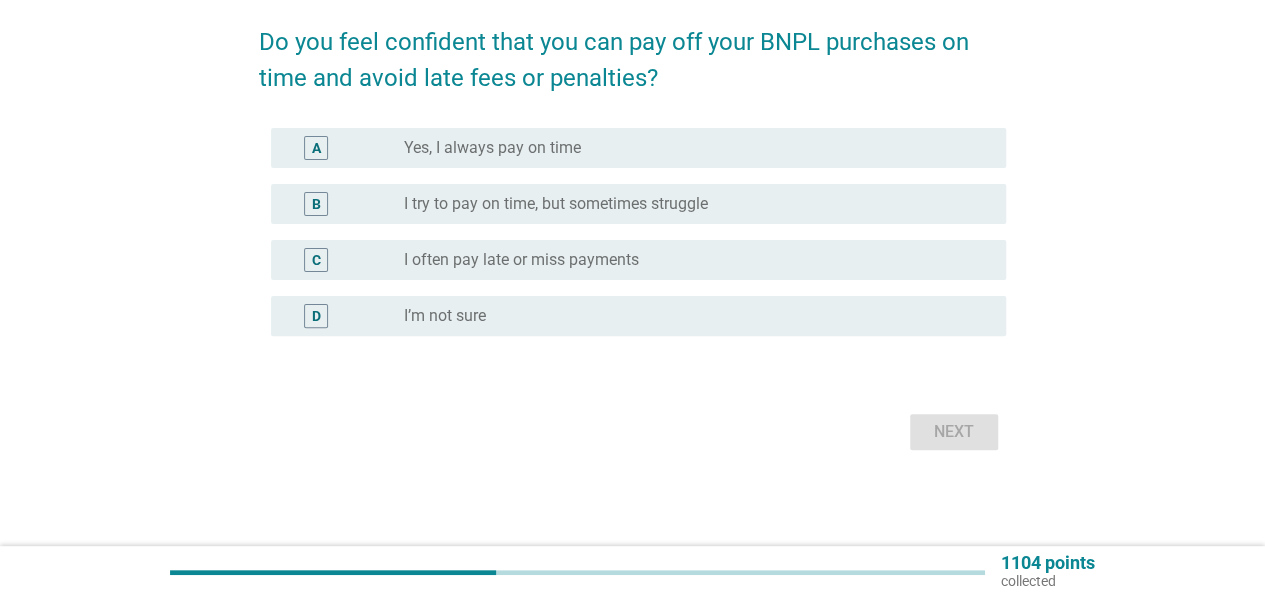 scroll, scrollTop: 0, scrollLeft: 0, axis: both 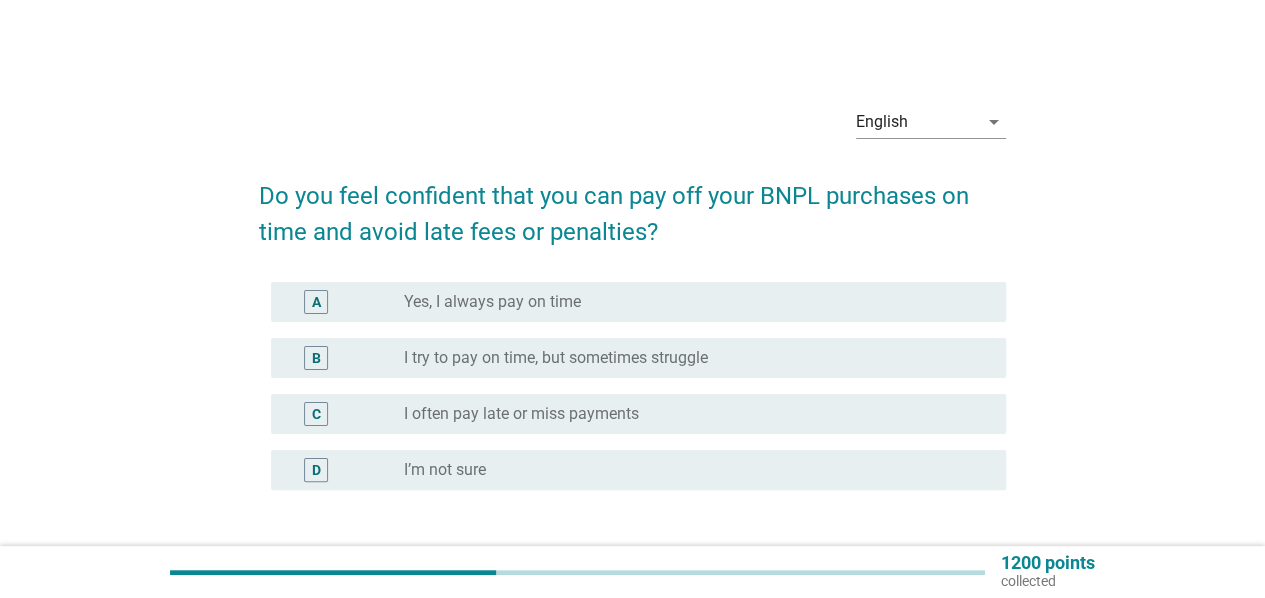 click on "Yes, I always pay on time" at bounding box center [492, 302] 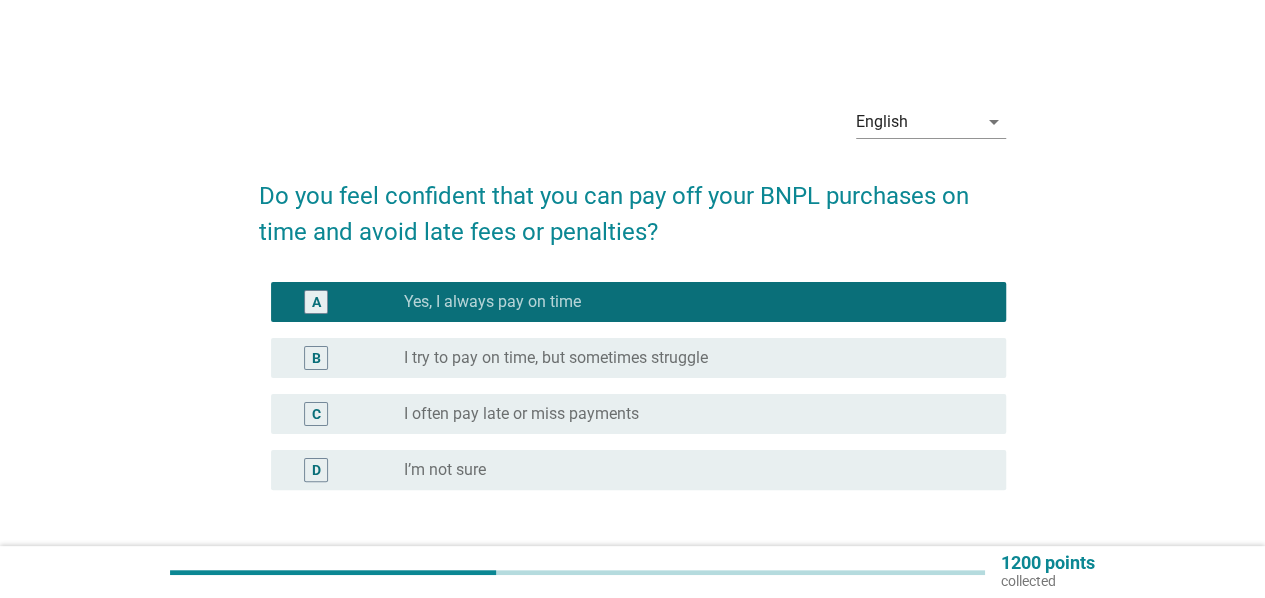 scroll, scrollTop: 154, scrollLeft: 0, axis: vertical 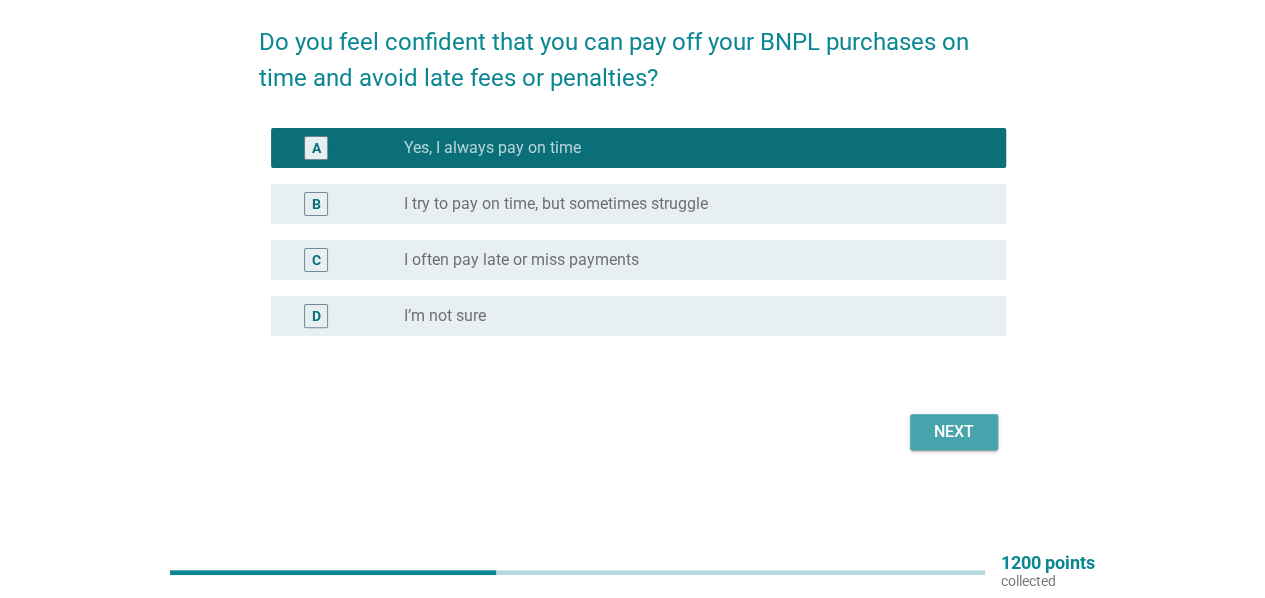 click on "Next" at bounding box center (954, 432) 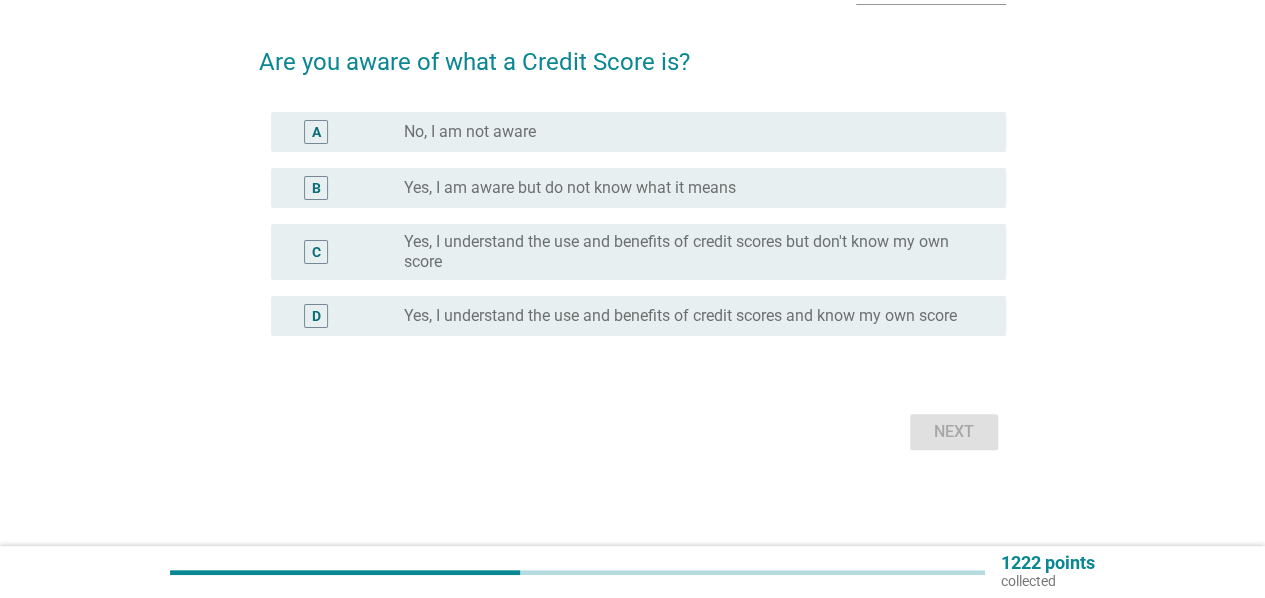scroll, scrollTop: 0, scrollLeft: 0, axis: both 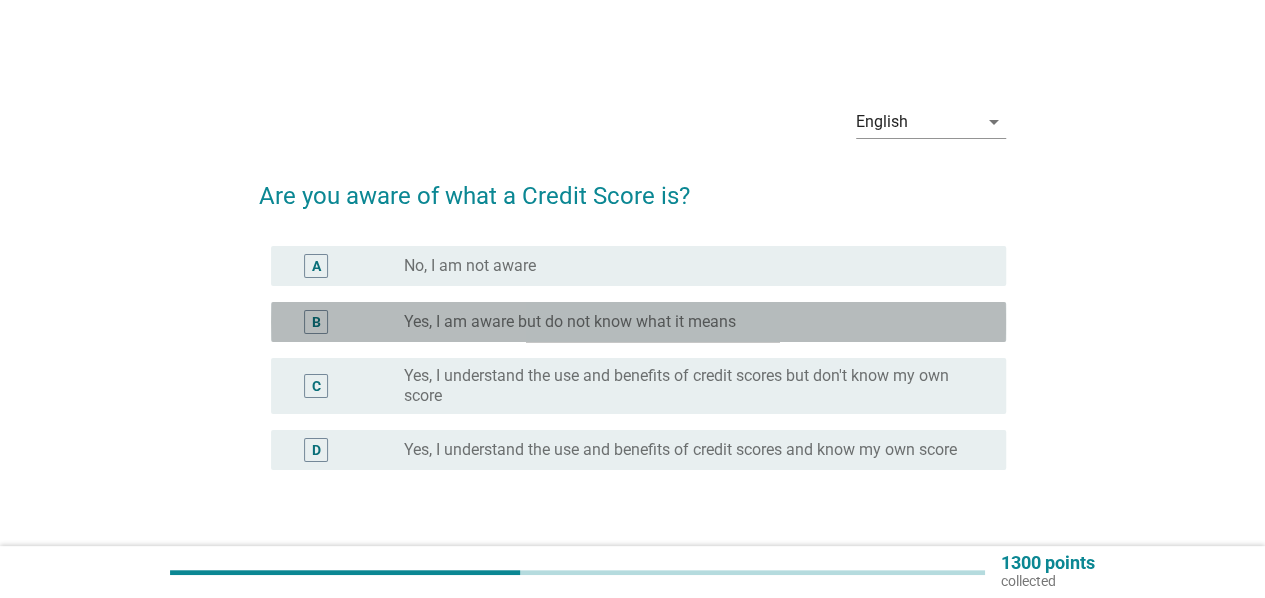 click on "B" at bounding box center (345, 322) 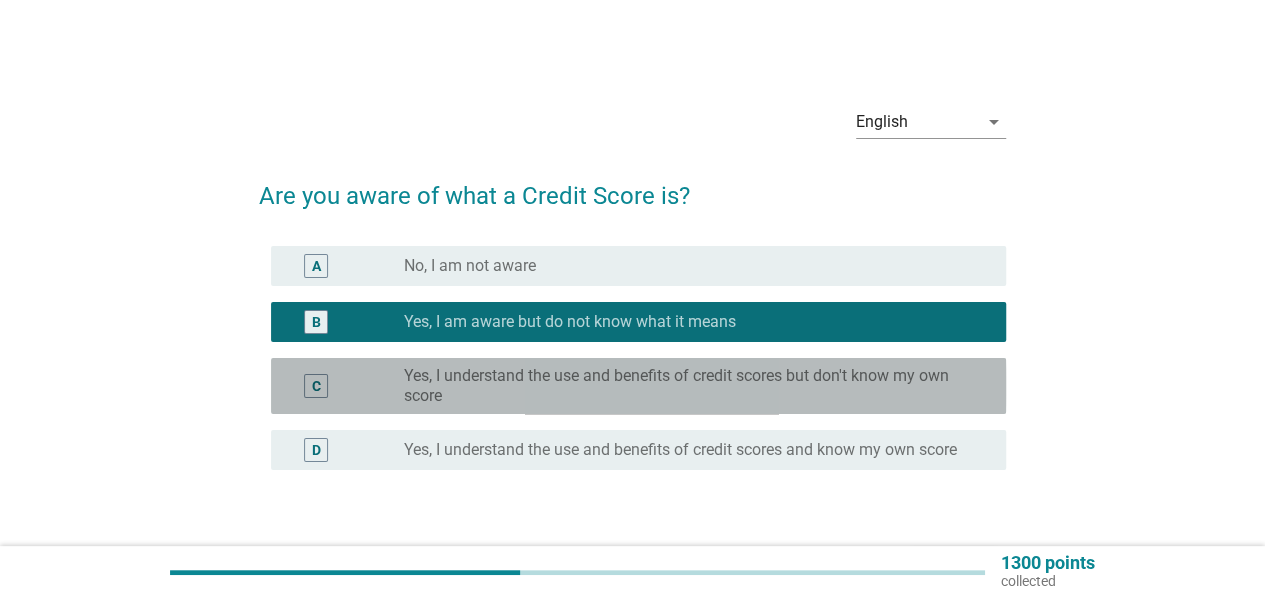 click on "C     radio_button_unchecked Yes, I understand the use and benefits of credit scores but don't know my own score" at bounding box center (638, 386) 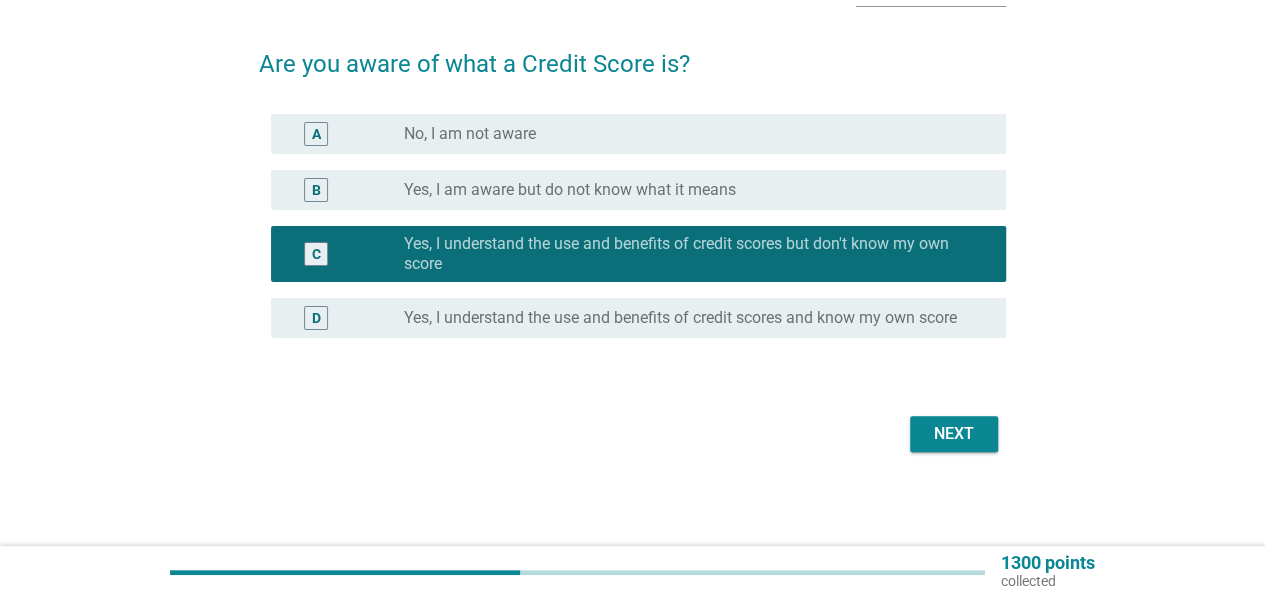 scroll, scrollTop: 134, scrollLeft: 0, axis: vertical 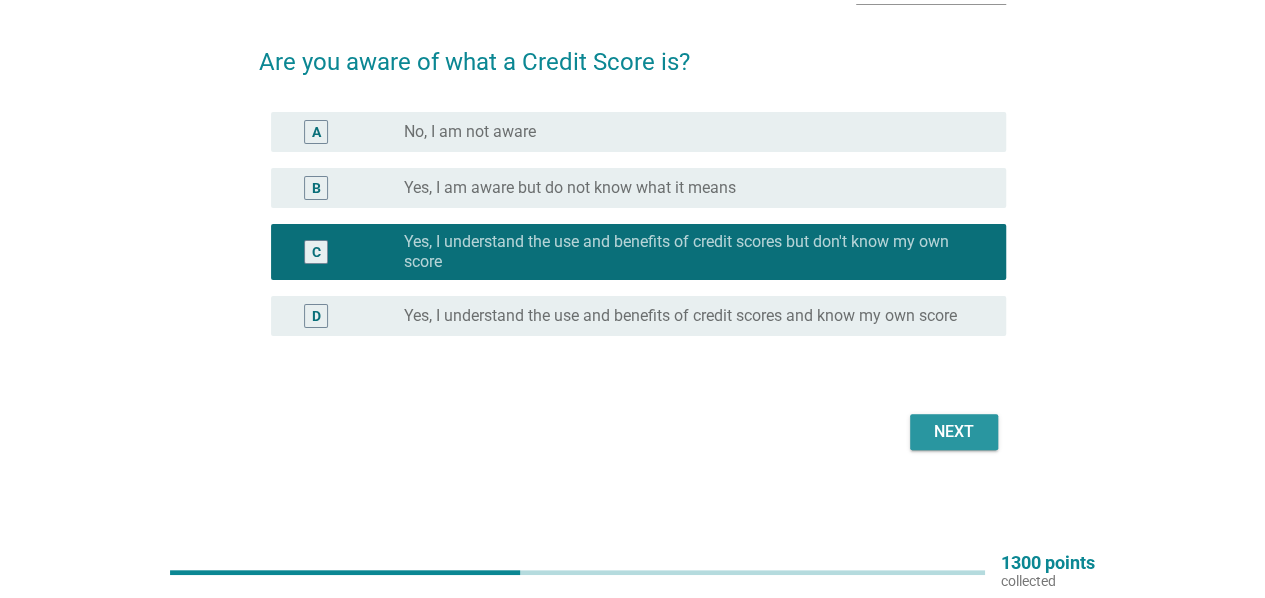 drag, startPoint x: 945, startPoint y: 416, endPoint x: 960, endPoint y: 427, distance: 18.601076 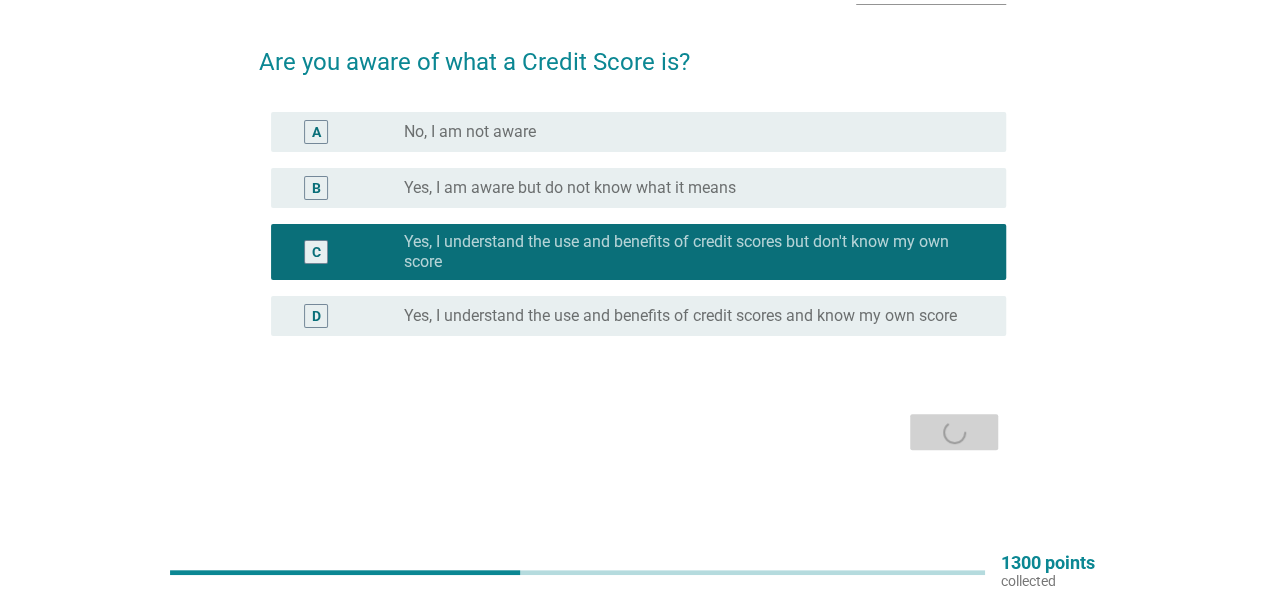 scroll, scrollTop: 0, scrollLeft: 0, axis: both 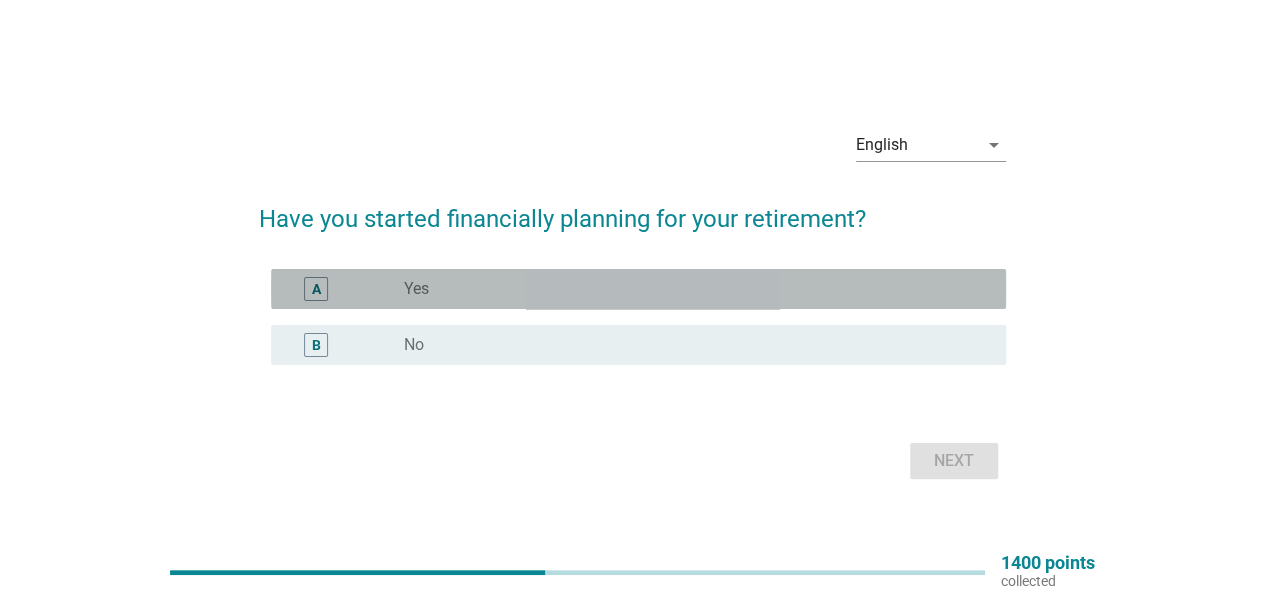click on "radio_button_unchecked Yes" at bounding box center [689, 289] 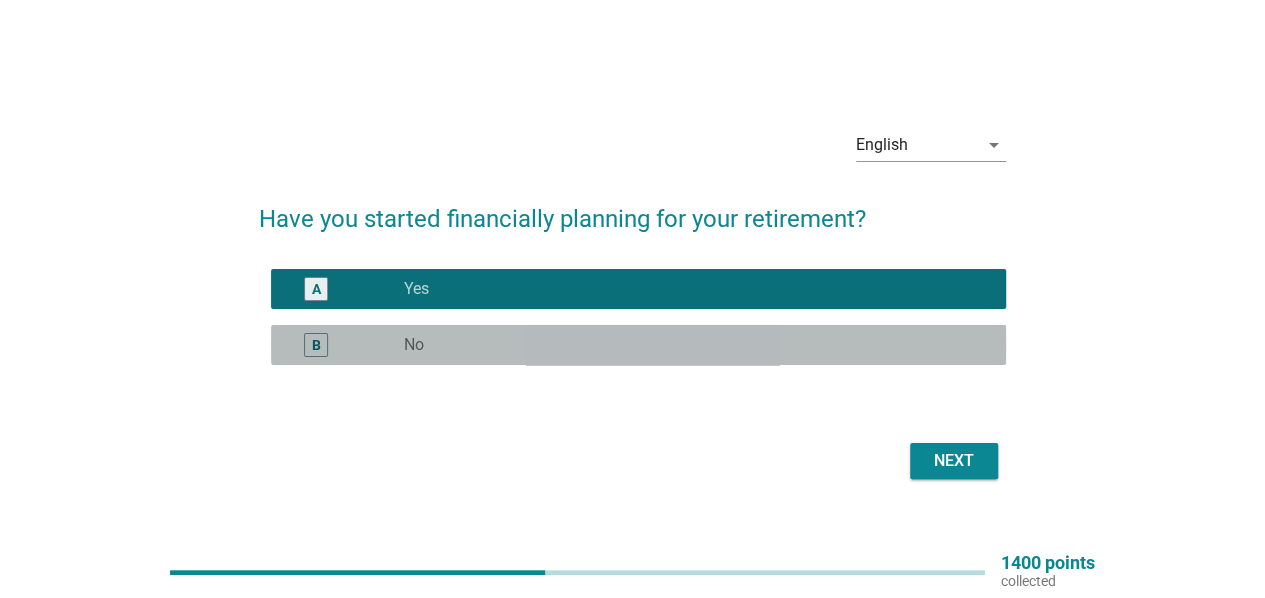 click on "radio_button_unchecked No" at bounding box center [689, 345] 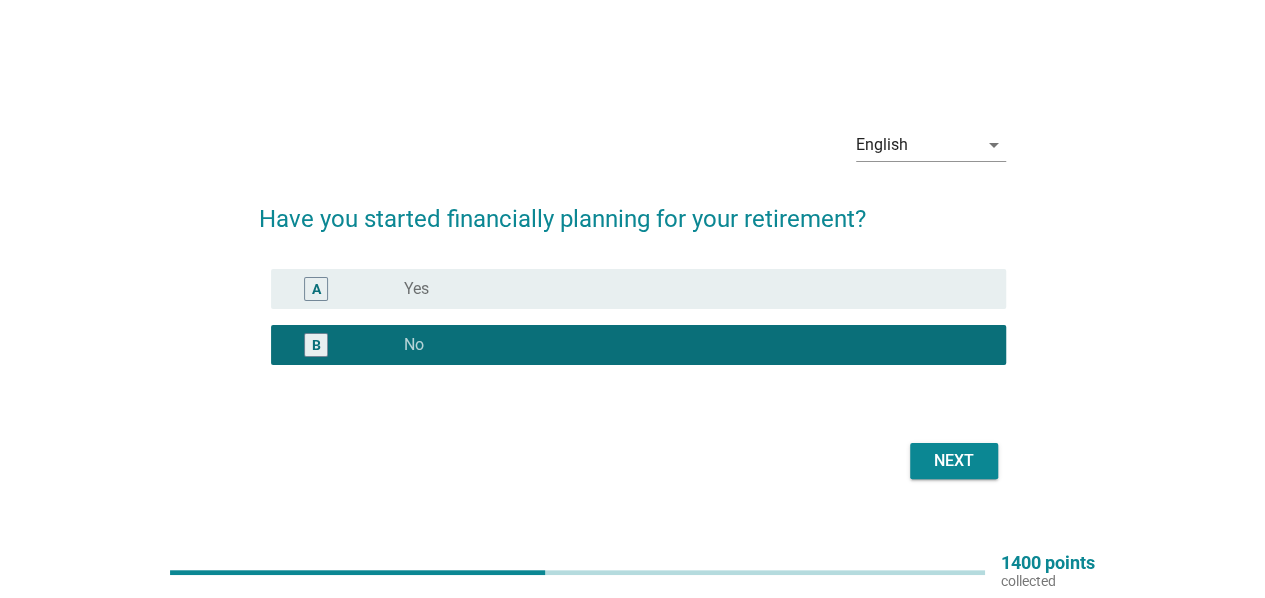 click on "Next" at bounding box center [954, 461] 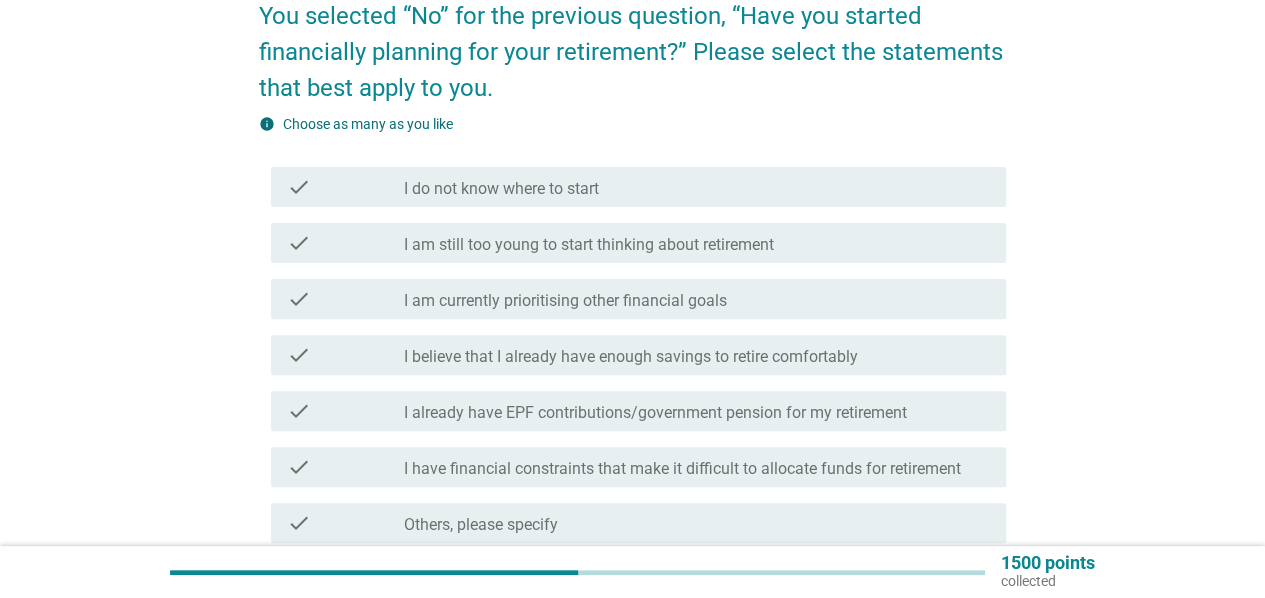 scroll, scrollTop: 200, scrollLeft: 0, axis: vertical 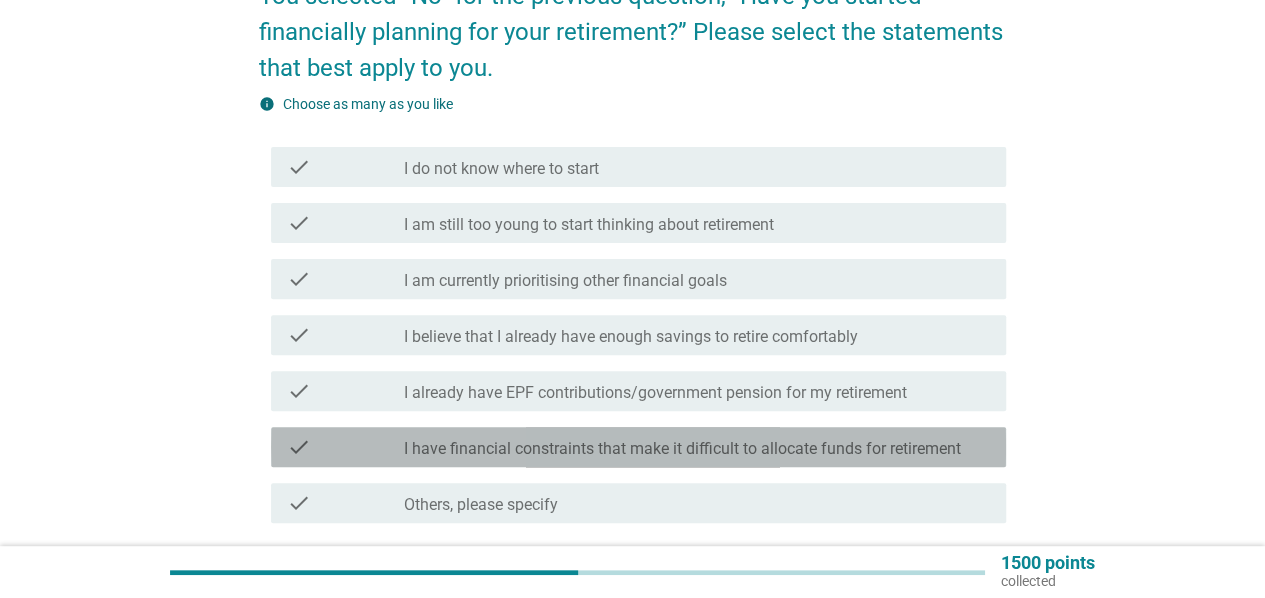 click on "I have financial constraints that make it difficult to allocate funds for retirement" at bounding box center [682, 449] 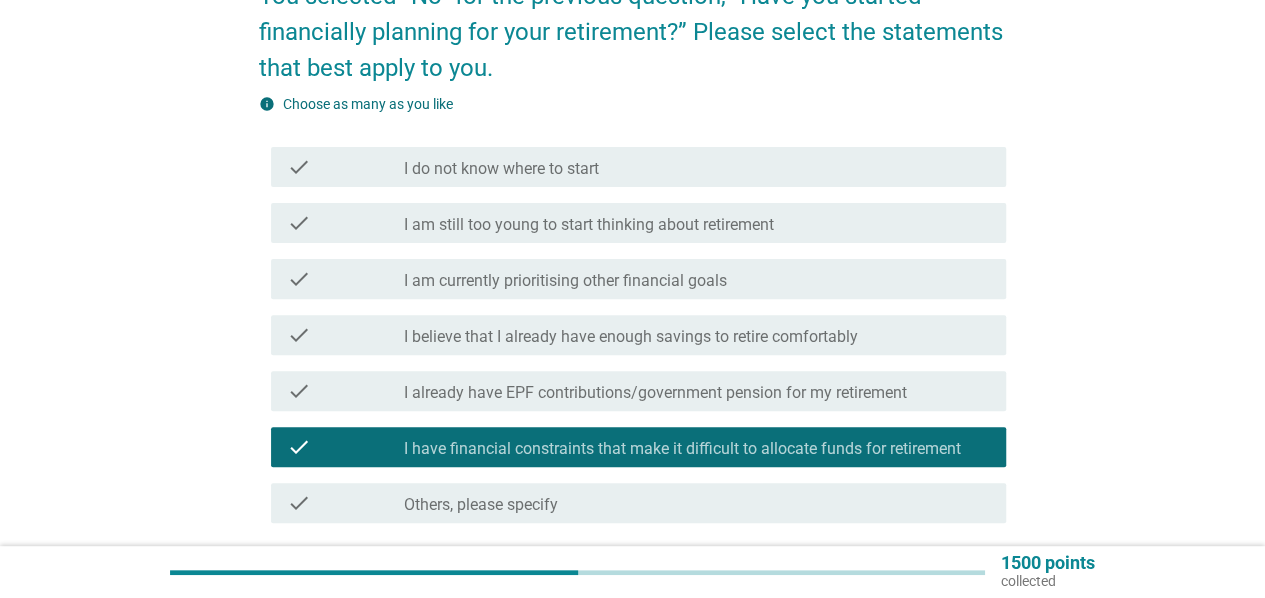click on "check     check_box_outline_blank I already have EPF contributions/government pension for my retirement" at bounding box center [638, 391] 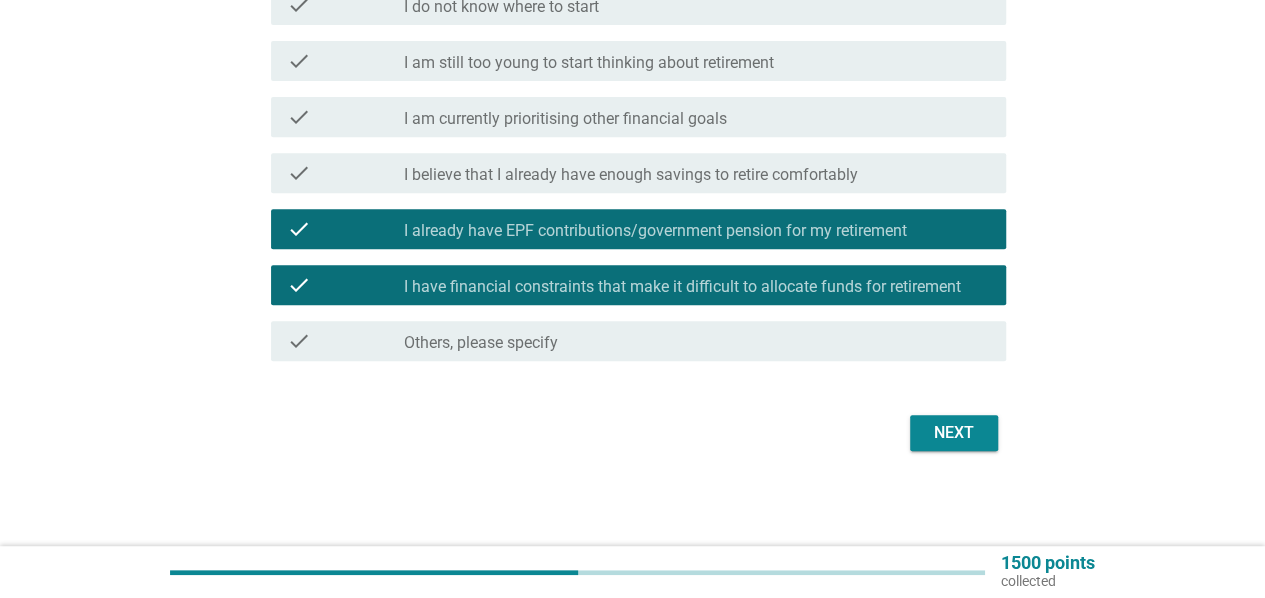 scroll, scrollTop: 363, scrollLeft: 0, axis: vertical 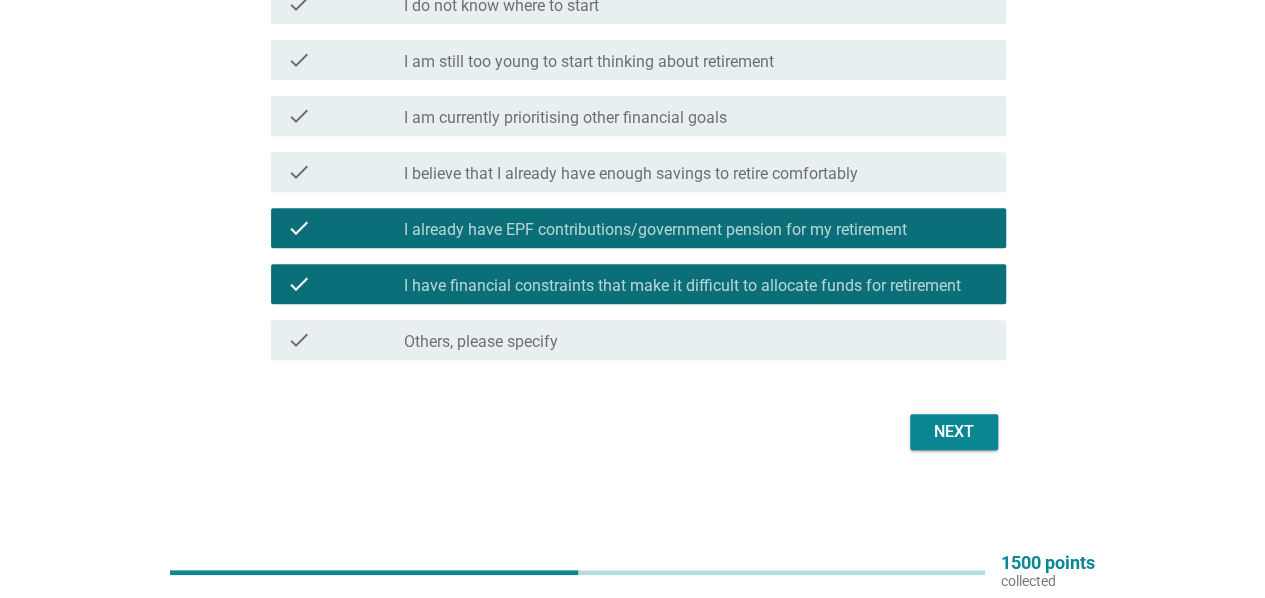 click on "You selected “No” for the previous question, “Have you started financially planning for your retirement?” Please select the statements that best apply to you.     info   Choose as many as you like   check     check_box_outline_blank I do not know where to start   check     check_box_outline_blank I am still too young to start thinking about retirement    check     check_box_outline_blank I am currently prioritising other financial goals    check     check_box_outline_blank I believe that I already have enough savings to retire comfortably    check     check_box_outline_blank I already have EPF contributions/government pension for my retirement    check     check_box I have financial constraints that make it difficult to allocate funds for retirement   check     check_box_outline_blank Others, please specify       Next" at bounding box center (632, 125) 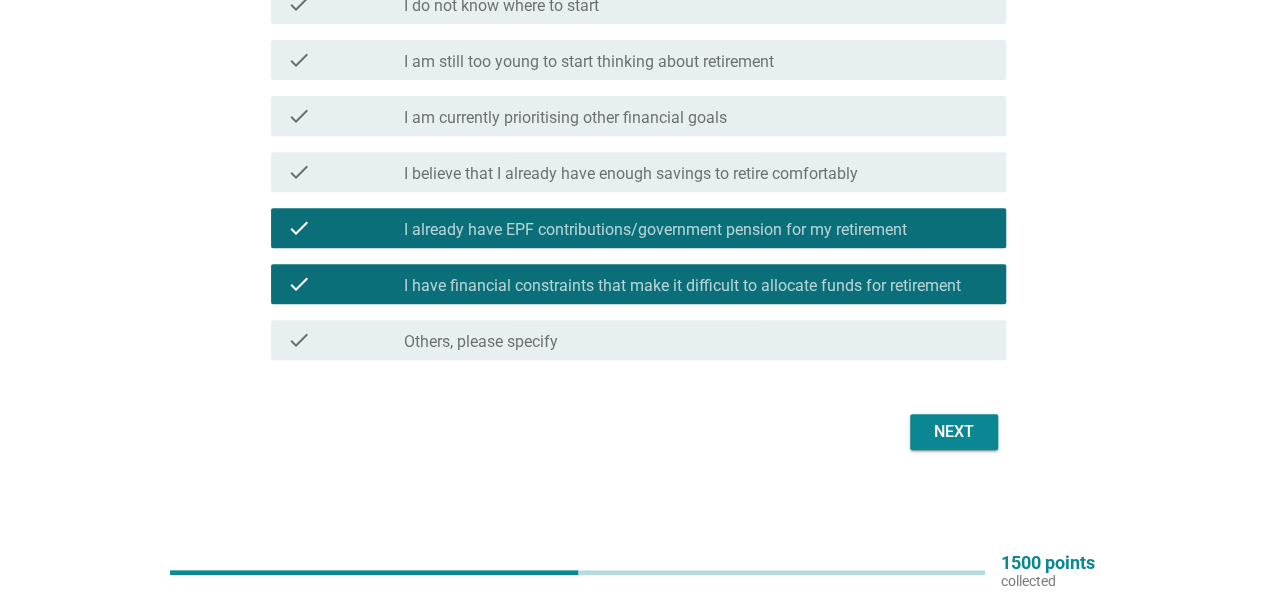 click on "Next" at bounding box center (954, 432) 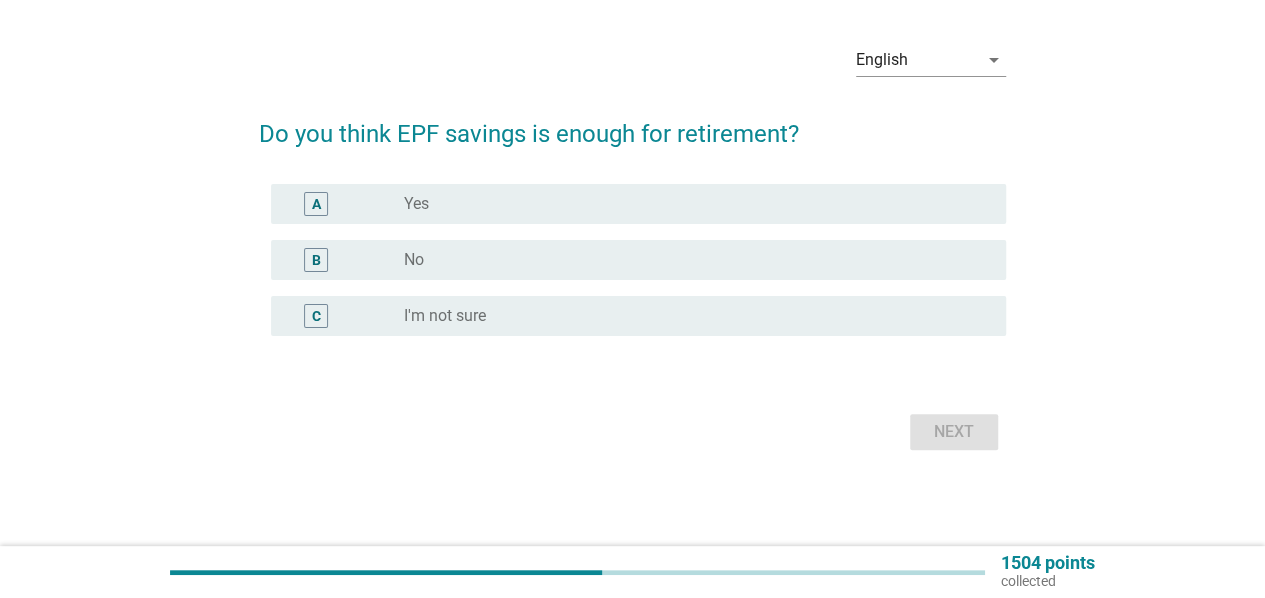scroll, scrollTop: 0, scrollLeft: 0, axis: both 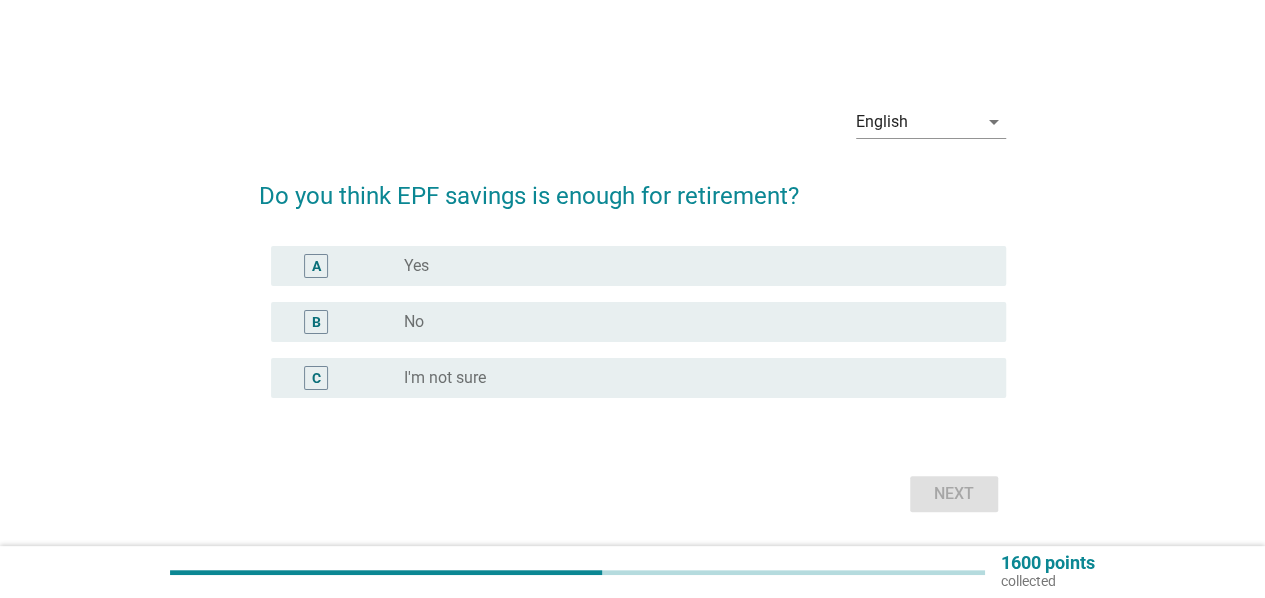 drag, startPoint x: 432, startPoint y: 311, endPoint x: 480, endPoint y: 328, distance: 50.92151 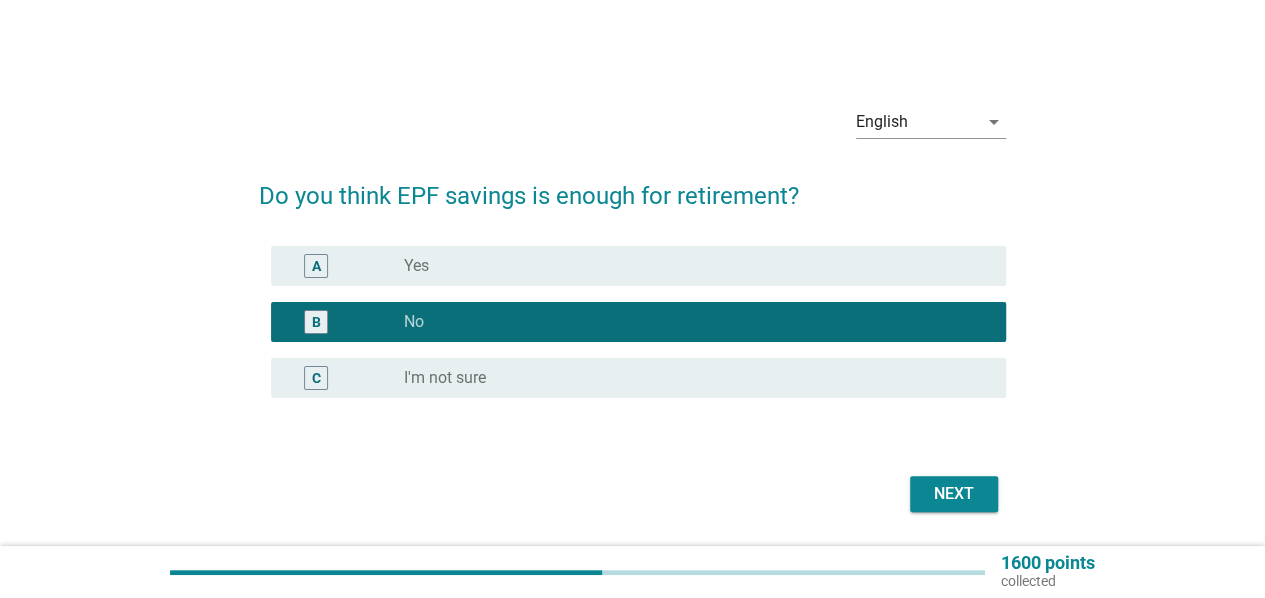 click on "Next" at bounding box center (954, 494) 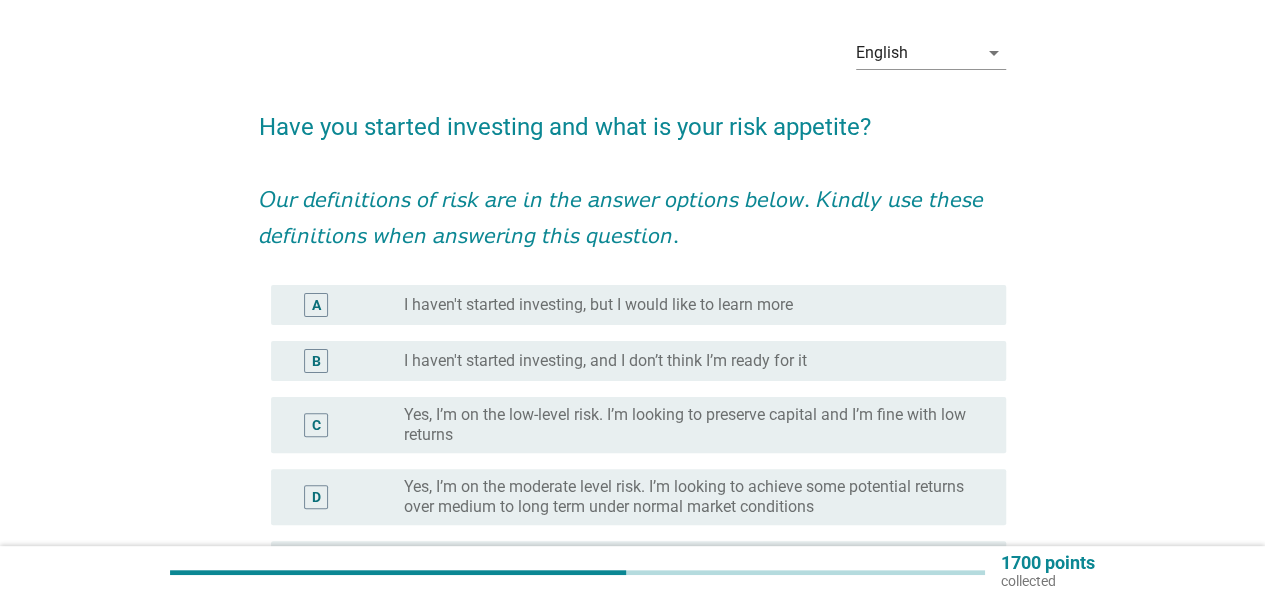 scroll, scrollTop: 100, scrollLeft: 0, axis: vertical 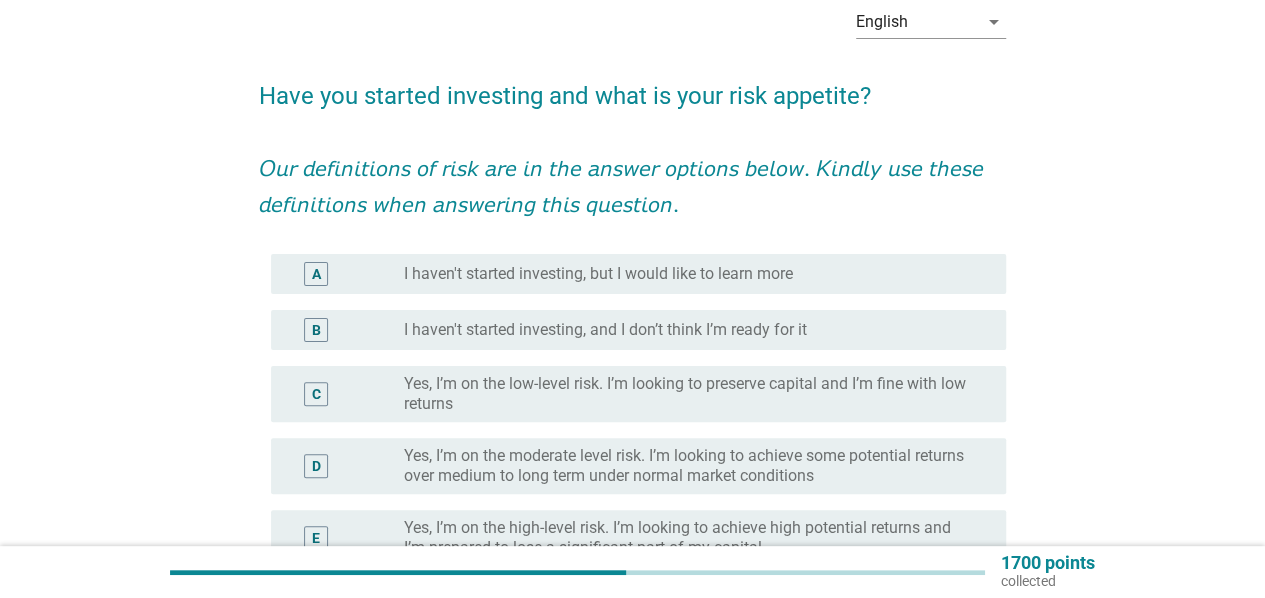 click on "Yes, I’m on the low-level risk. I’m looking to preserve capital and I’m fine with low returns" at bounding box center [689, 394] 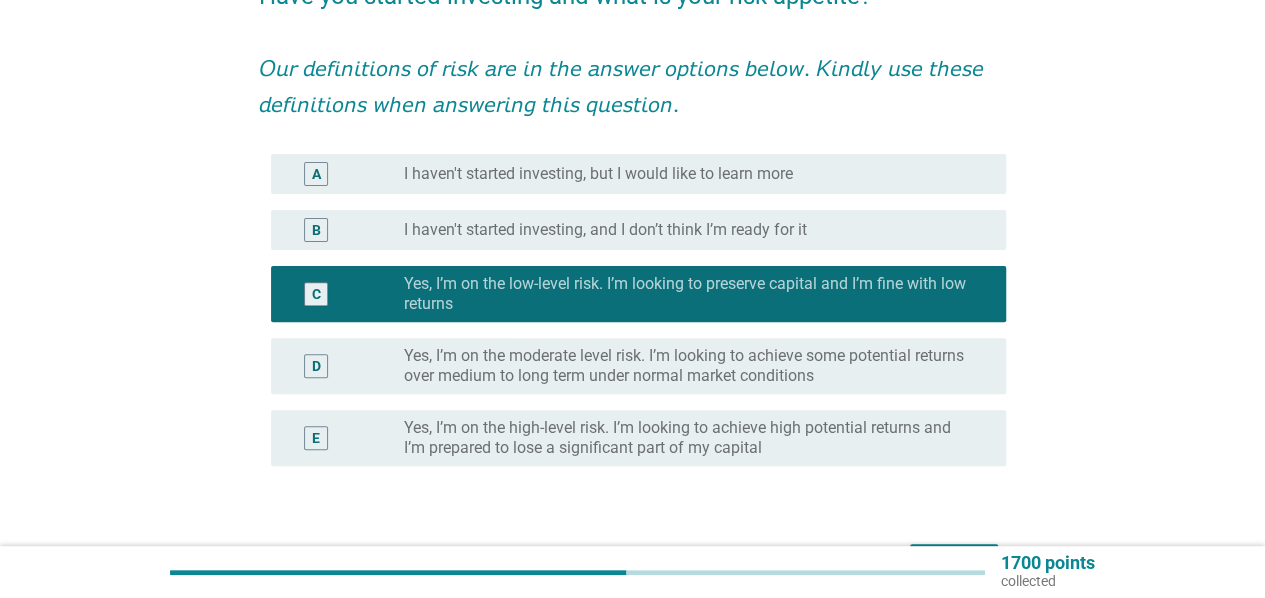 scroll, scrollTop: 300, scrollLeft: 0, axis: vertical 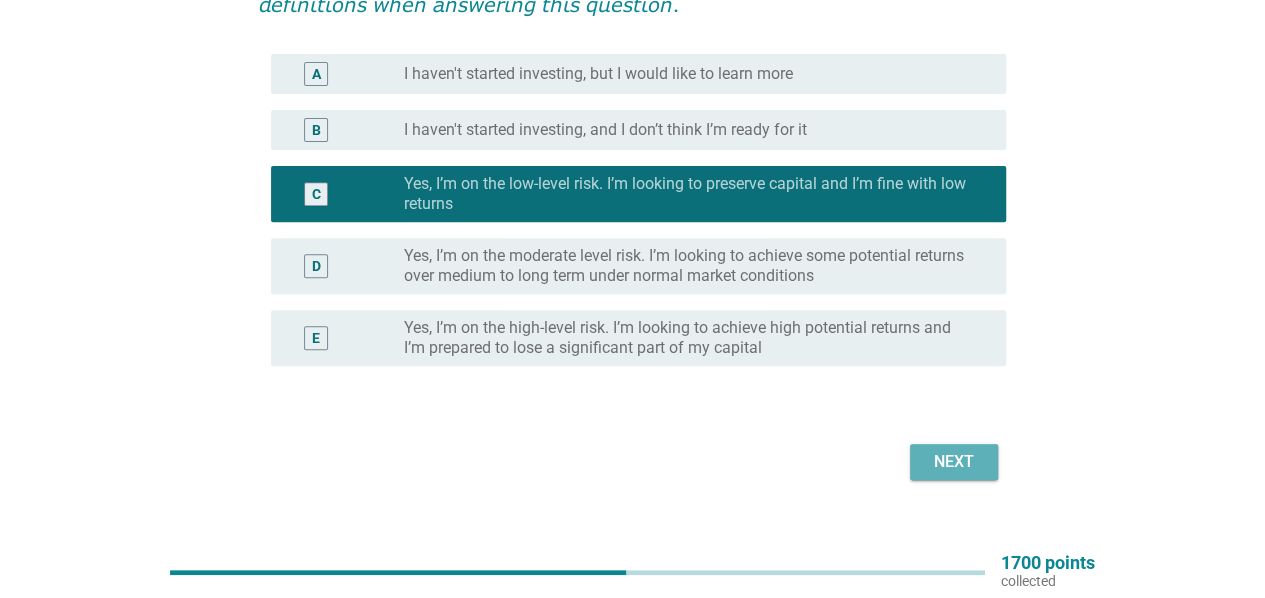 click on "Next" at bounding box center (954, 462) 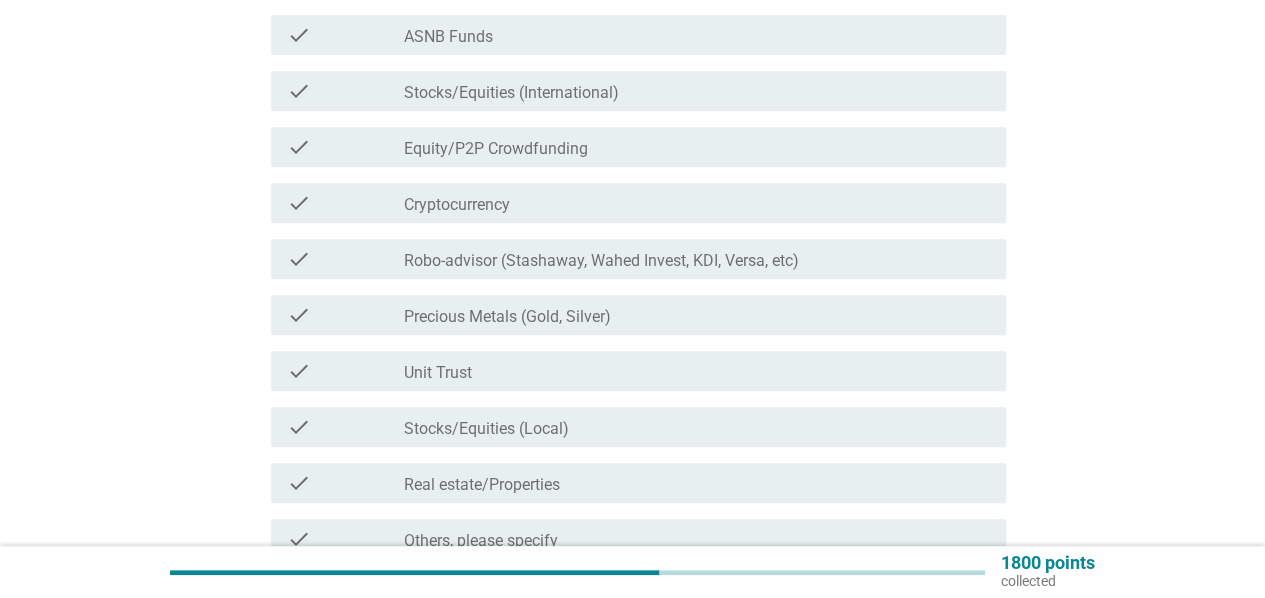 scroll, scrollTop: 400, scrollLeft: 0, axis: vertical 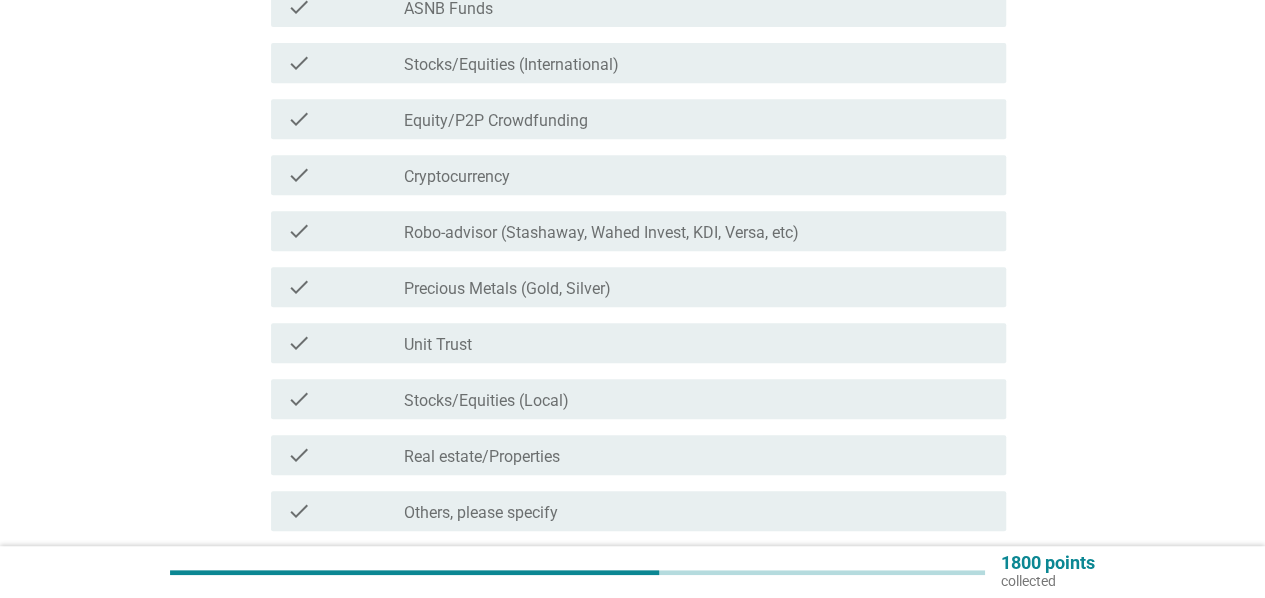 click on "check_box_outline_blank Unit Trust" at bounding box center [697, 343] 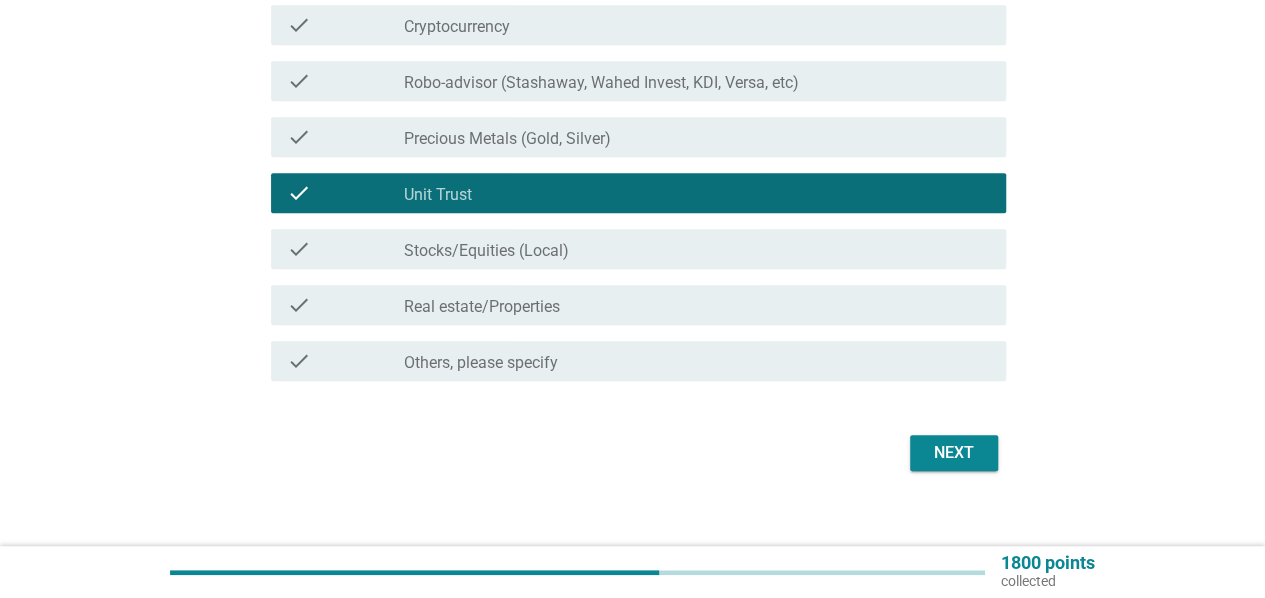 scroll, scrollTop: 571, scrollLeft: 0, axis: vertical 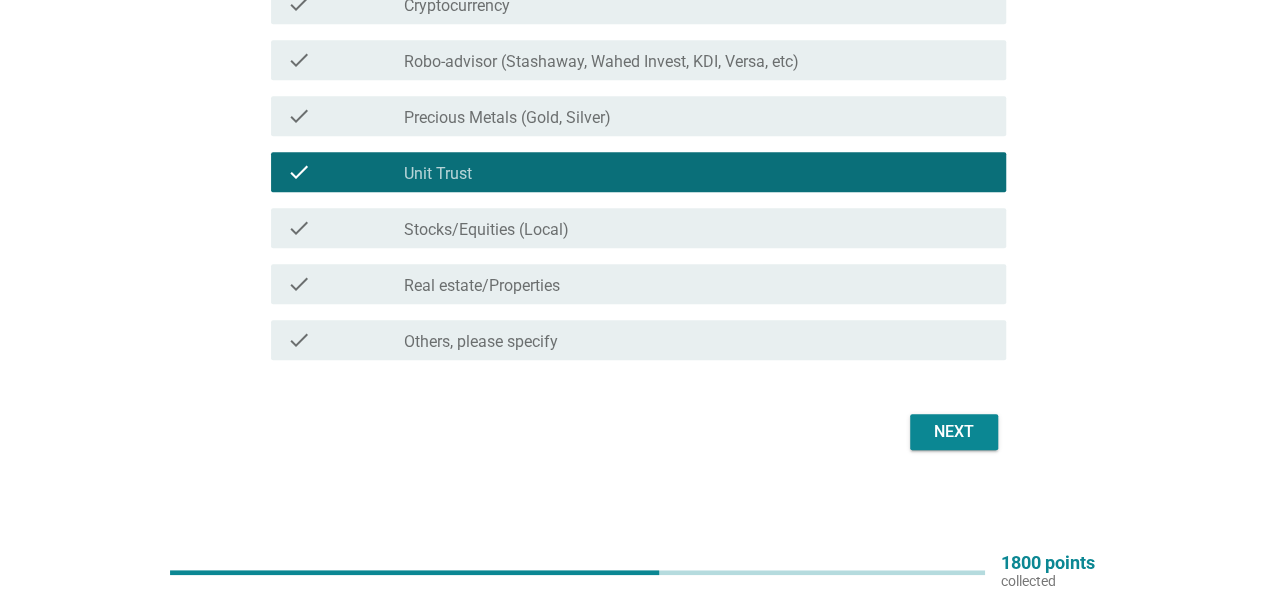 click on "Next" at bounding box center (632, 432) 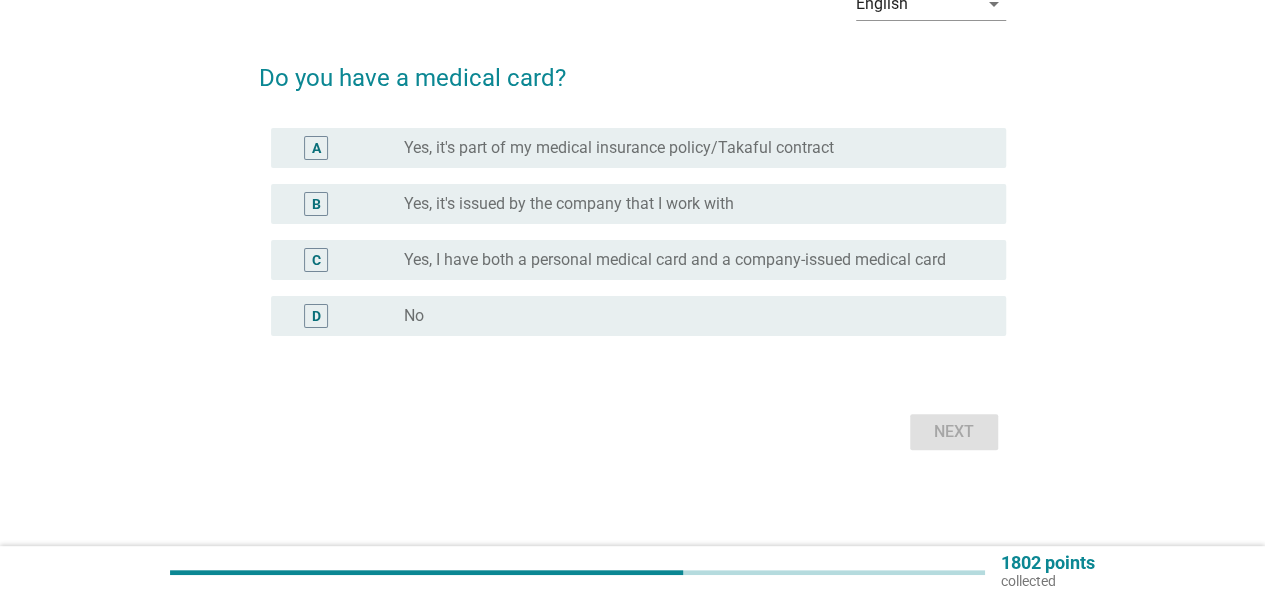 scroll, scrollTop: 0, scrollLeft: 0, axis: both 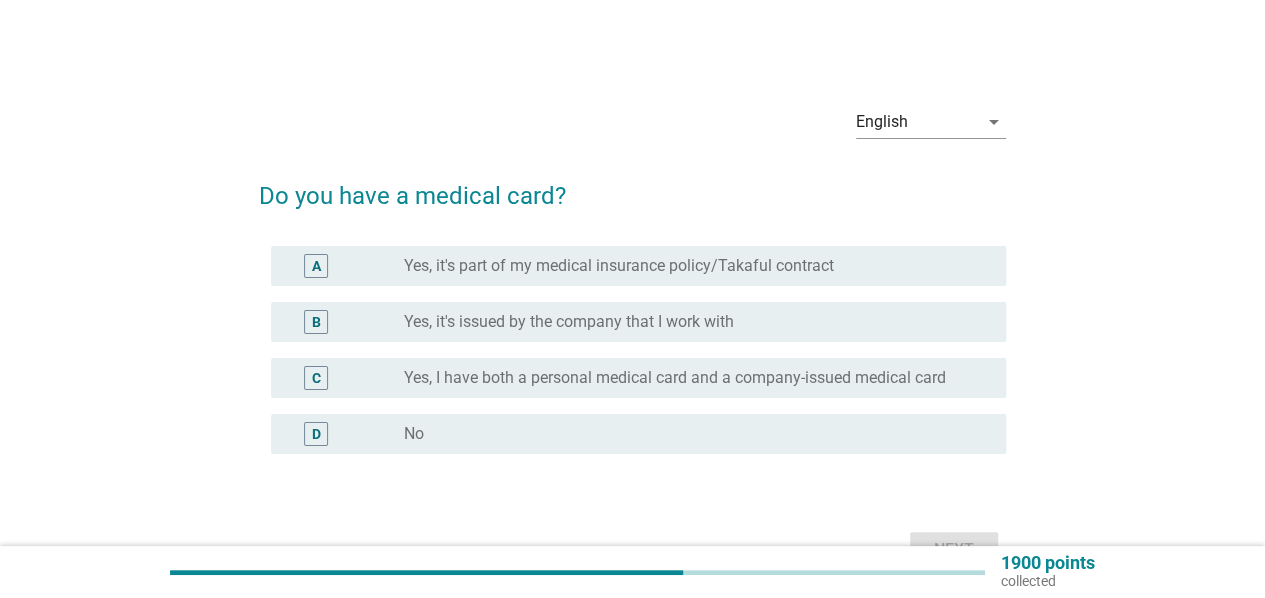 click on "Yes, it's issued by the company that I work with" at bounding box center (569, 322) 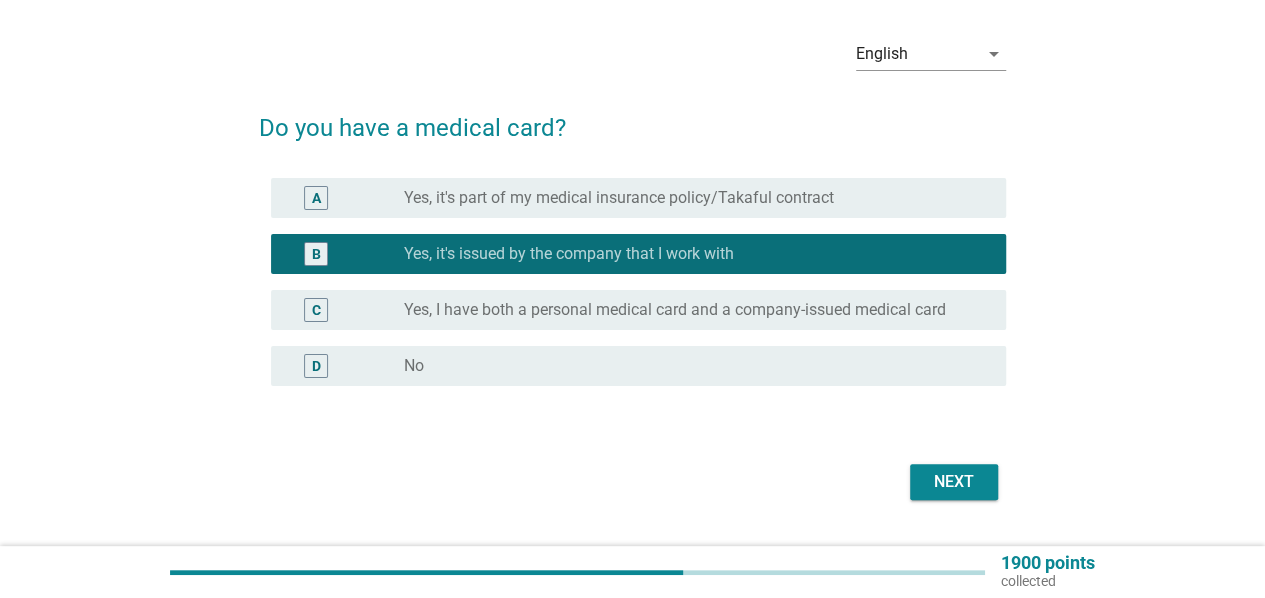 scroll, scrollTop: 100, scrollLeft: 0, axis: vertical 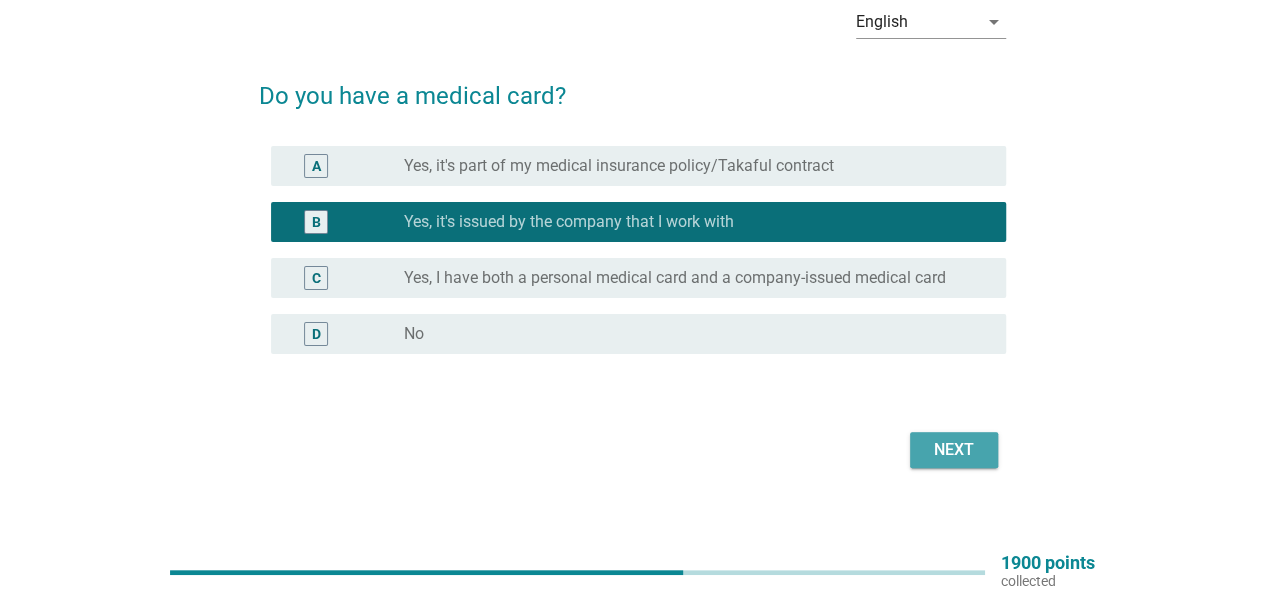 click on "Next" at bounding box center (954, 450) 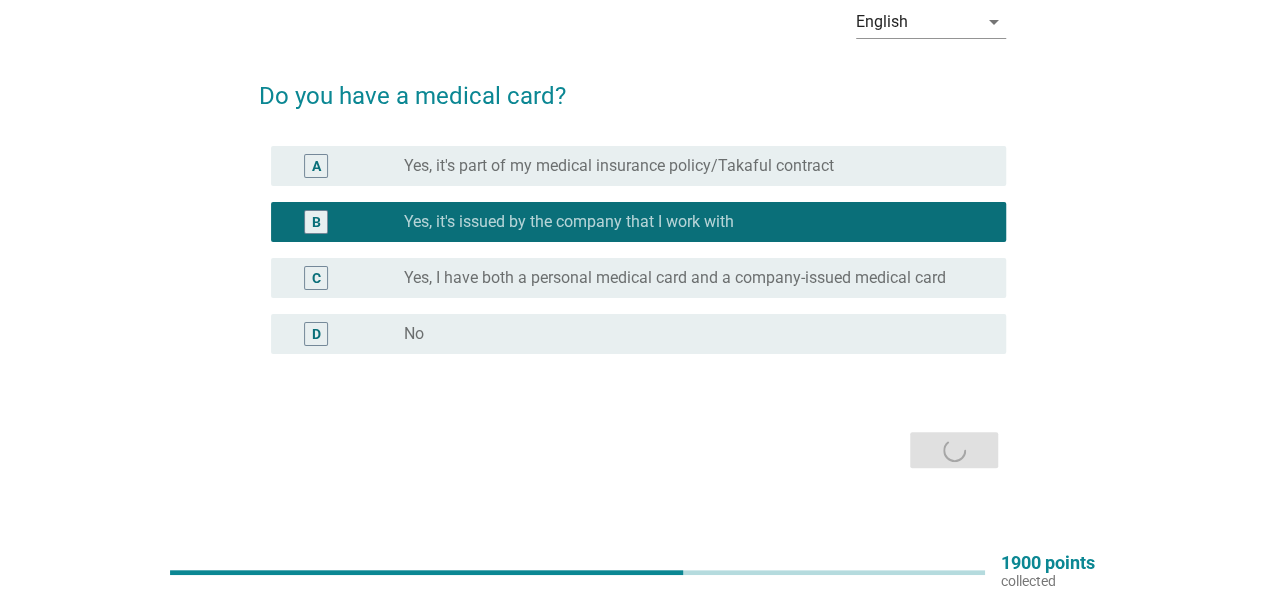 scroll, scrollTop: 0, scrollLeft: 0, axis: both 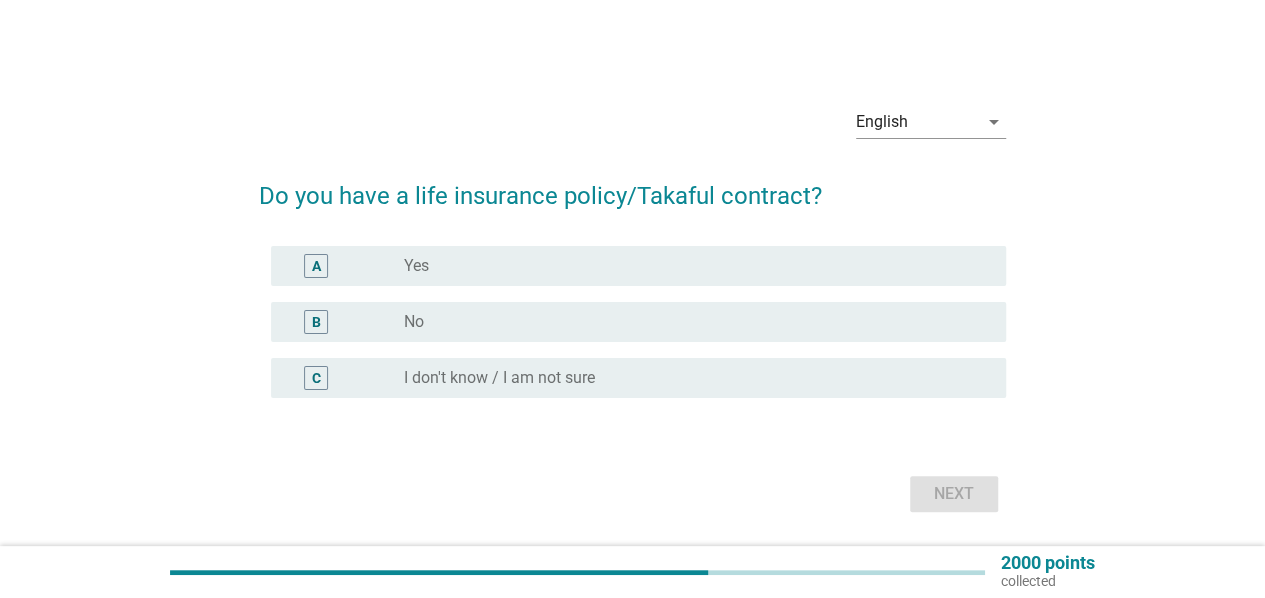 click on "radio_button_unchecked No" at bounding box center [689, 322] 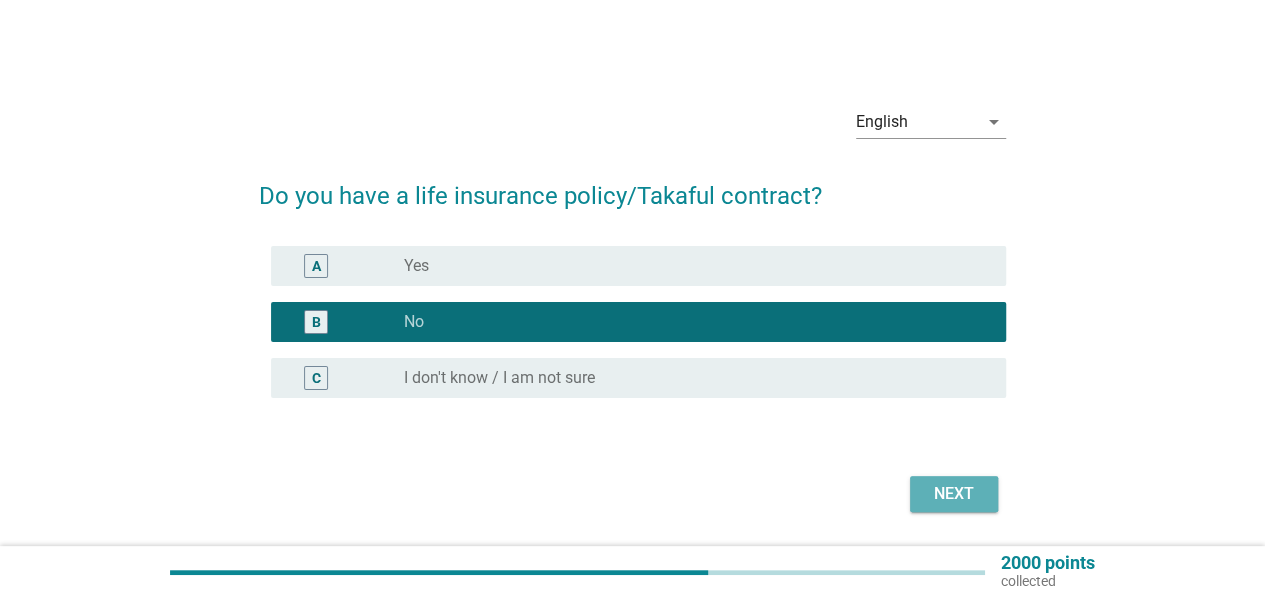 click on "Next" at bounding box center [954, 494] 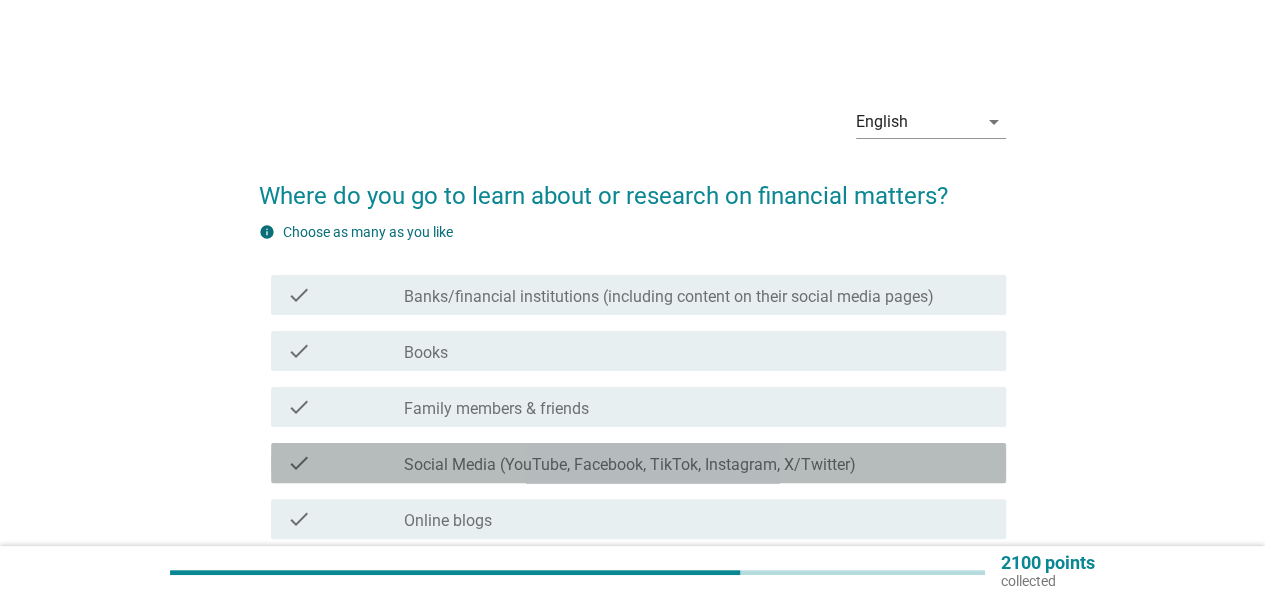 click on "Social Media (YouTube, Facebook, TikTok, Instagram, X/Twitter)" at bounding box center (630, 465) 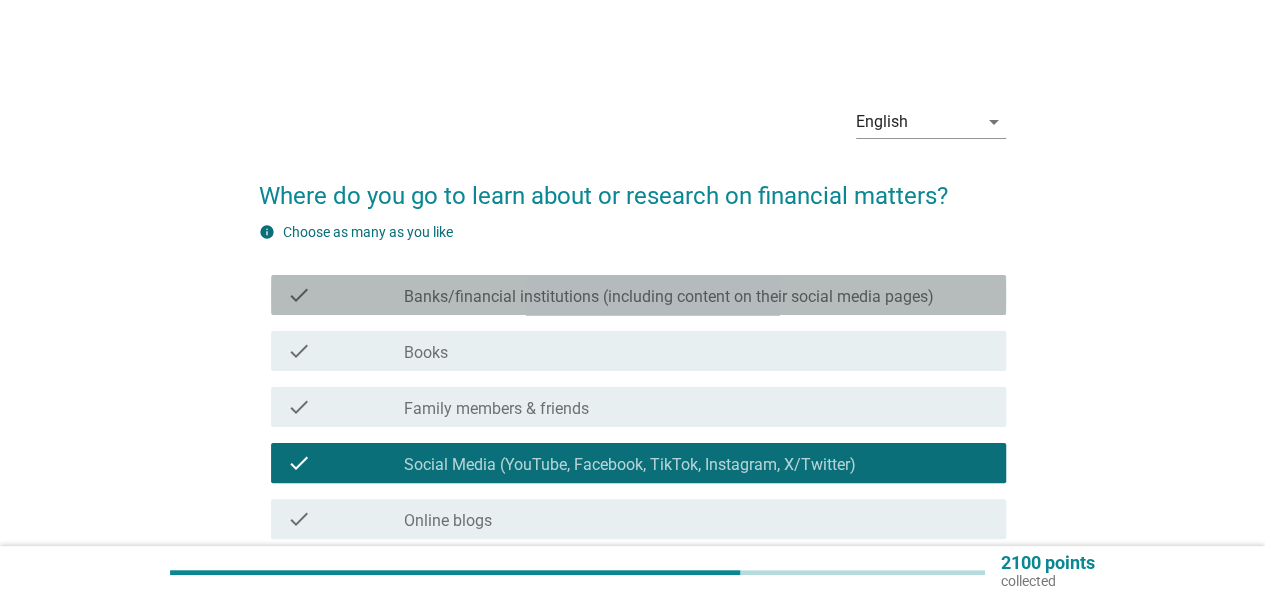 click on "Banks/financial institutions (including content on their social media pages)" at bounding box center (669, 297) 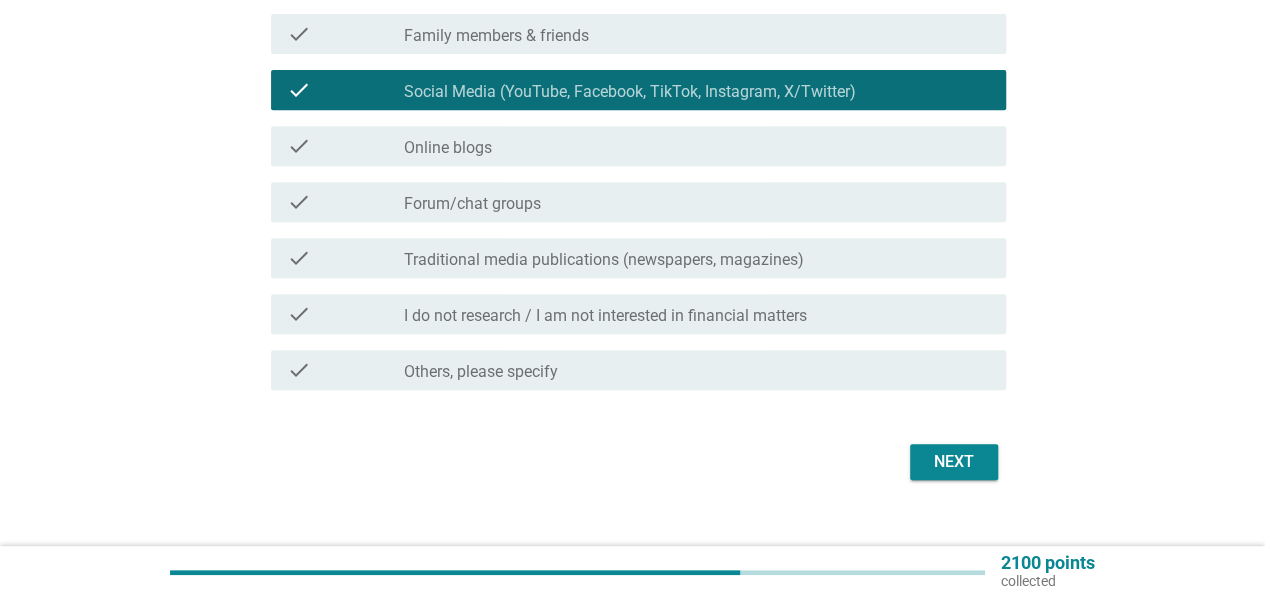 scroll, scrollTop: 400, scrollLeft: 0, axis: vertical 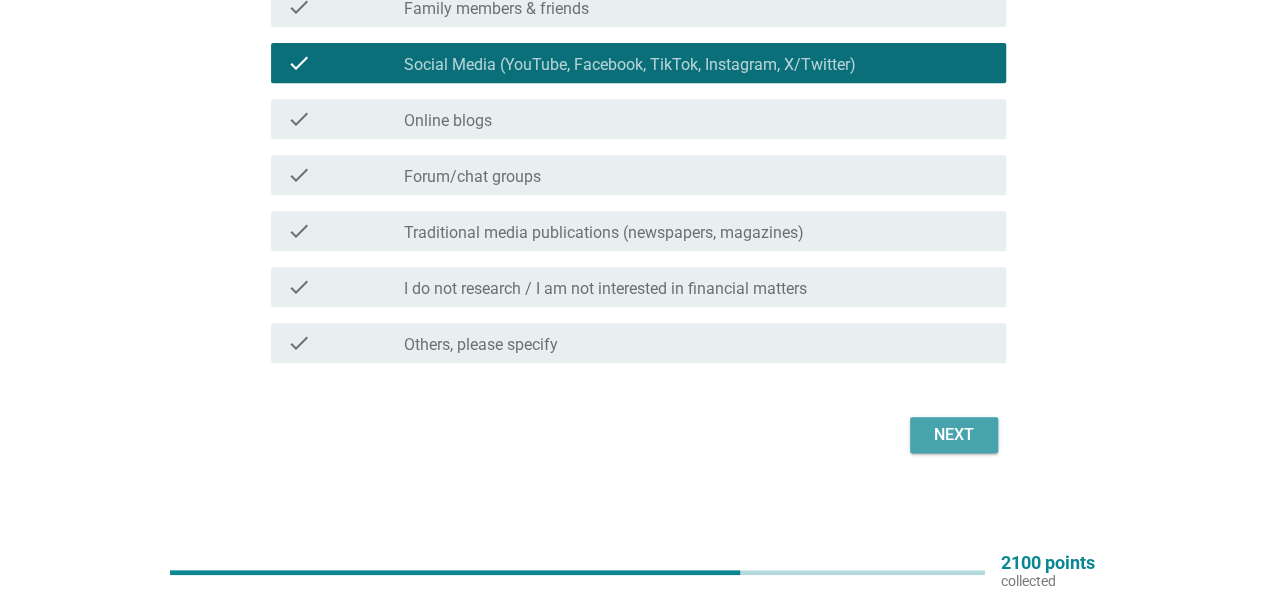 click on "Next" at bounding box center (954, 435) 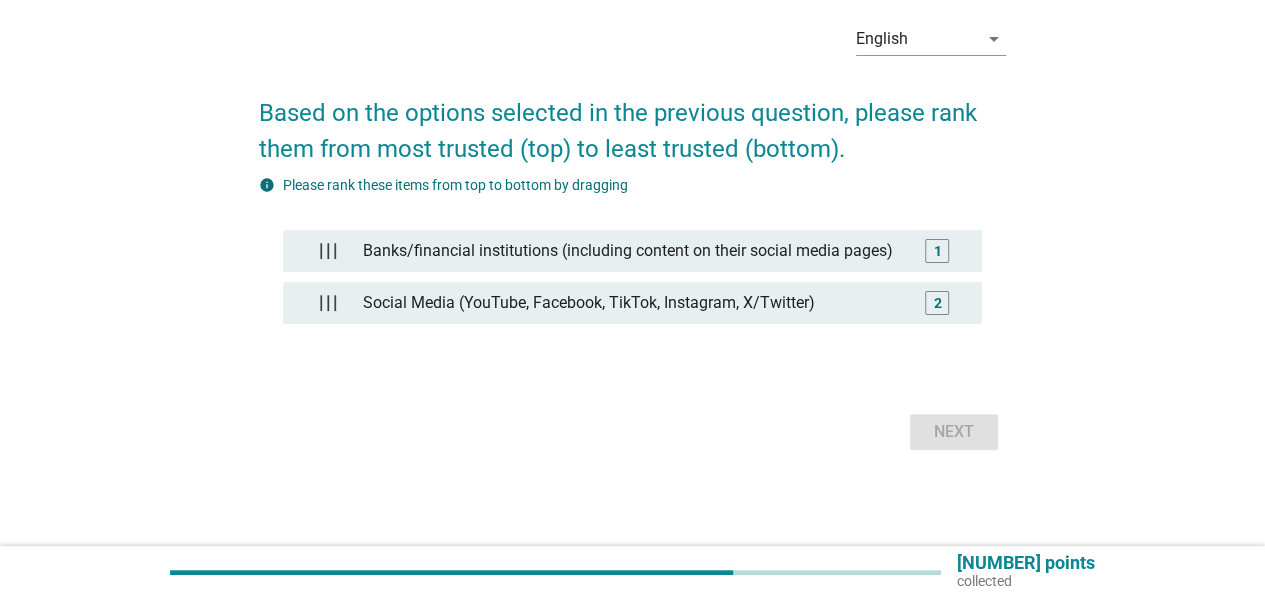 scroll, scrollTop: 0, scrollLeft: 0, axis: both 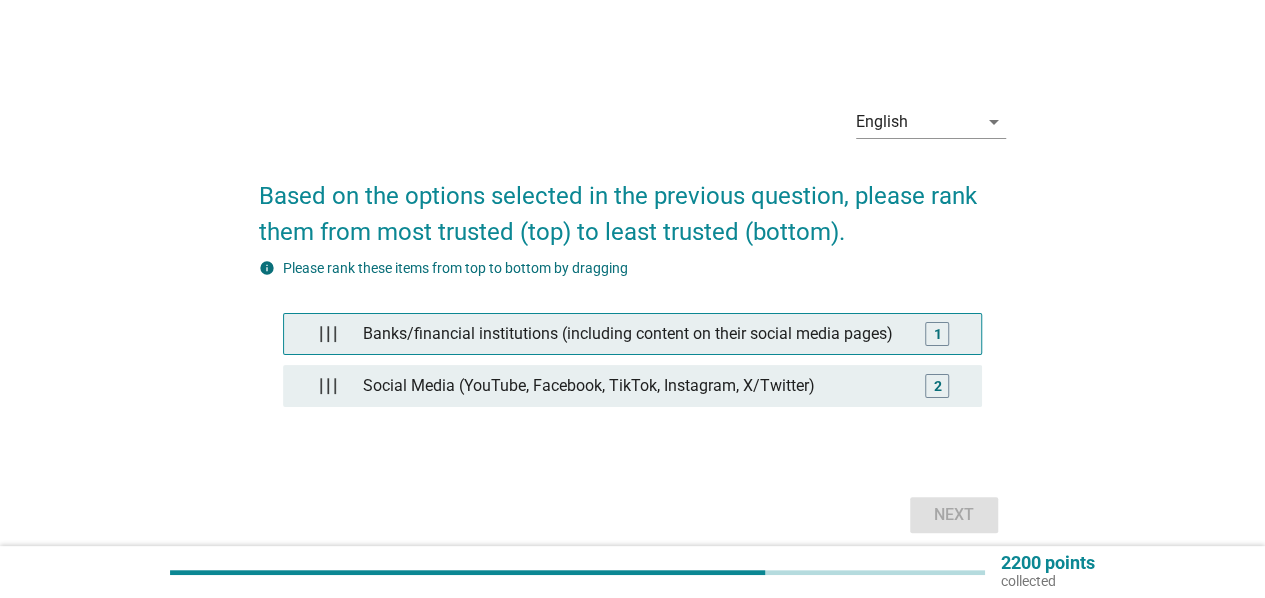 type 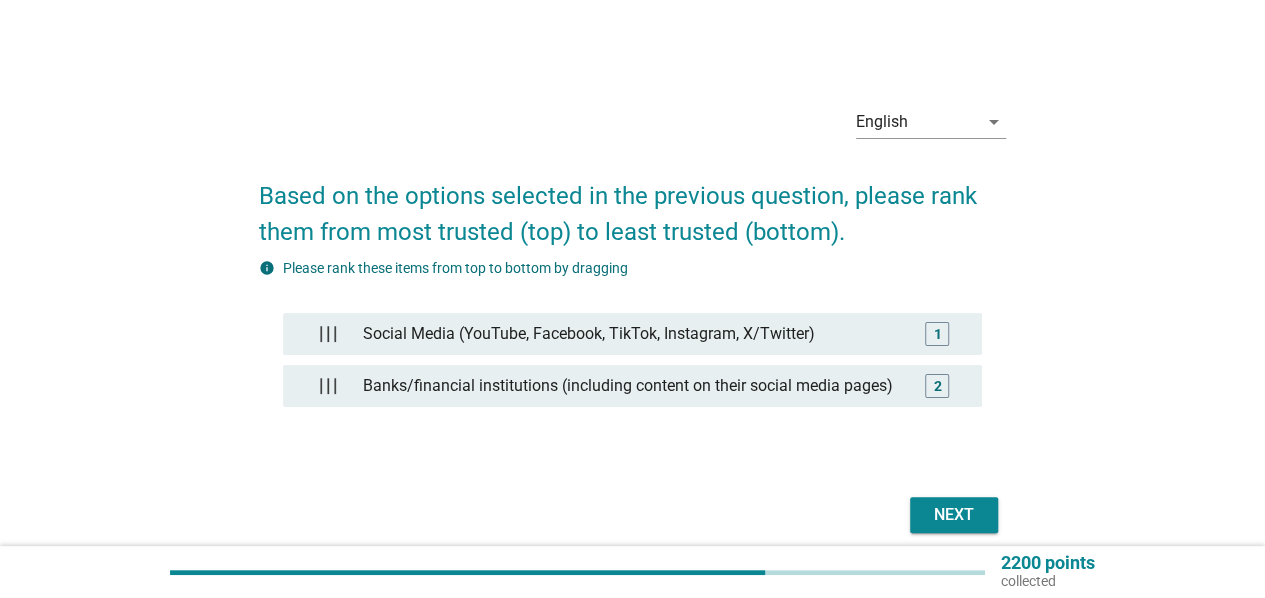 click on "Next" at bounding box center [954, 515] 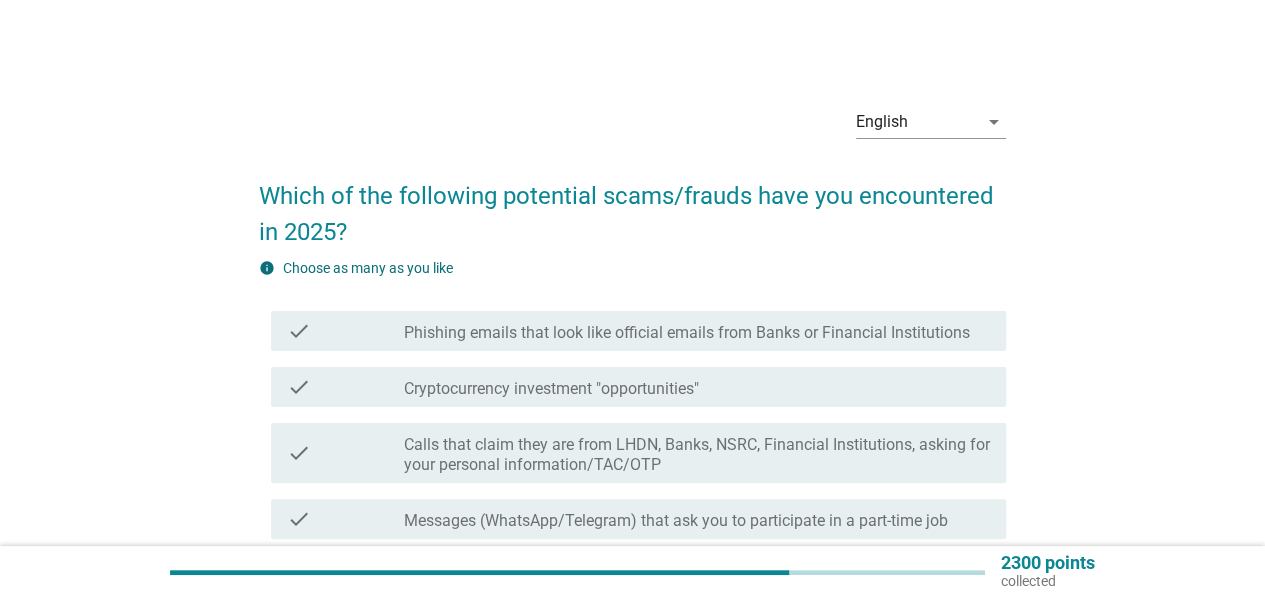 click on "Phishing emails that look like official emails from Banks or Financial Institutions" at bounding box center [687, 333] 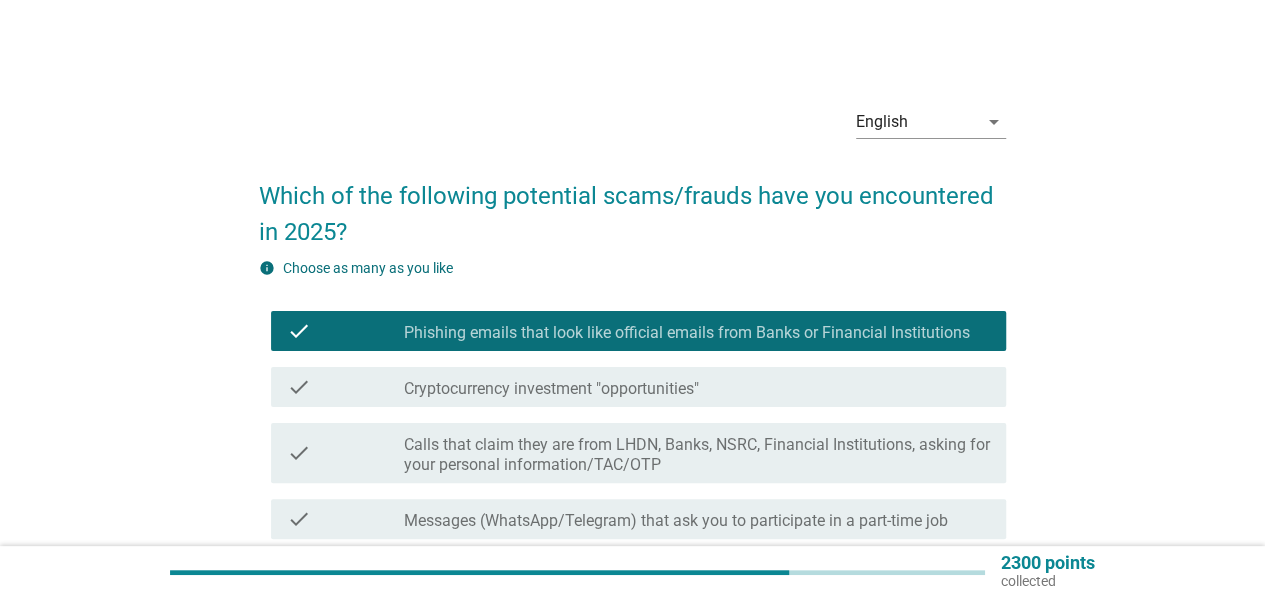 scroll, scrollTop: 100, scrollLeft: 0, axis: vertical 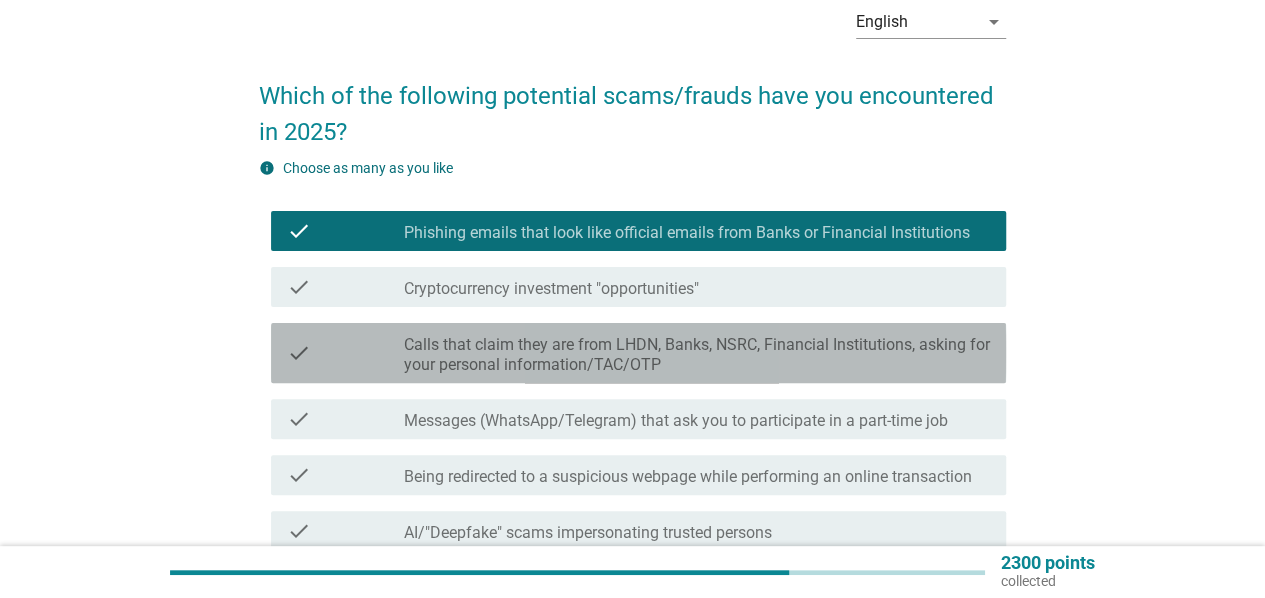 click on "check_box_outline_blank Calls that claim they are from LHDN, Banks, NSRC, Financial Institutions, asking for your [PERSONAL_INFO]/[TAC]/[OTP]" at bounding box center [697, 353] 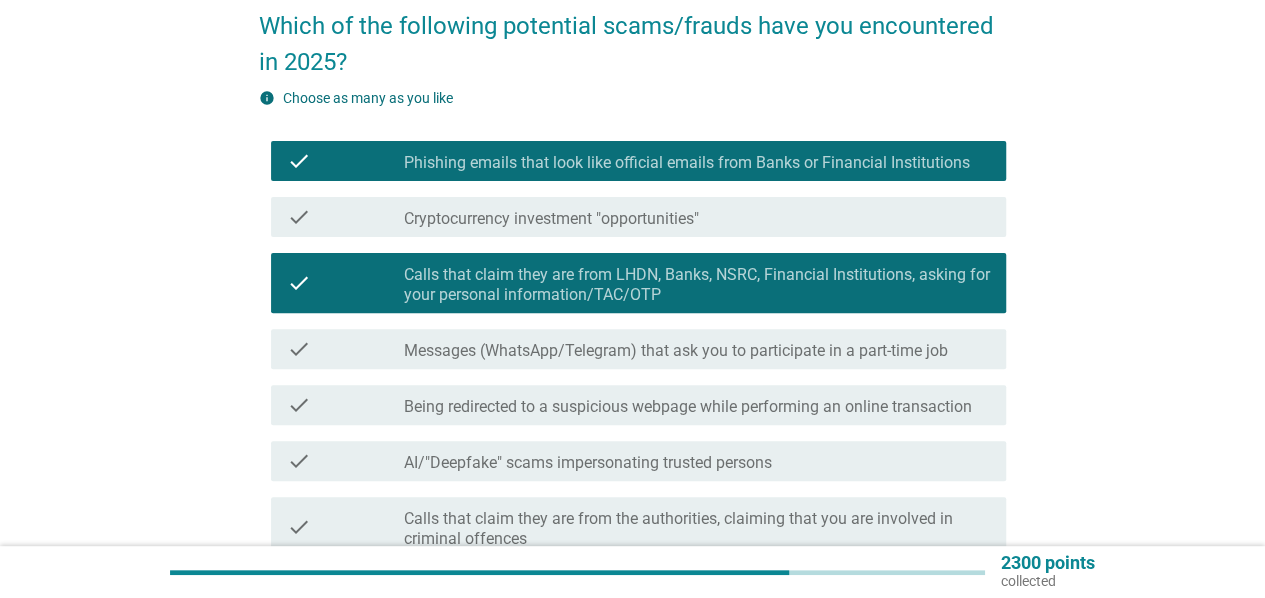 scroll, scrollTop: 200, scrollLeft: 0, axis: vertical 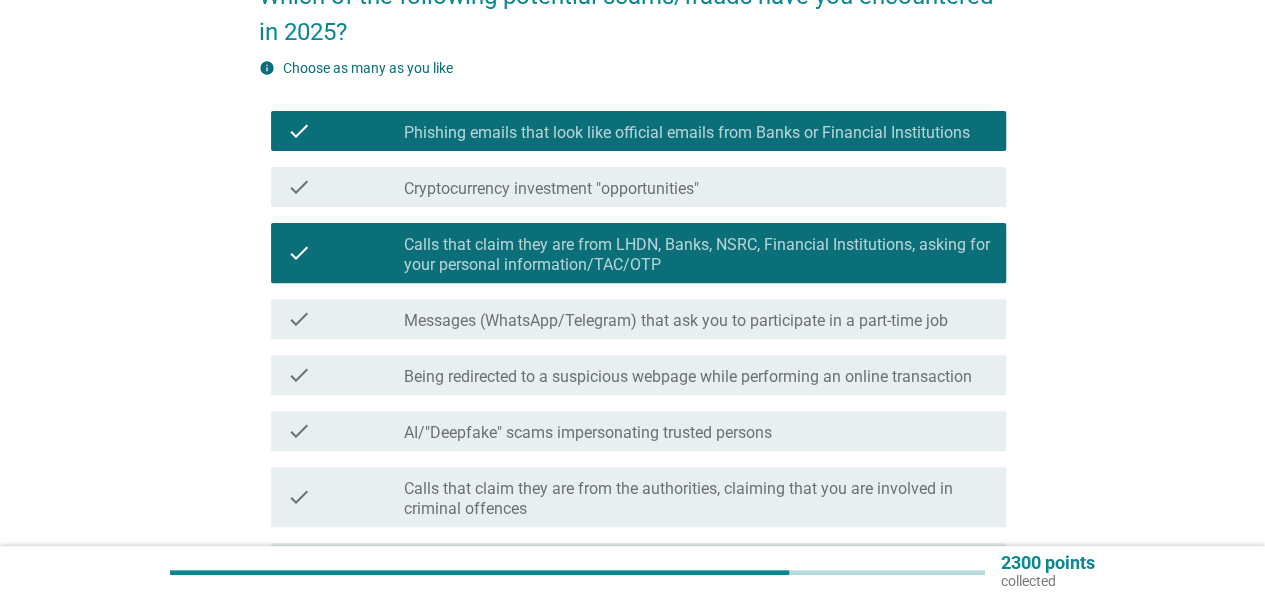 click on "Messages (WhatsApp/Telegram) that ask you to participate in a part-time job" at bounding box center [676, 321] 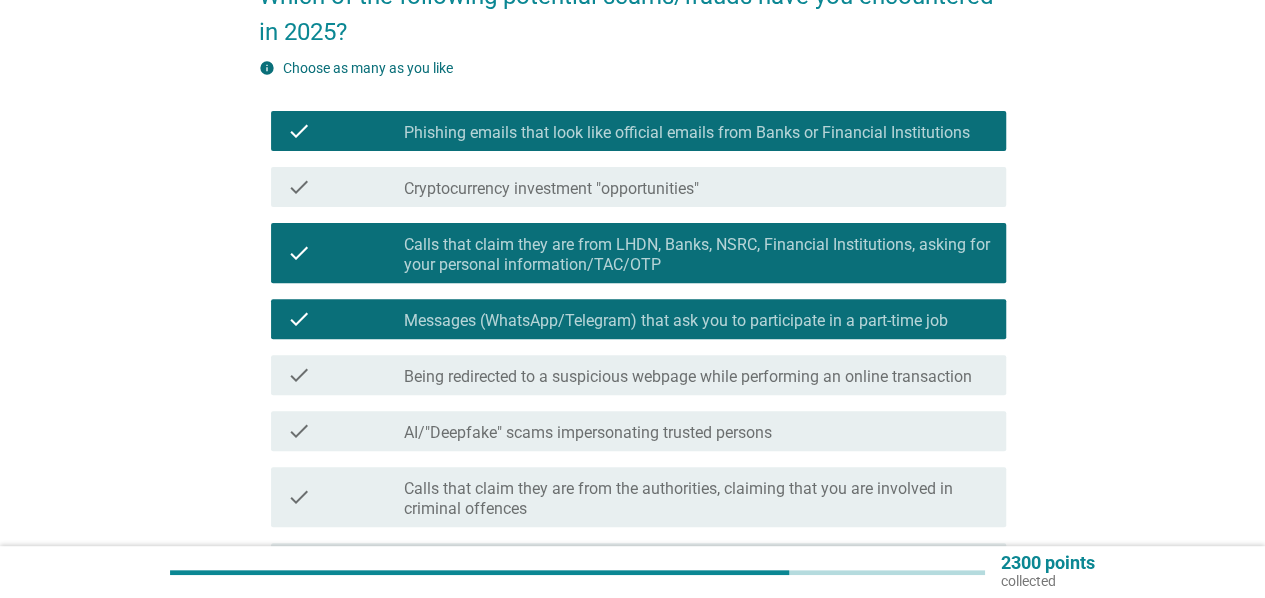scroll, scrollTop: 300, scrollLeft: 0, axis: vertical 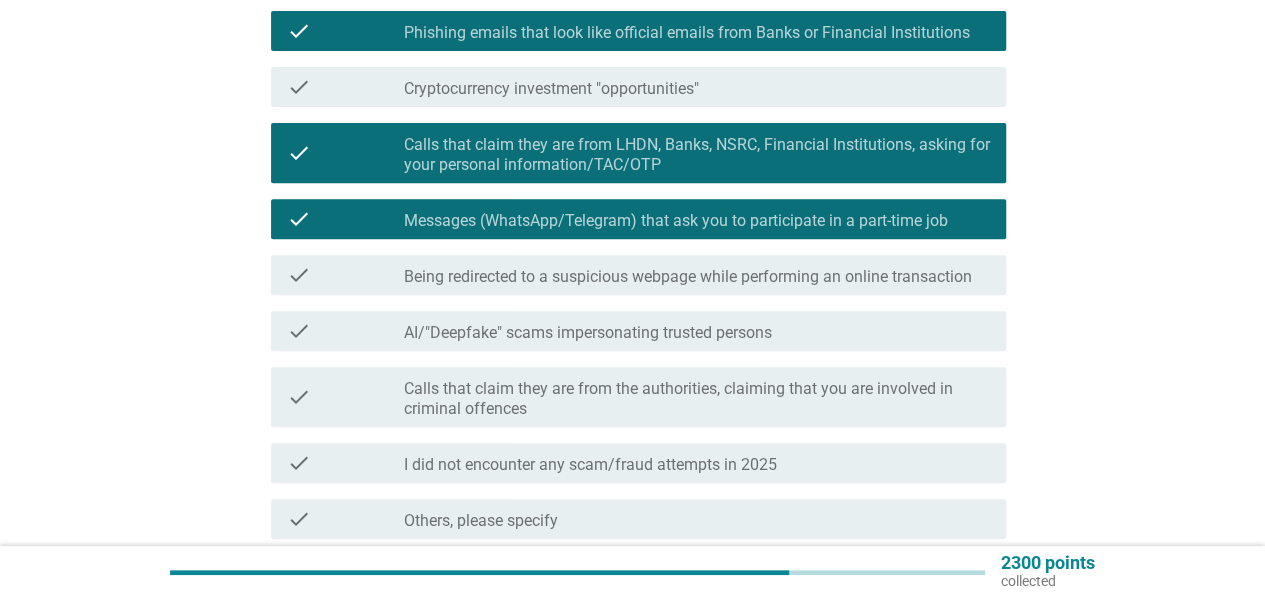 click on "Calls that claim they are from the authorities, claiming that you are involved in criminal offences" at bounding box center [697, 399] 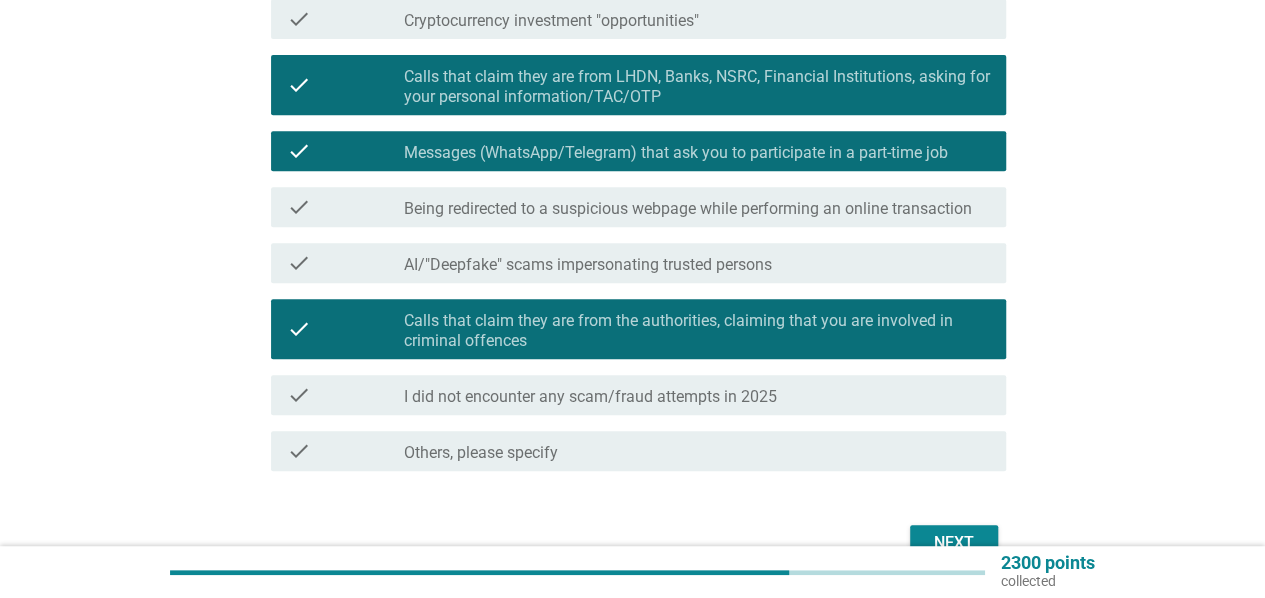 scroll, scrollTop: 400, scrollLeft: 0, axis: vertical 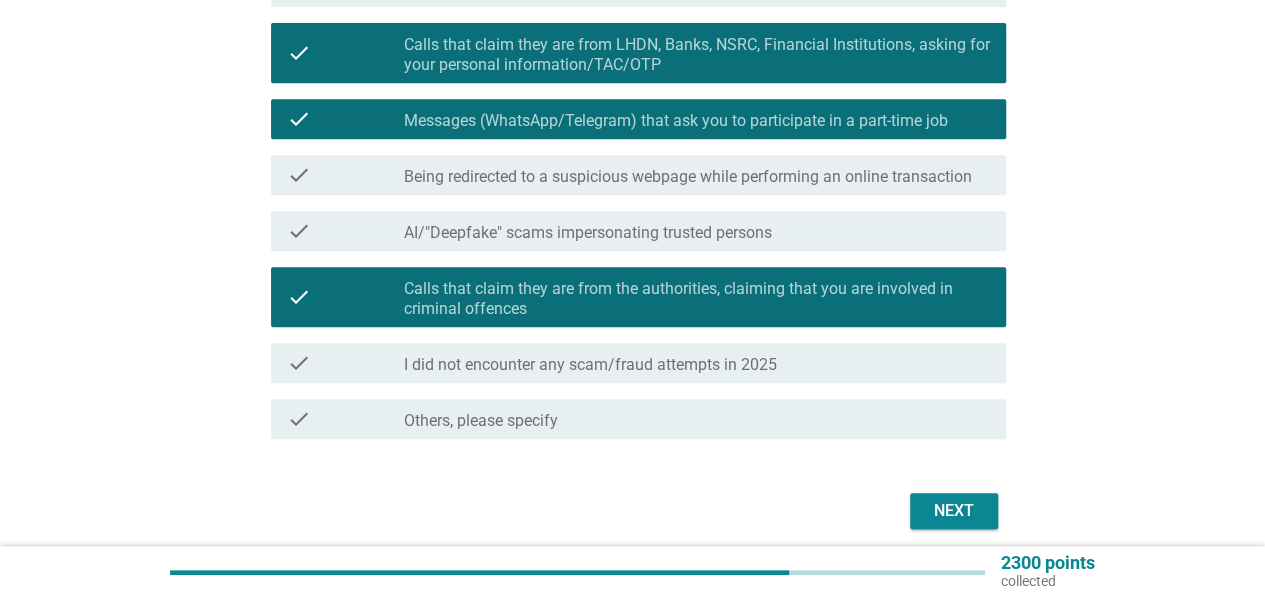 click on "Next" at bounding box center [954, 511] 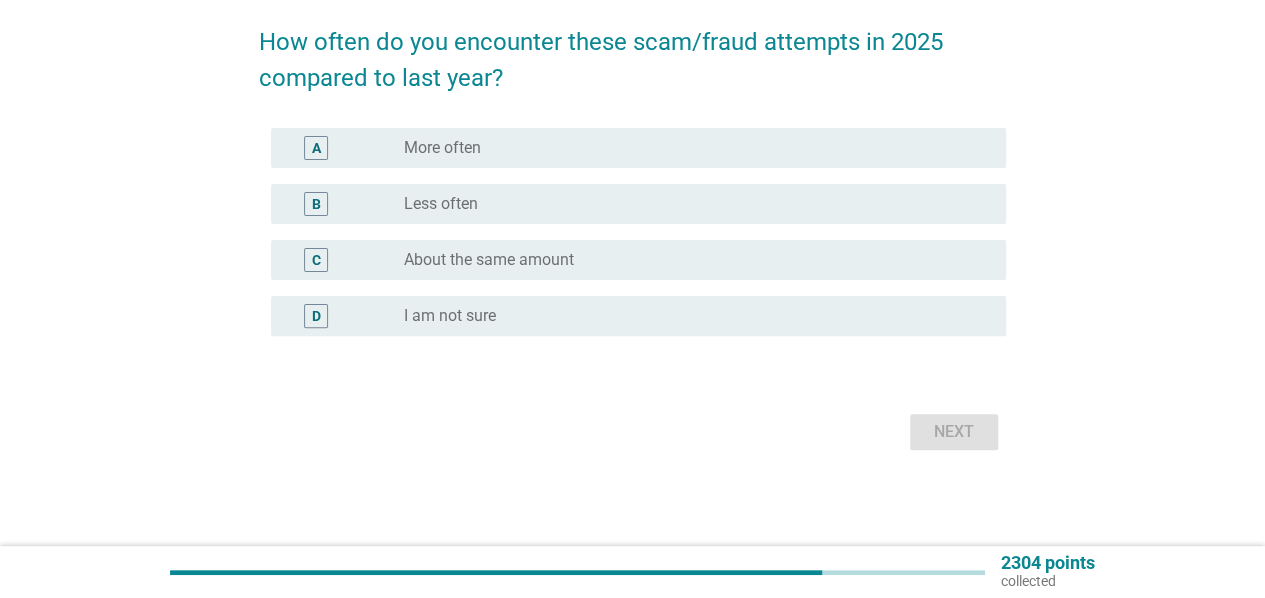 scroll, scrollTop: 0, scrollLeft: 0, axis: both 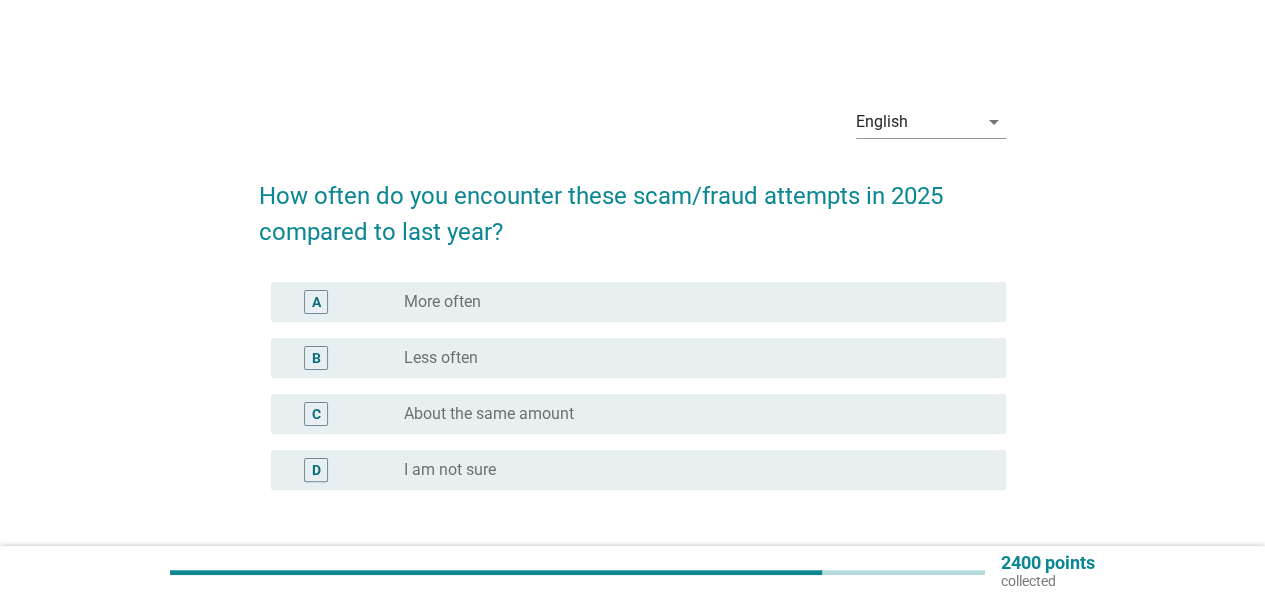 click on "Less often" at bounding box center [441, 358] 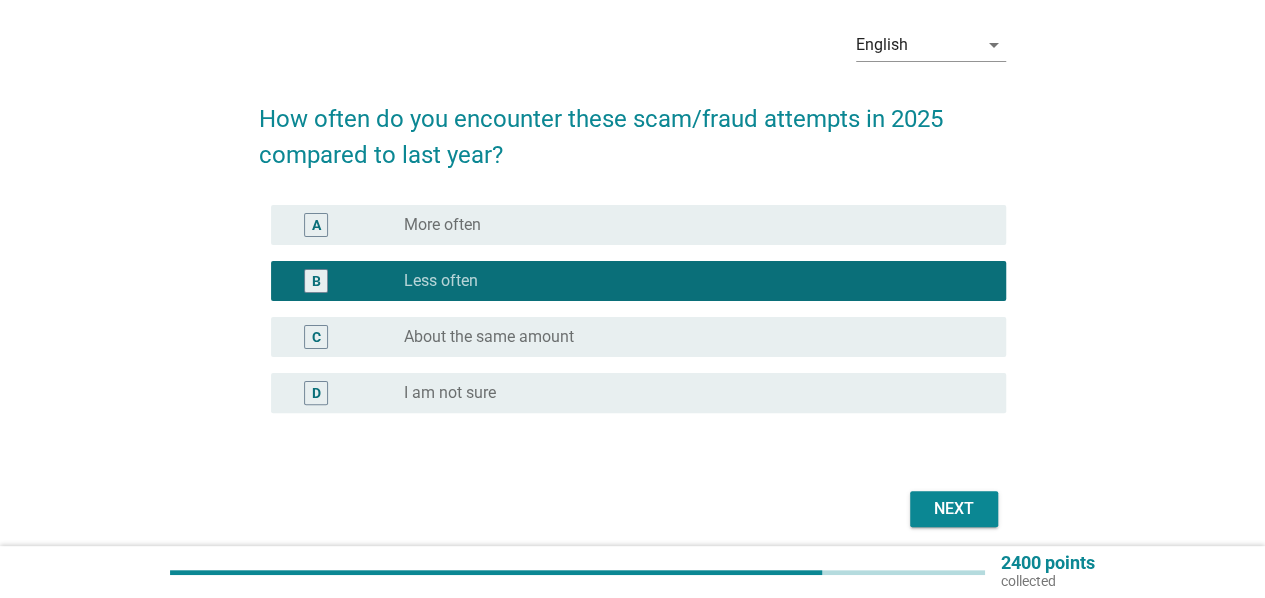 scroll, scrollTop: 154, scrollLeft: 0, axis: vertical 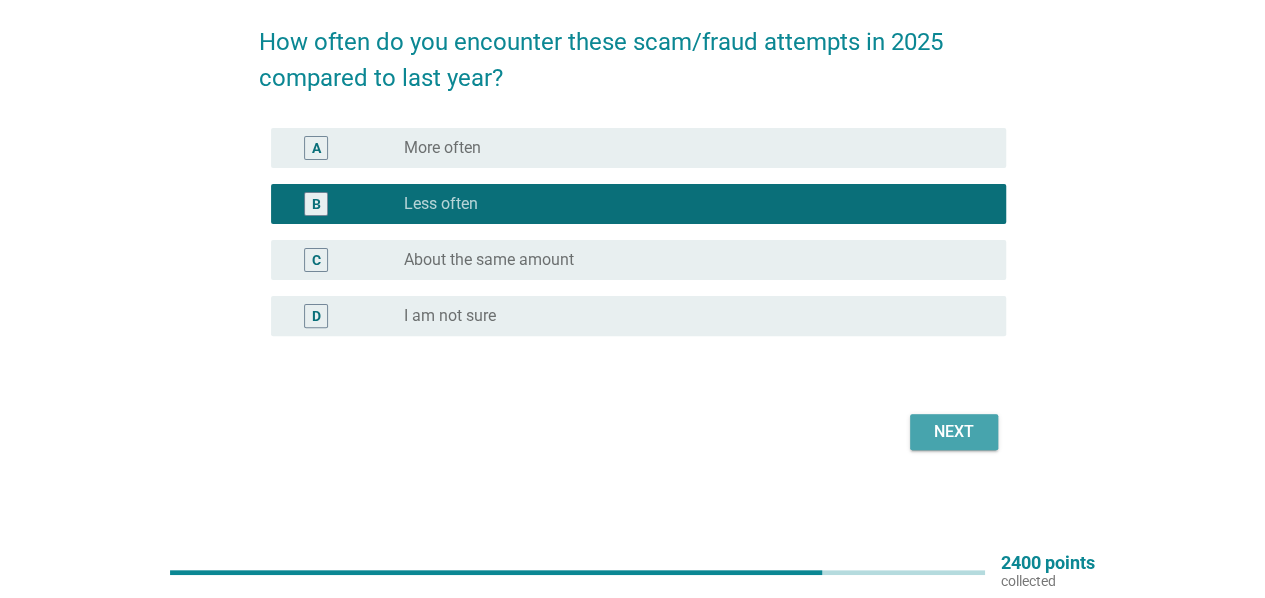 click on "Next" at bounding box center [954, 432] 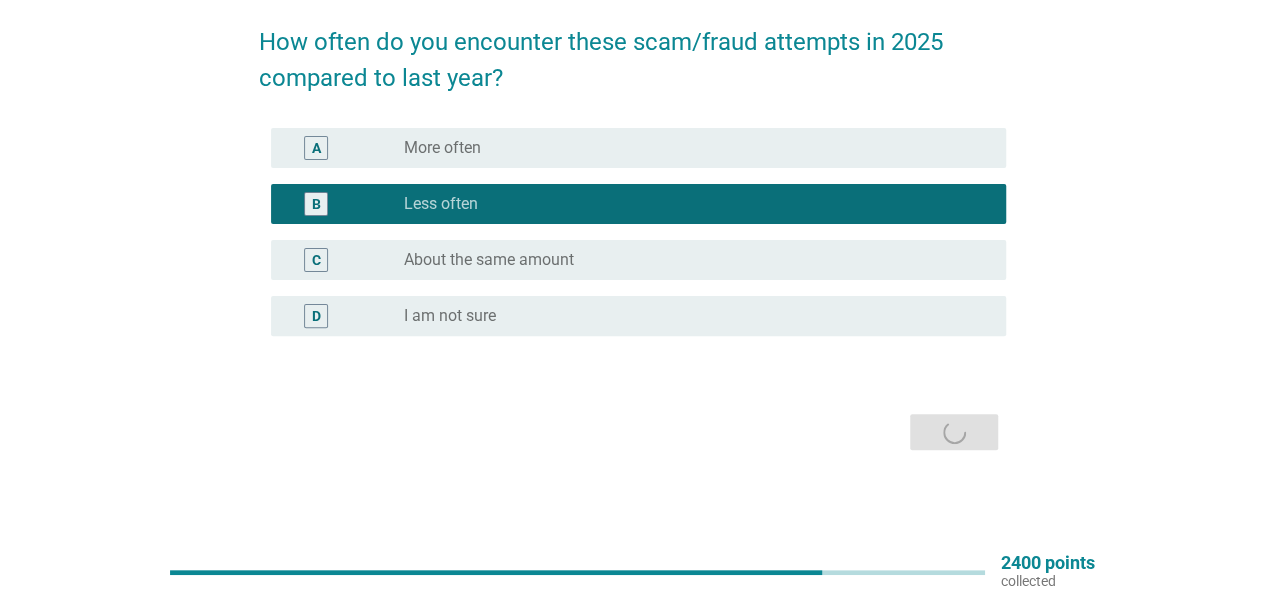 scroll, scrollTop: 0, scrollLeft: 0, axis: both 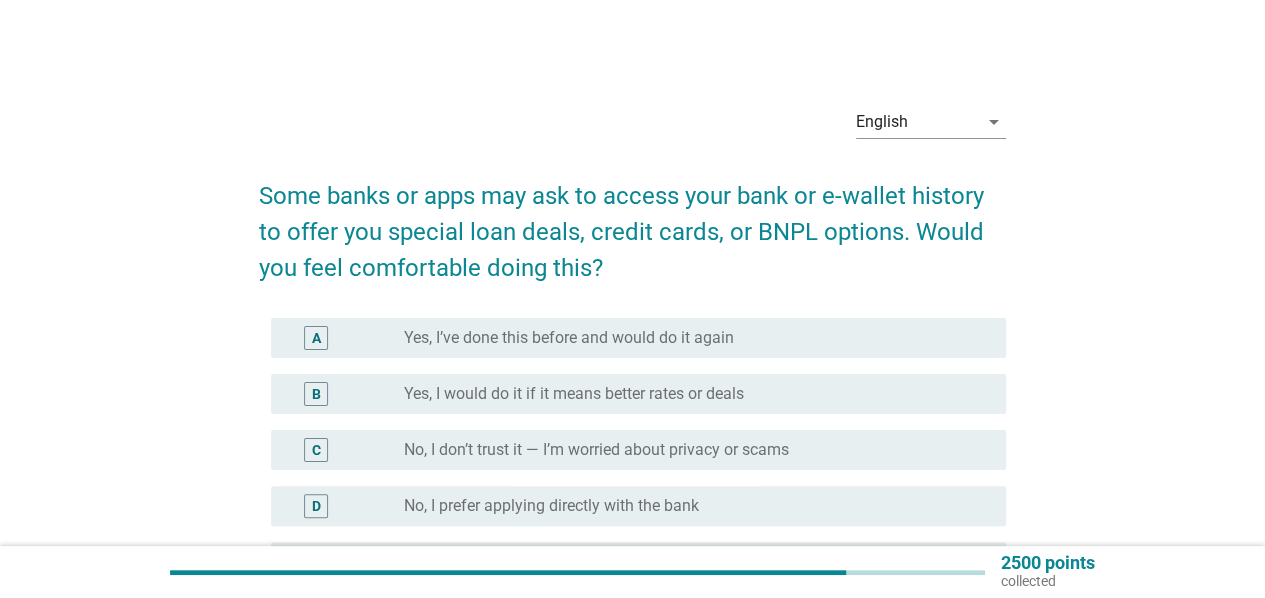 click on "Yes, I would do it if it means better rates or deals" at bounding box center (574, 394) 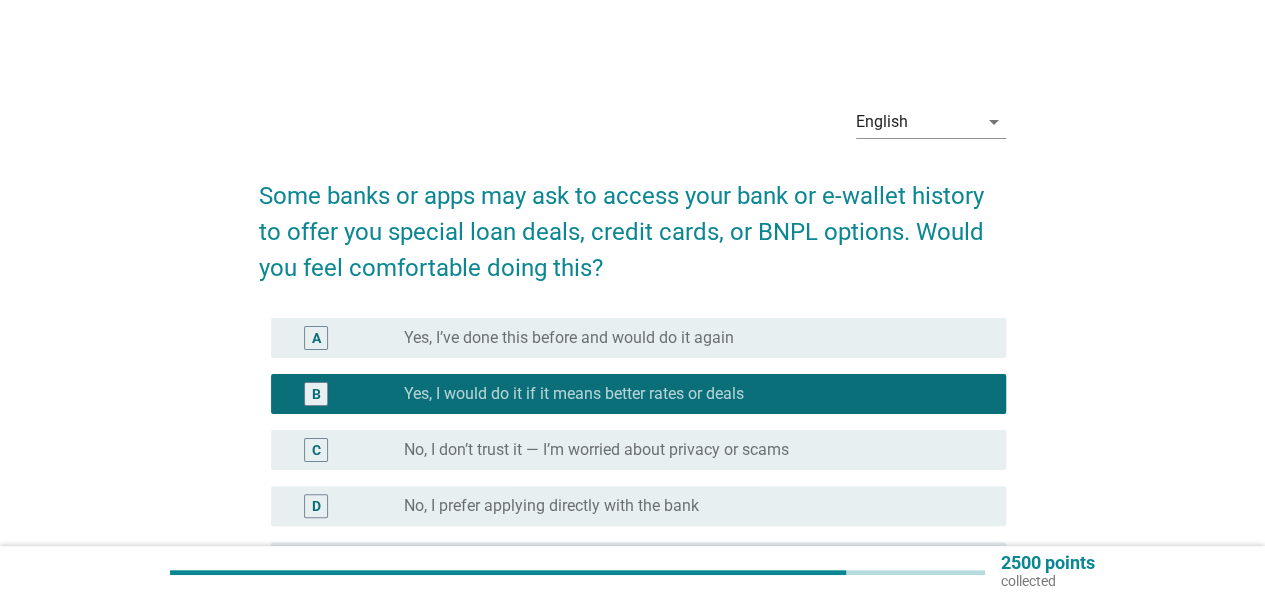 click on "Yes, I’ve done this before and would do it again" at bounding box center (569, 338) 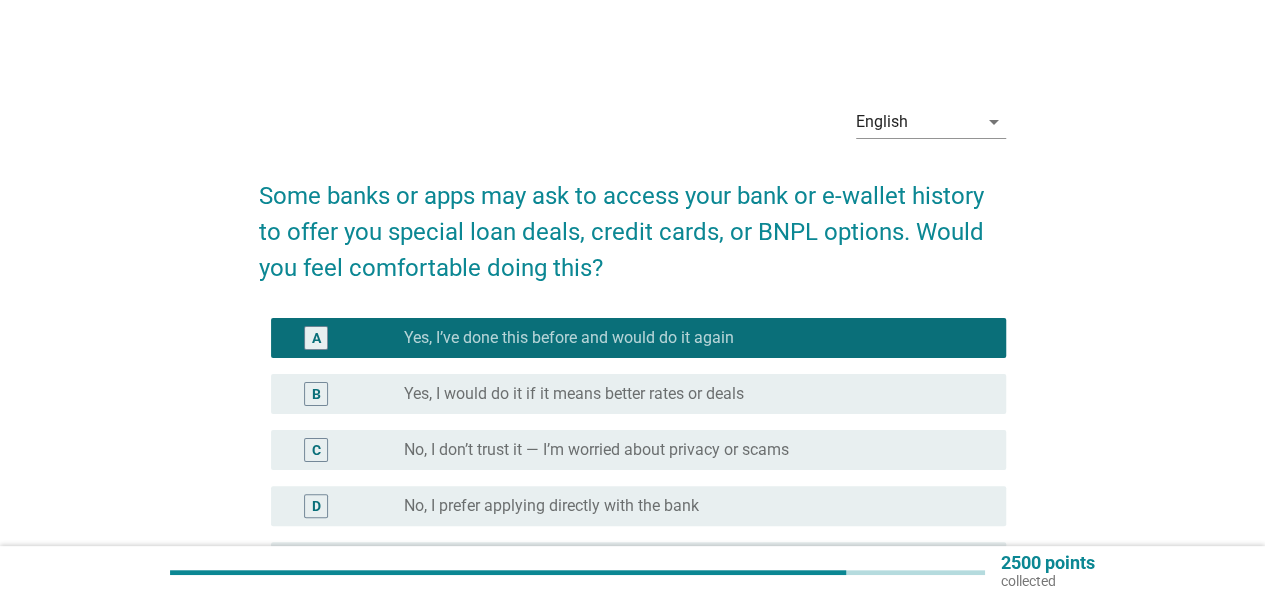 scroll, scrollTop: 300, scrollLeft: 0, axis: vertical 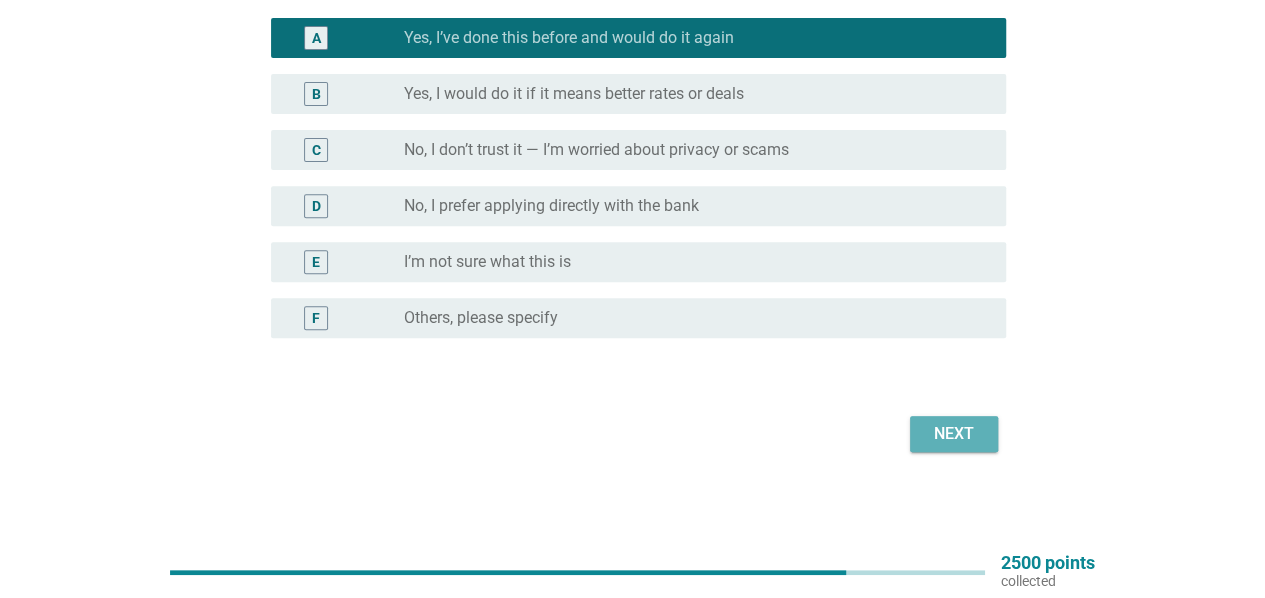 click on "Next" at bounding box center [954, 434] 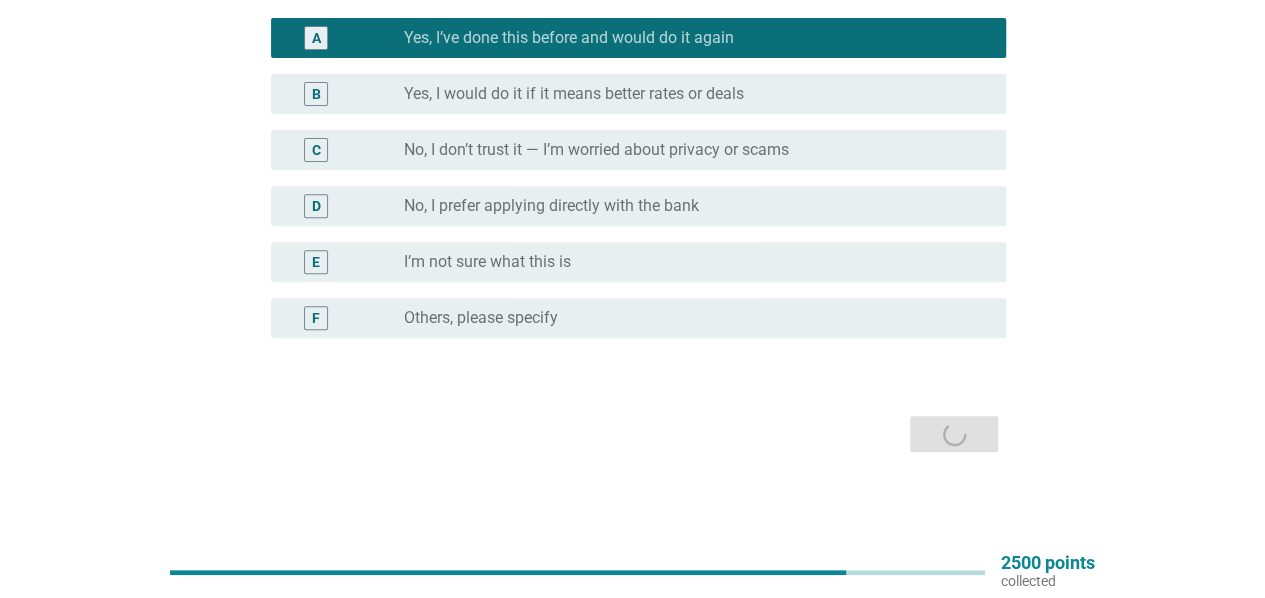 scroll, scrollTop: 0, scrollLeft: 0, axis: both 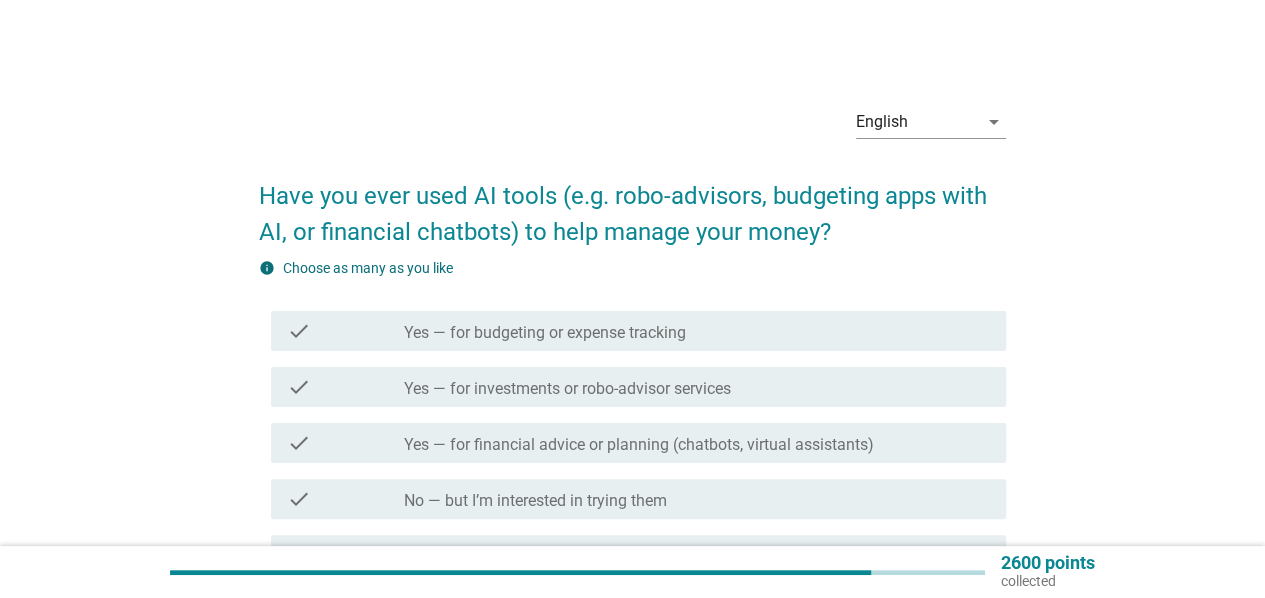 click on "No — but I’m interested in trying them" at bounding box center (535, 501) 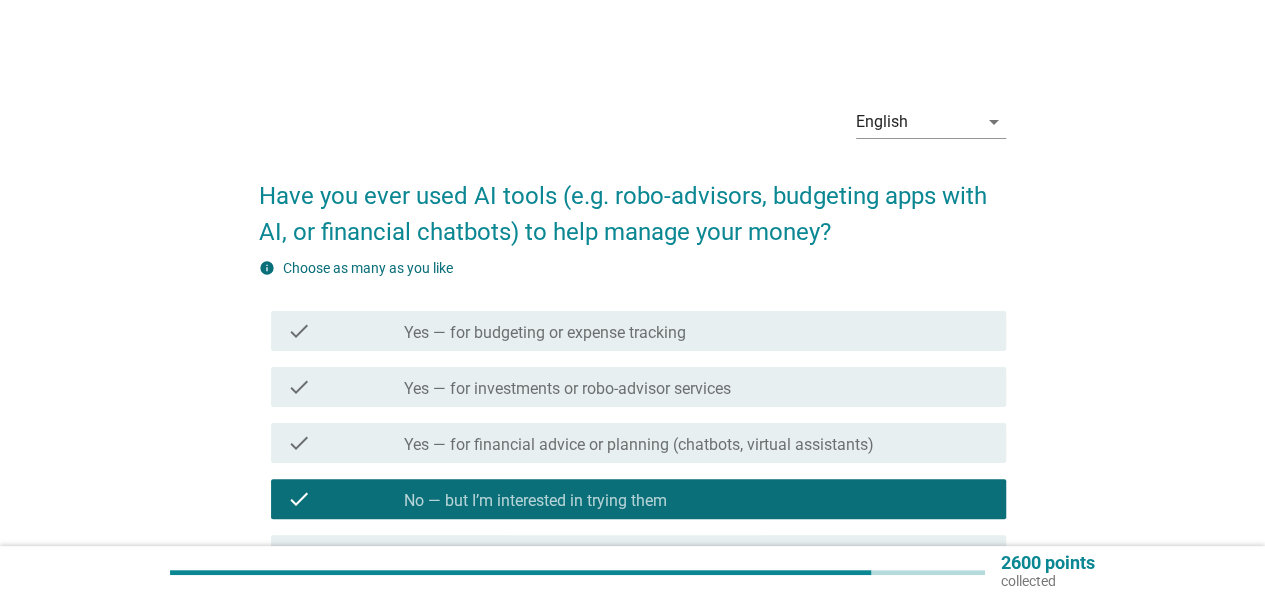 scroll, scrollTop: 200, scrollLeft: 0, axis: vertical 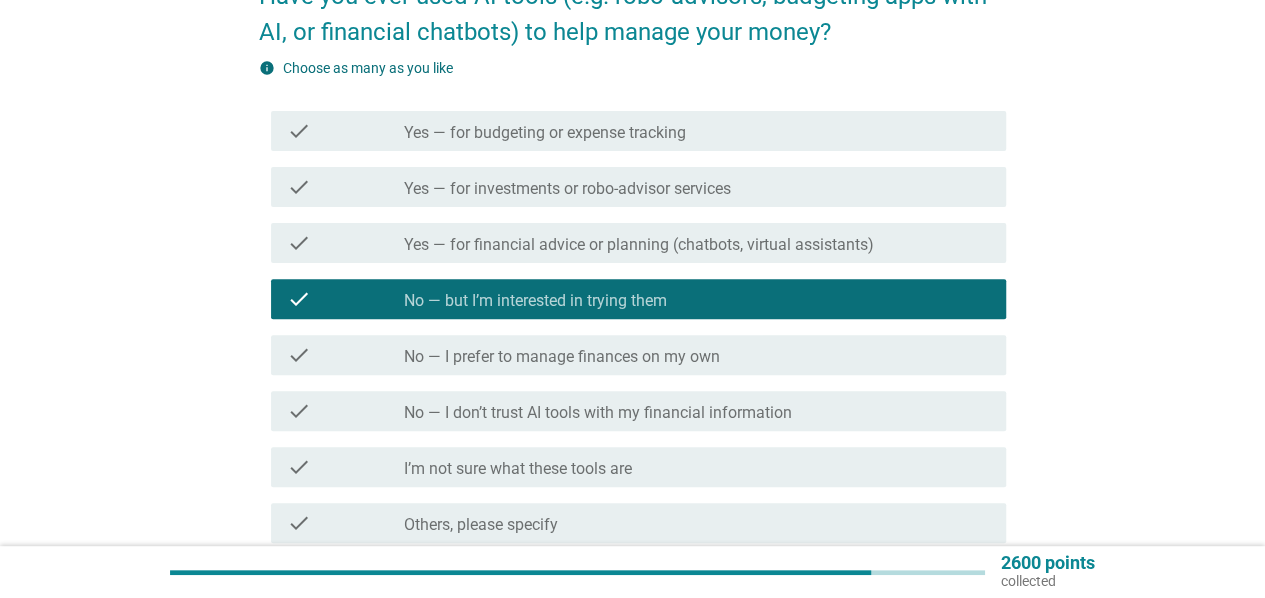 click on "No — I prefer to manage finances on my own" at bounding box center (562, 357) 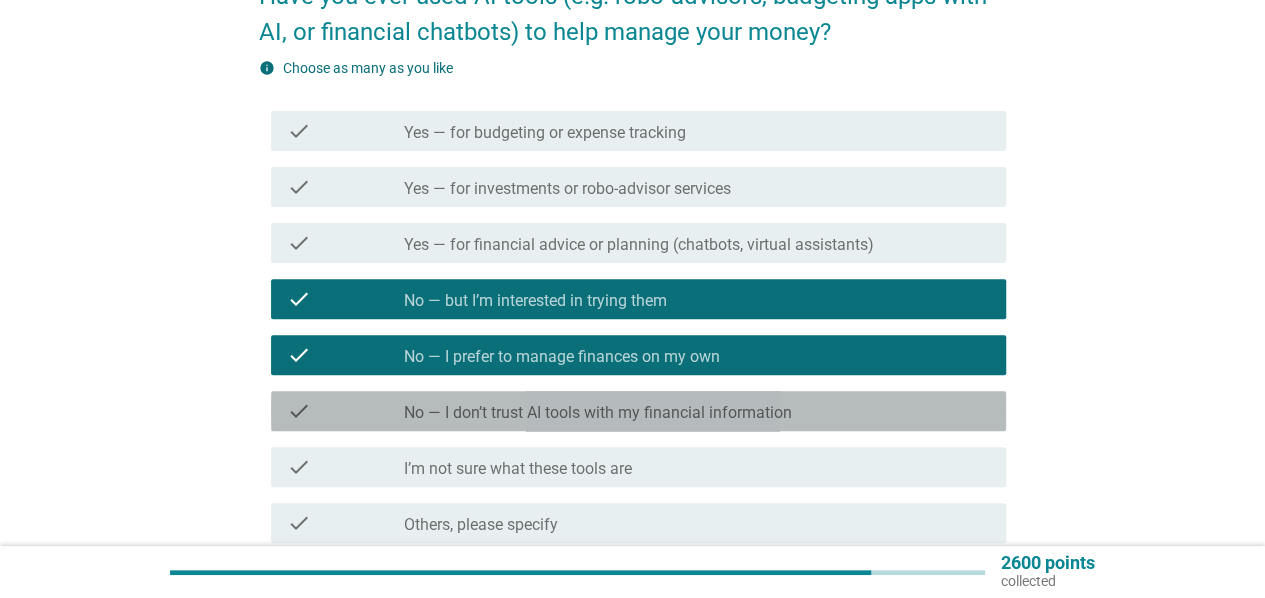 click on "No — I don’t trust AI tools with my financial information" at bounding box center [598, 413] 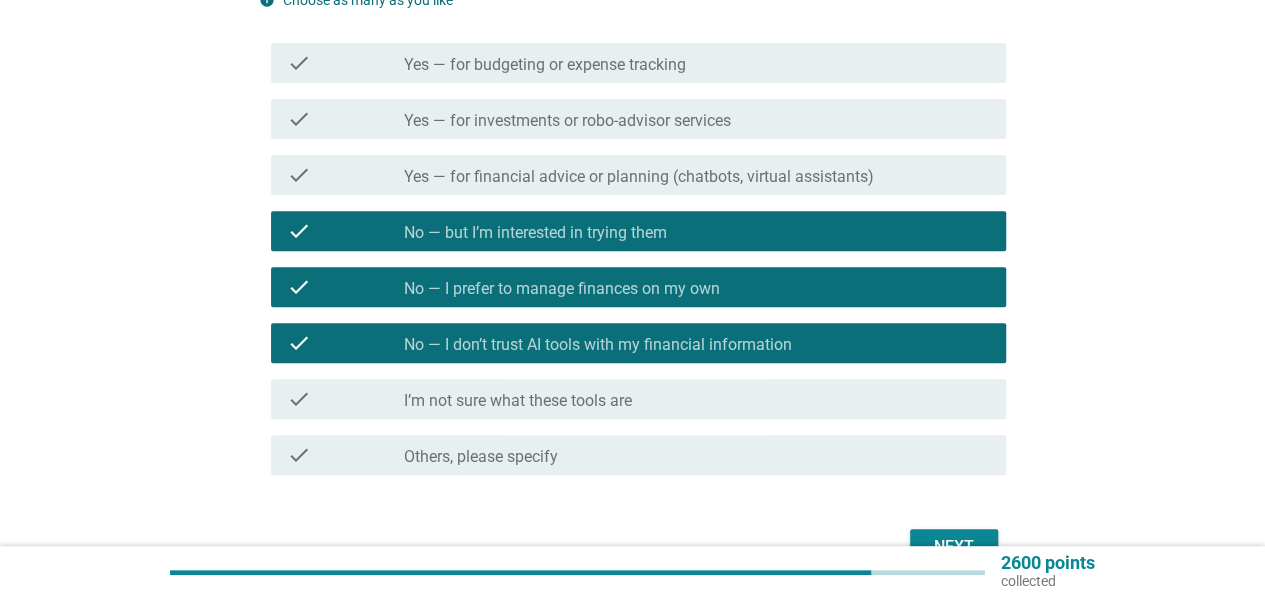 scroll, scrollTop: 300, scrollLeft: 0, axis: vertical 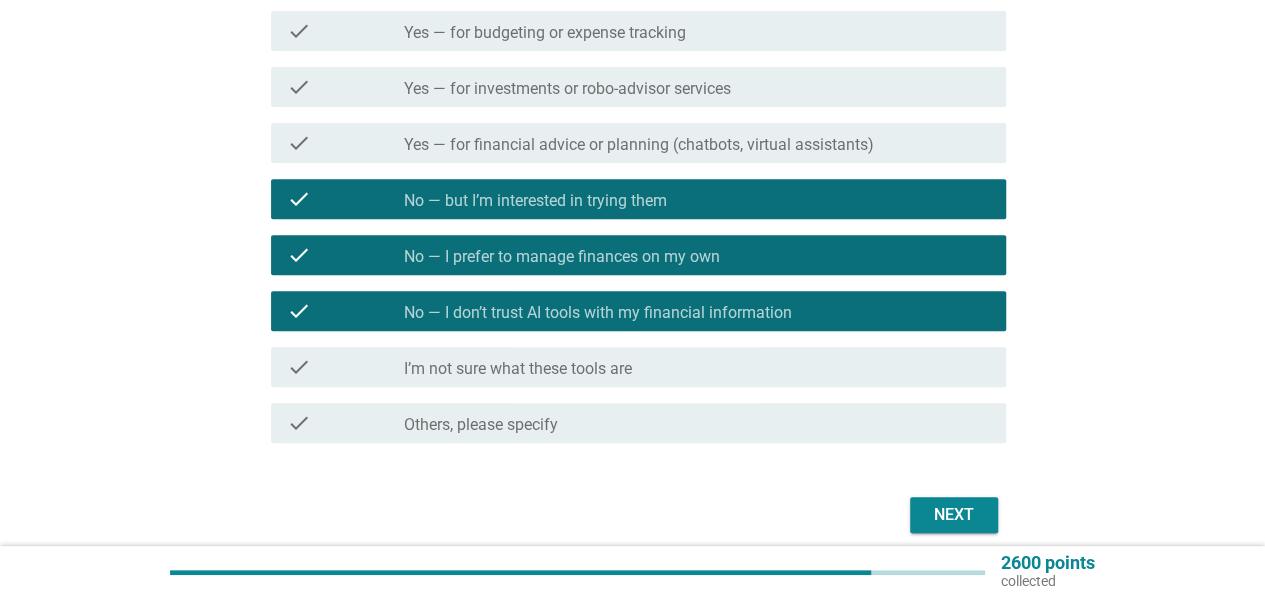 click on "No — I don’t trust AI tools with my financial information" at bounding box center (598, 313) 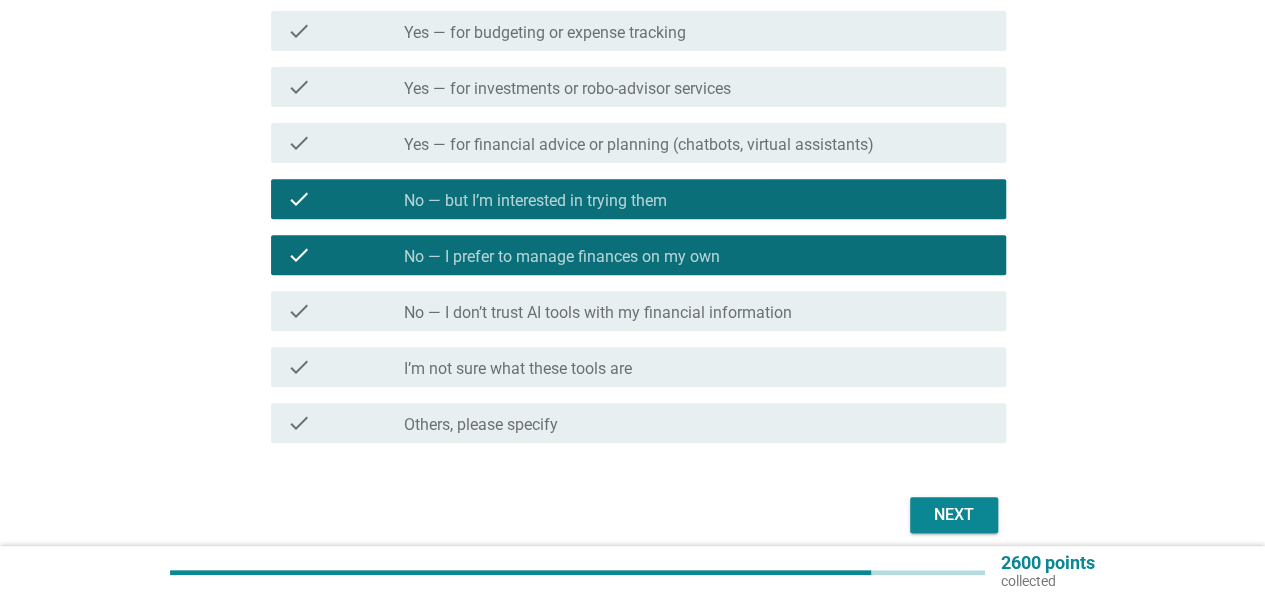 click on "check     check_box_outline_blank No — I don’t trust AI tools with my financial information" at bounding box center (632, 311) 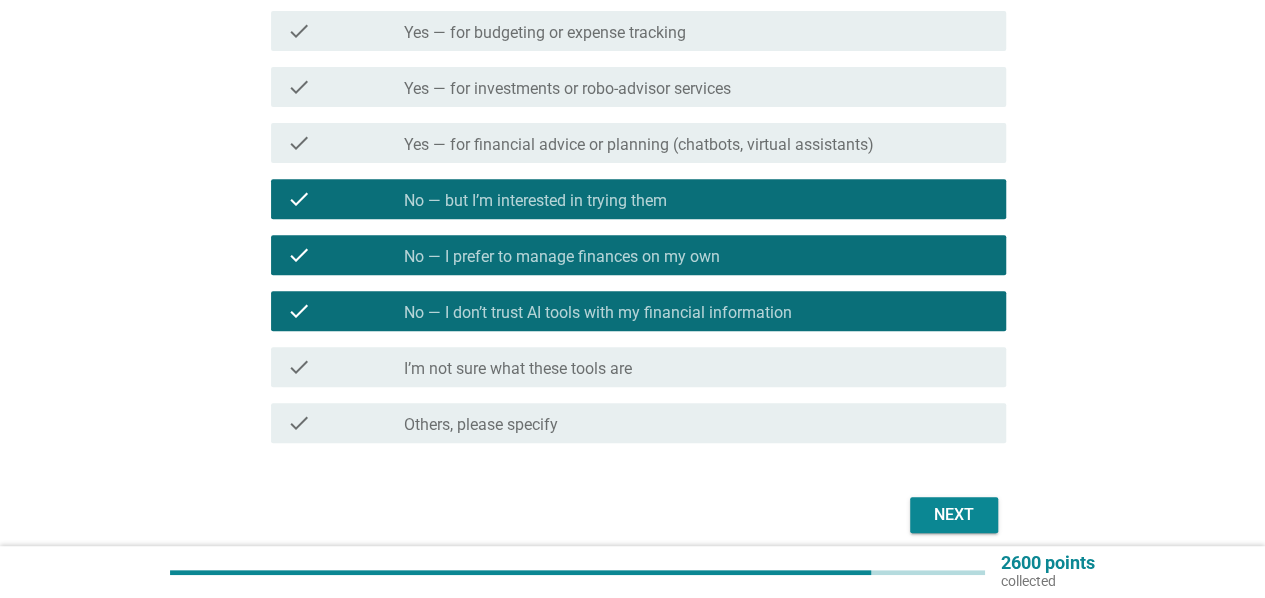click on "Next" at bounding box center (632, 515) 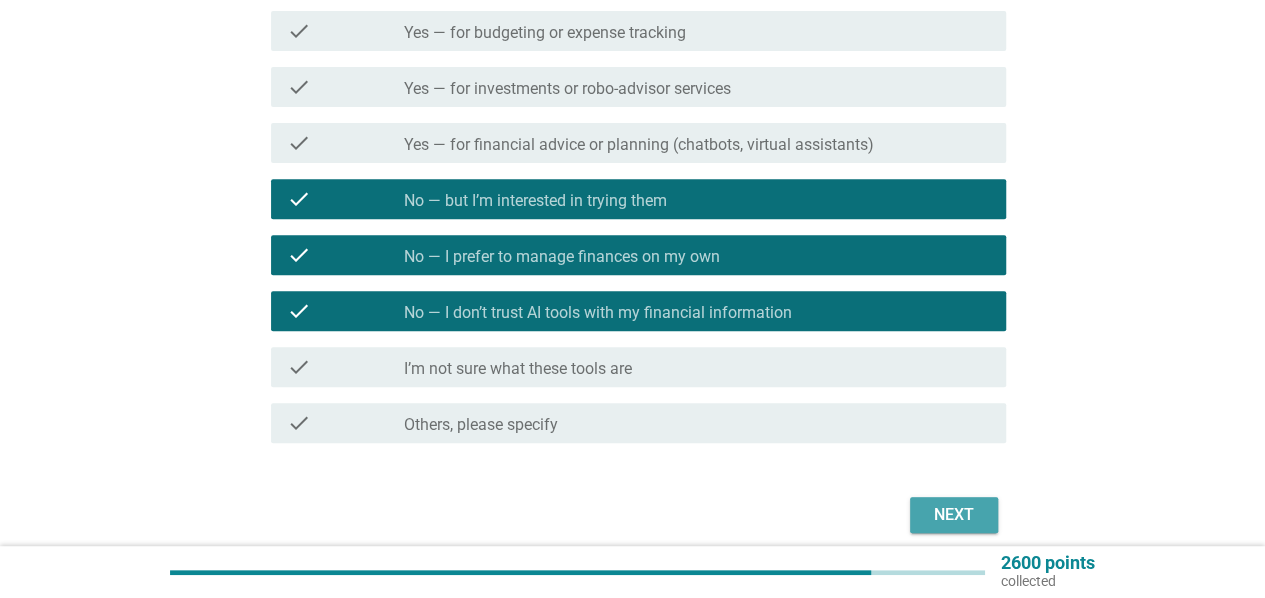 click on "Next" at bounding box center [954, 515] 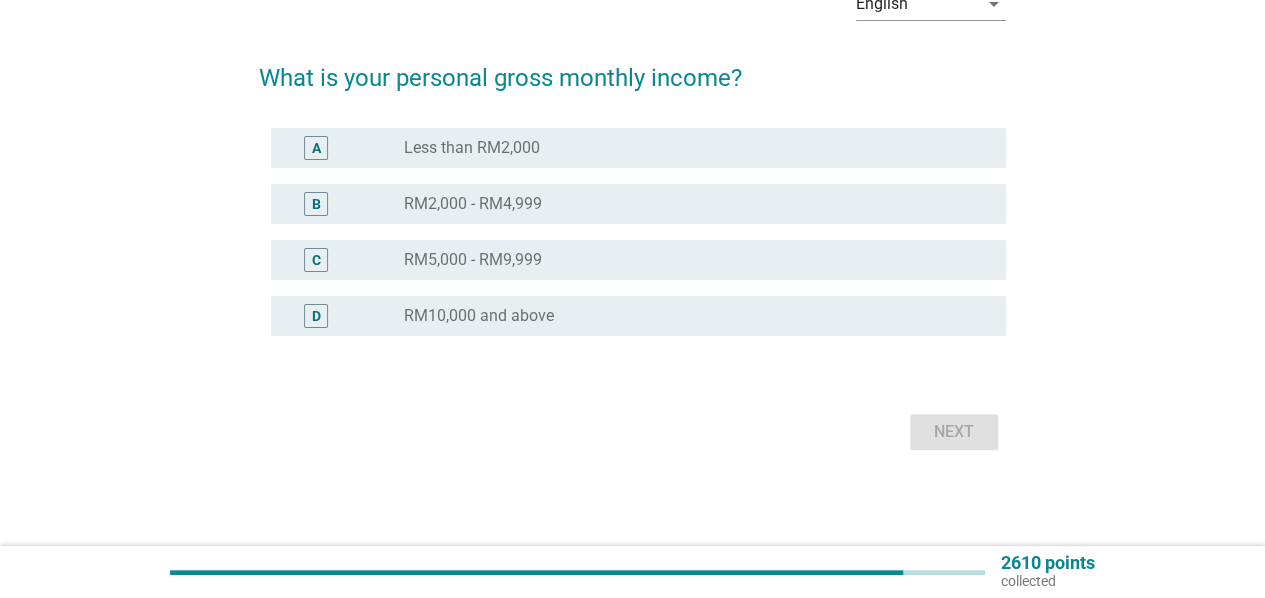 scroll, scrollTop: 0, scrollLeft: 0, axis: both 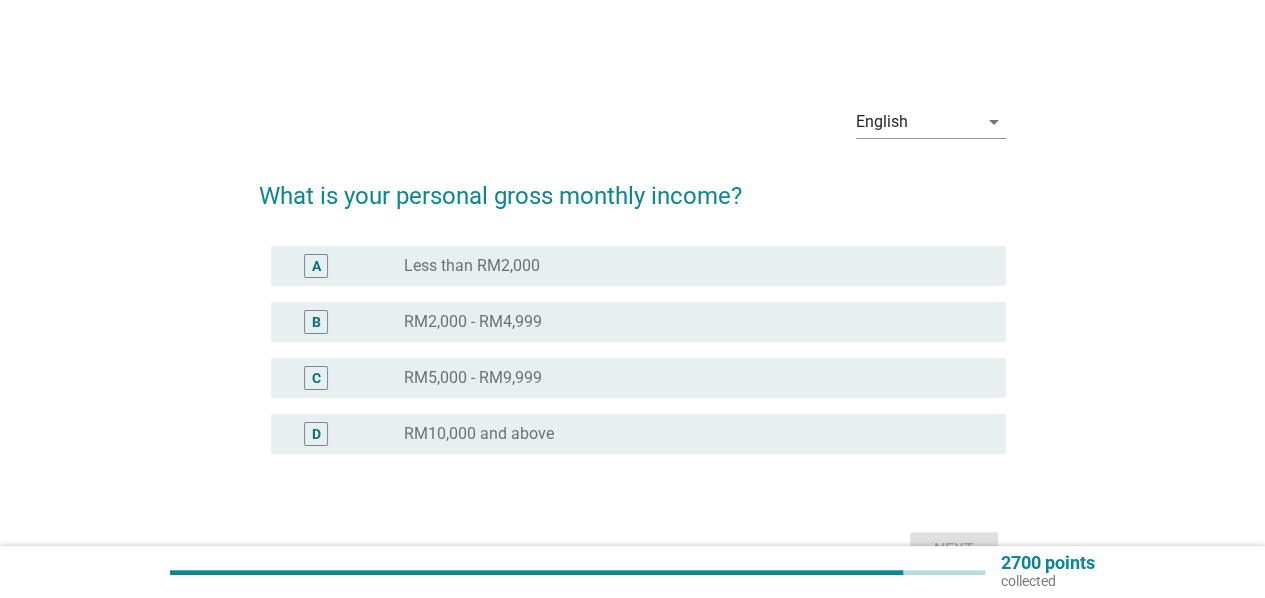 click on "RM2,000 - RM4,999" at bounding box center [473, 322] 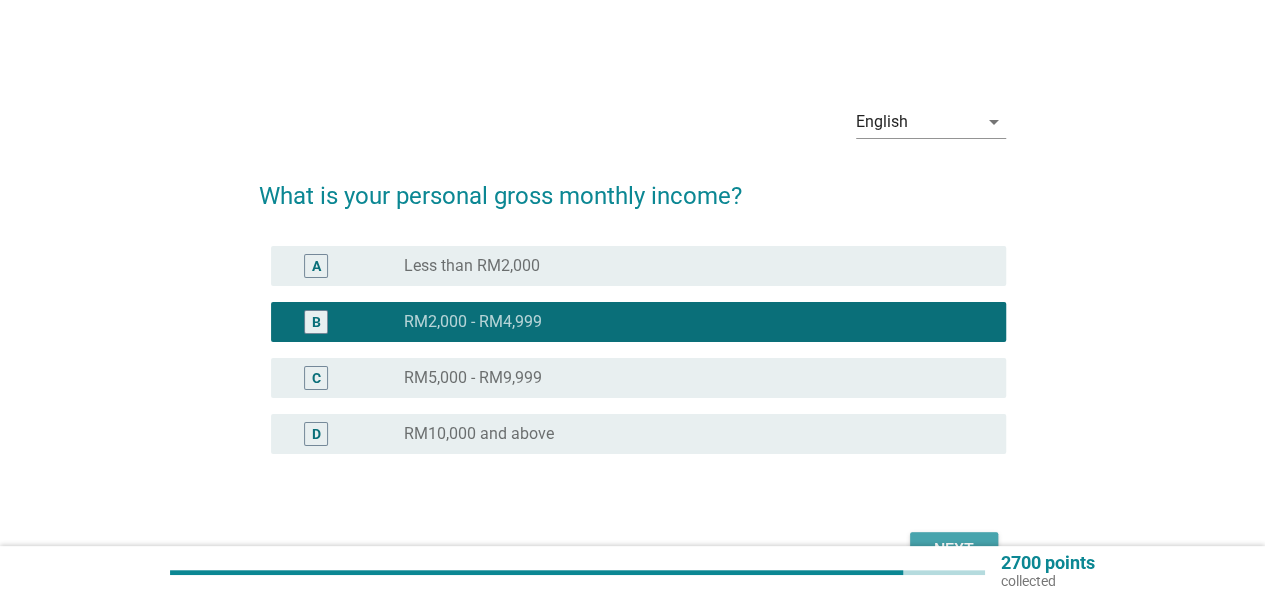 click on "Next" at bounding box center (954, 550) 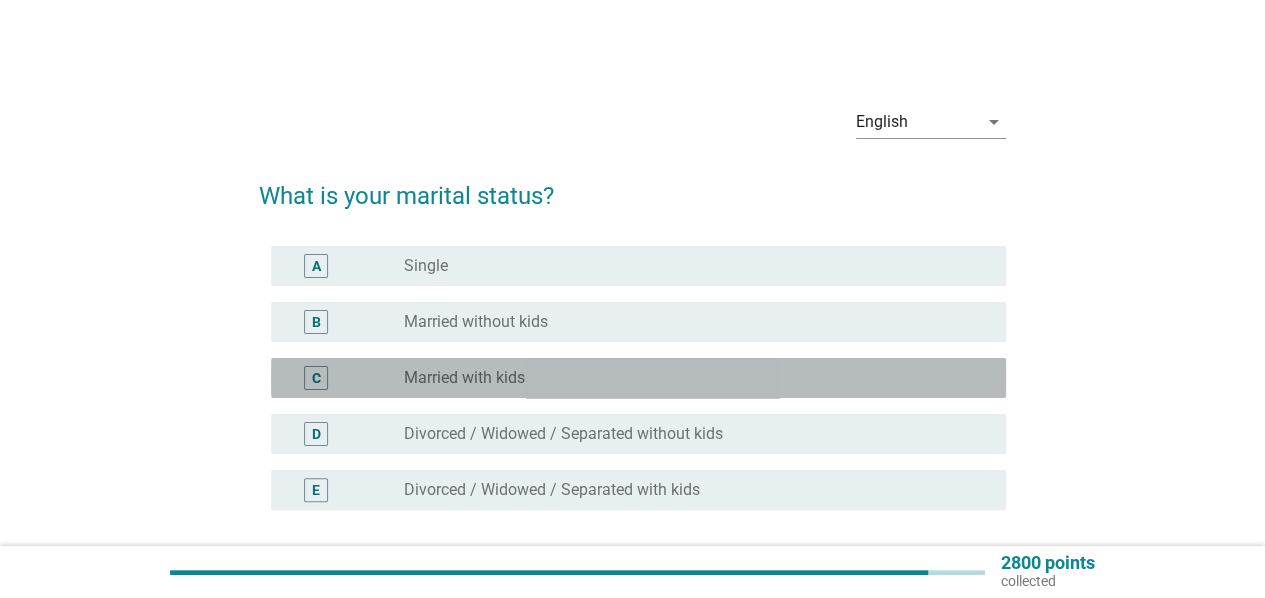 click on "Married with kids" at bounding box center [464, 378] 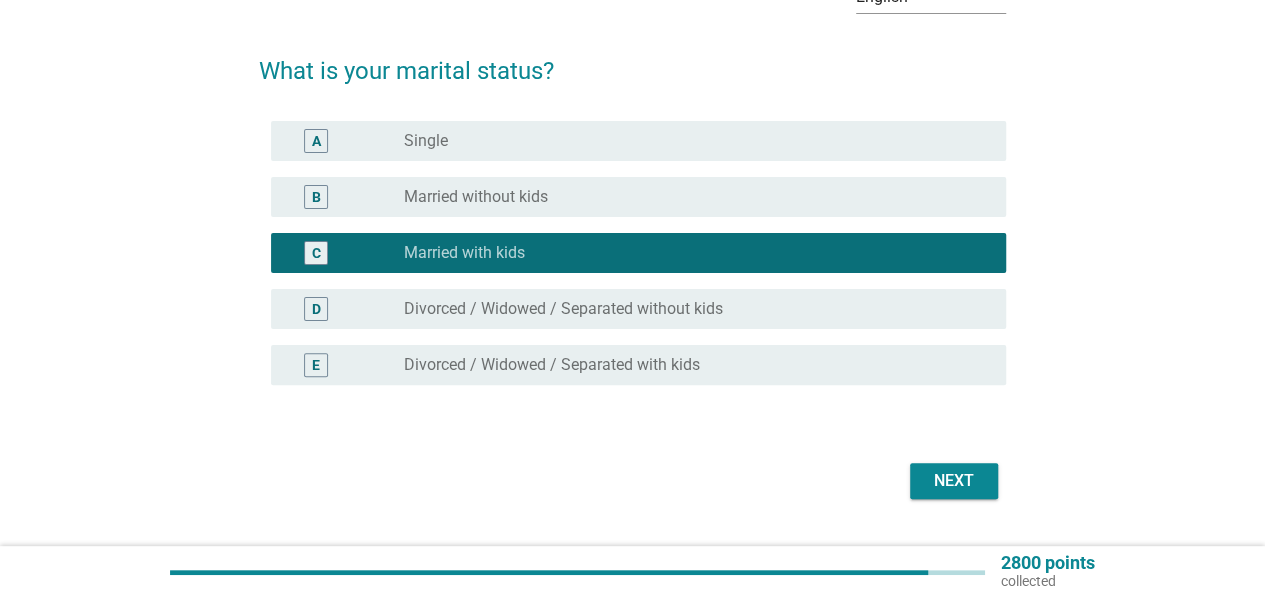 scroll, scrollTop: 174, scrollLeft: 0, axis: vertical 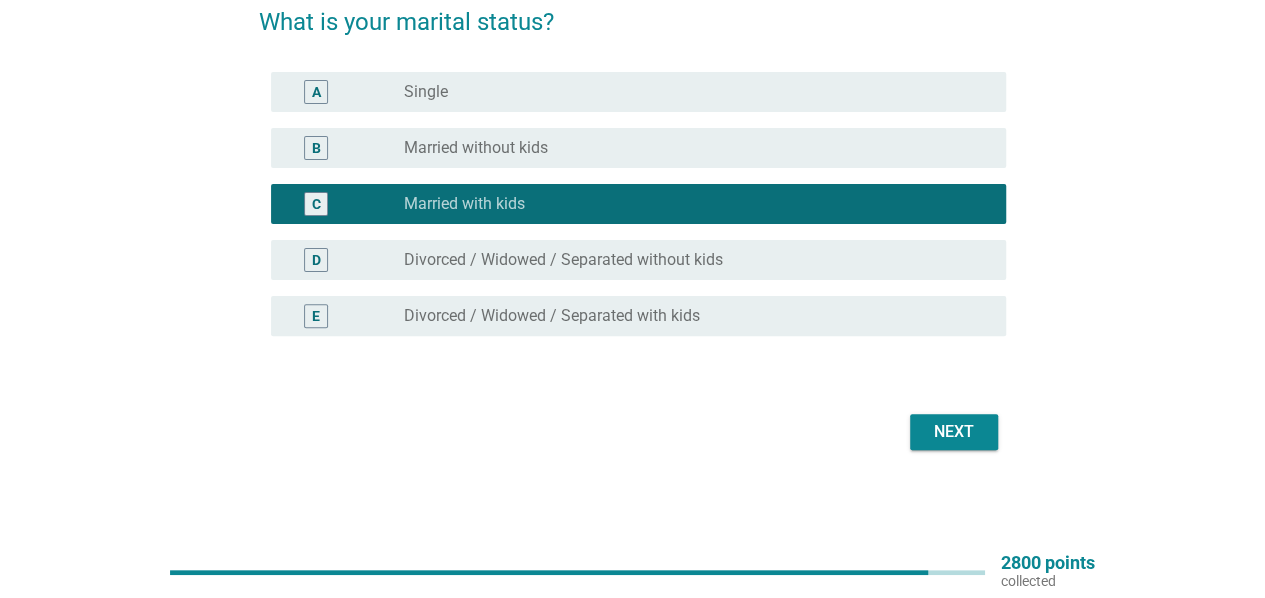 click on "Next" at bounding box center (954, 432) 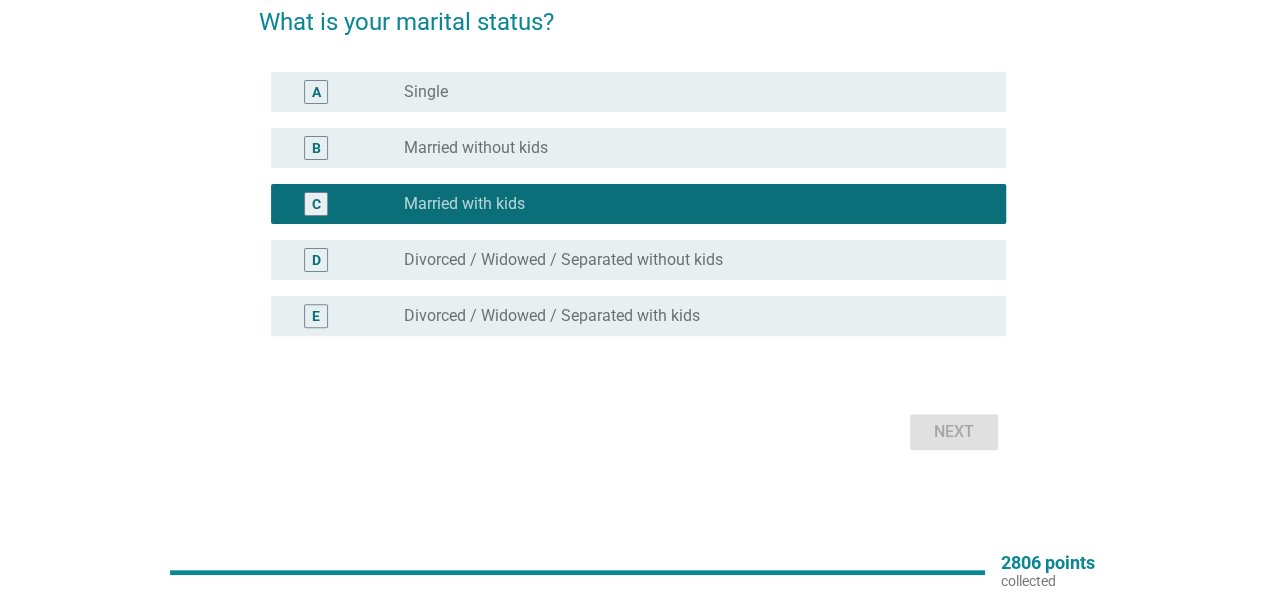 scroll, scrollTop: 0, scrollLeft: 0, axis: both 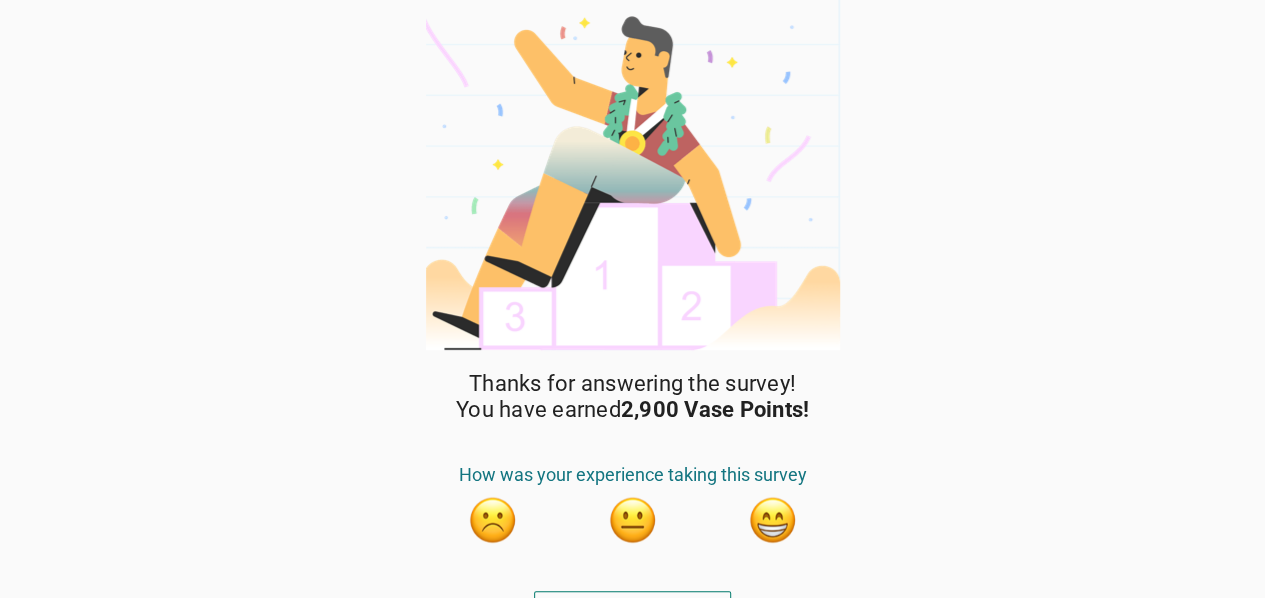 click on "2,900
Vase Points!" at bounding box center (715, 409) 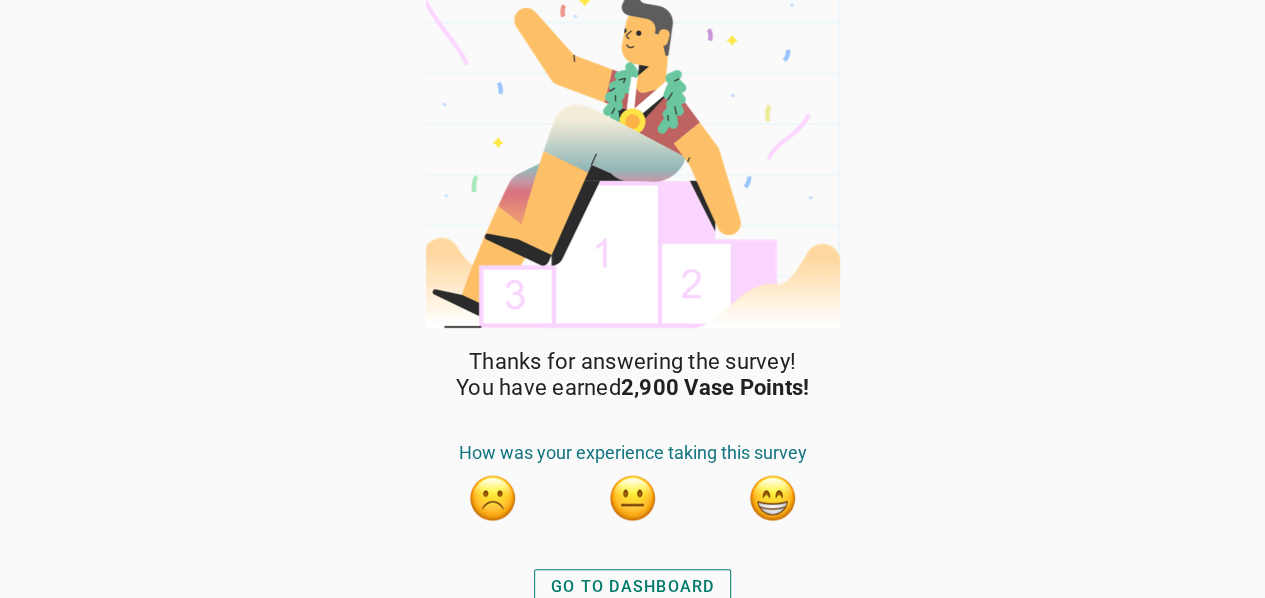 scroll, scrollTop: 35, scrollLeft: 0, axis: vertical 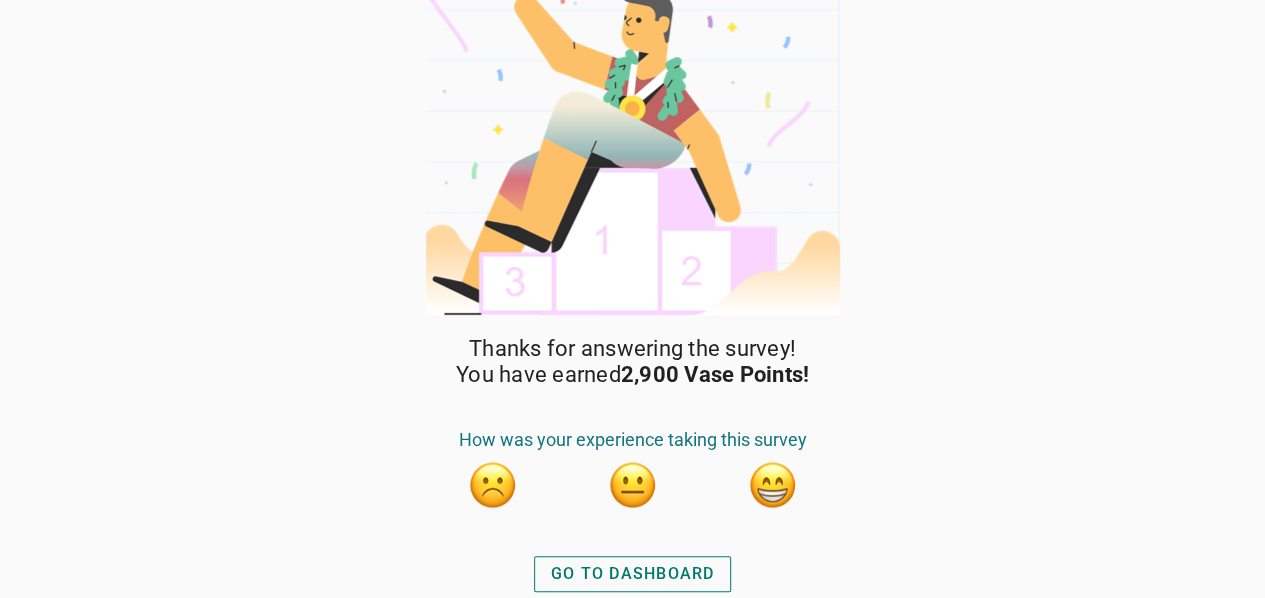 click on "GO TO DASHBOARD" at bounding box center [633, 574] 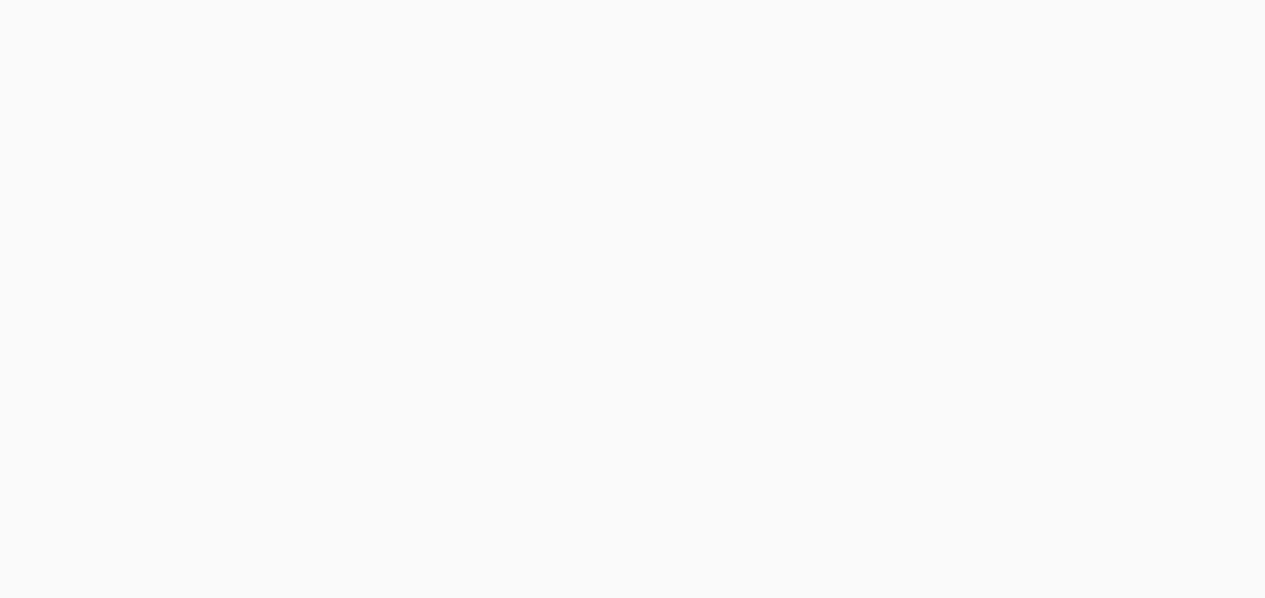 scroll, scrollTop: 0, scrollLeft: 0, axis: both 